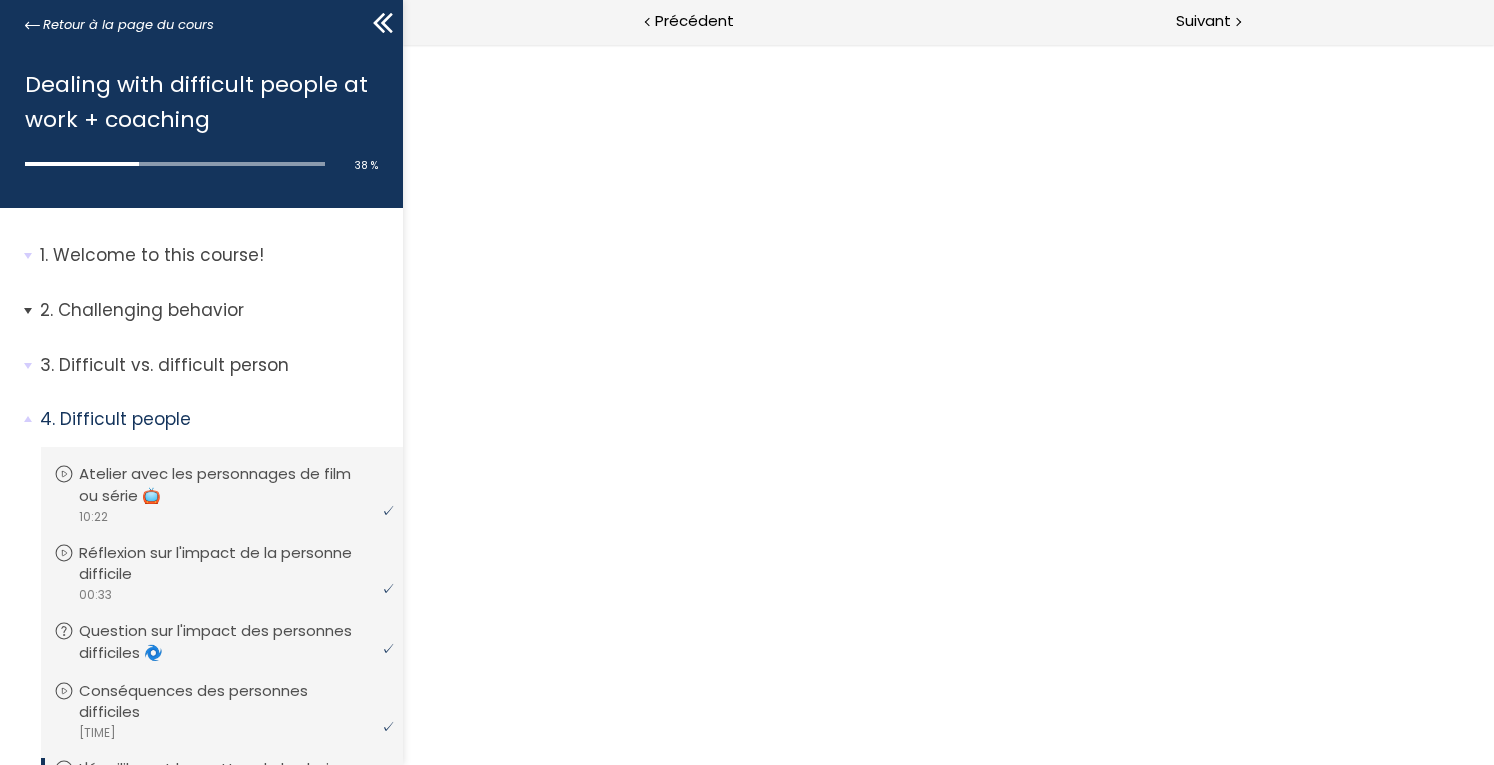 scroll, scrollTop: 0, scrollLeft: 0, axis: both 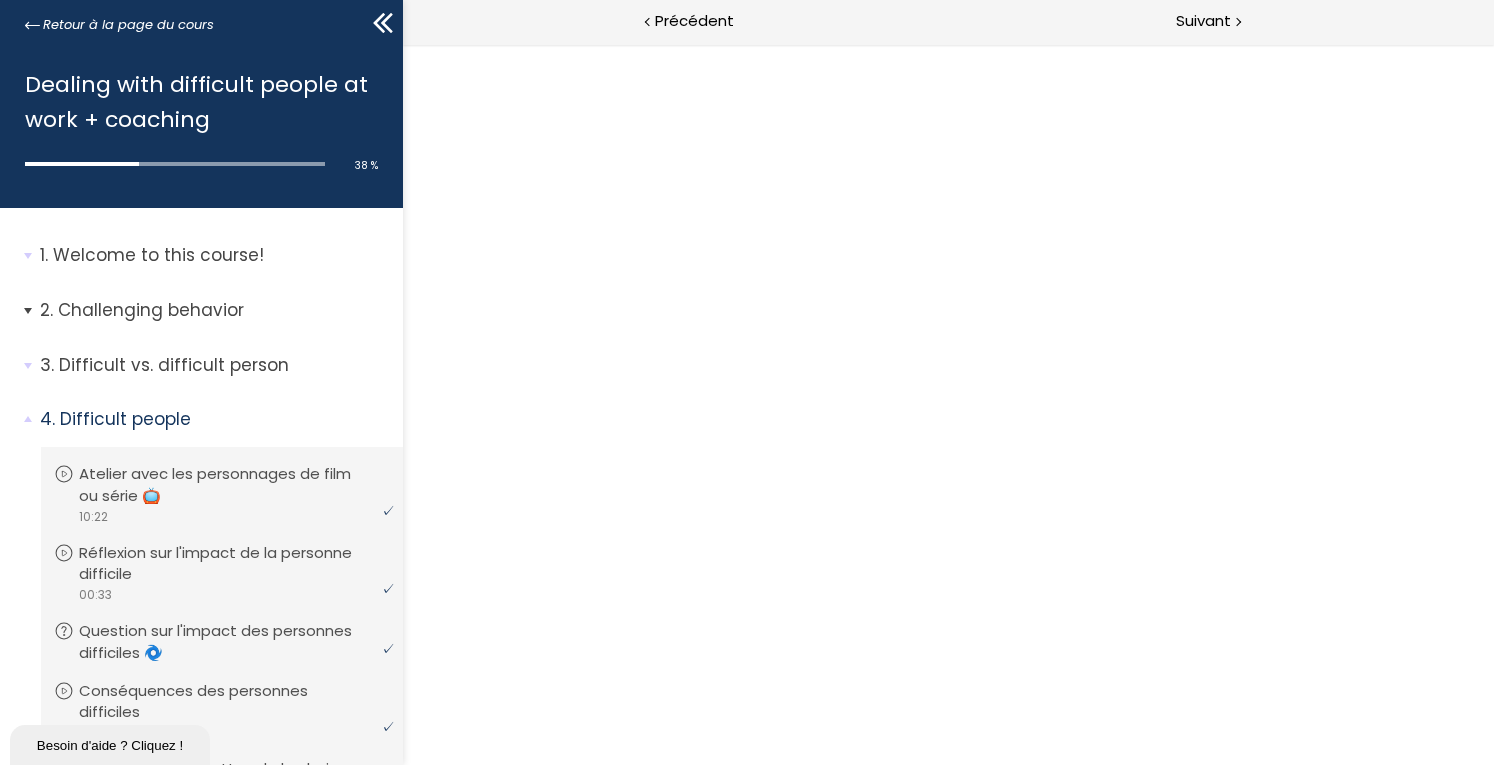 click on "2.   Challenging behavior" at bounding box center (214, 318) 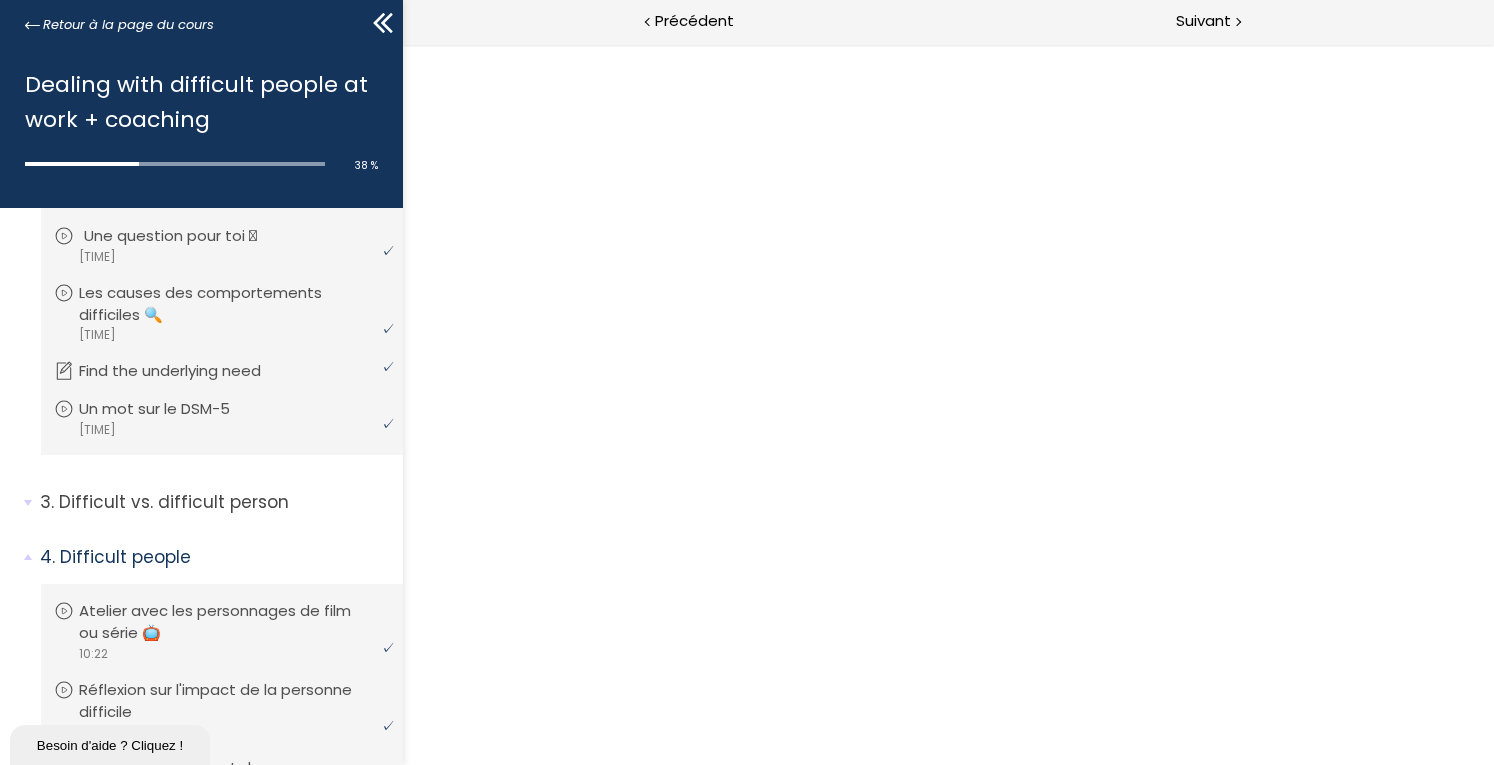 scroll, scrollTop: 210, scrollLeft: 0, axis: vertical 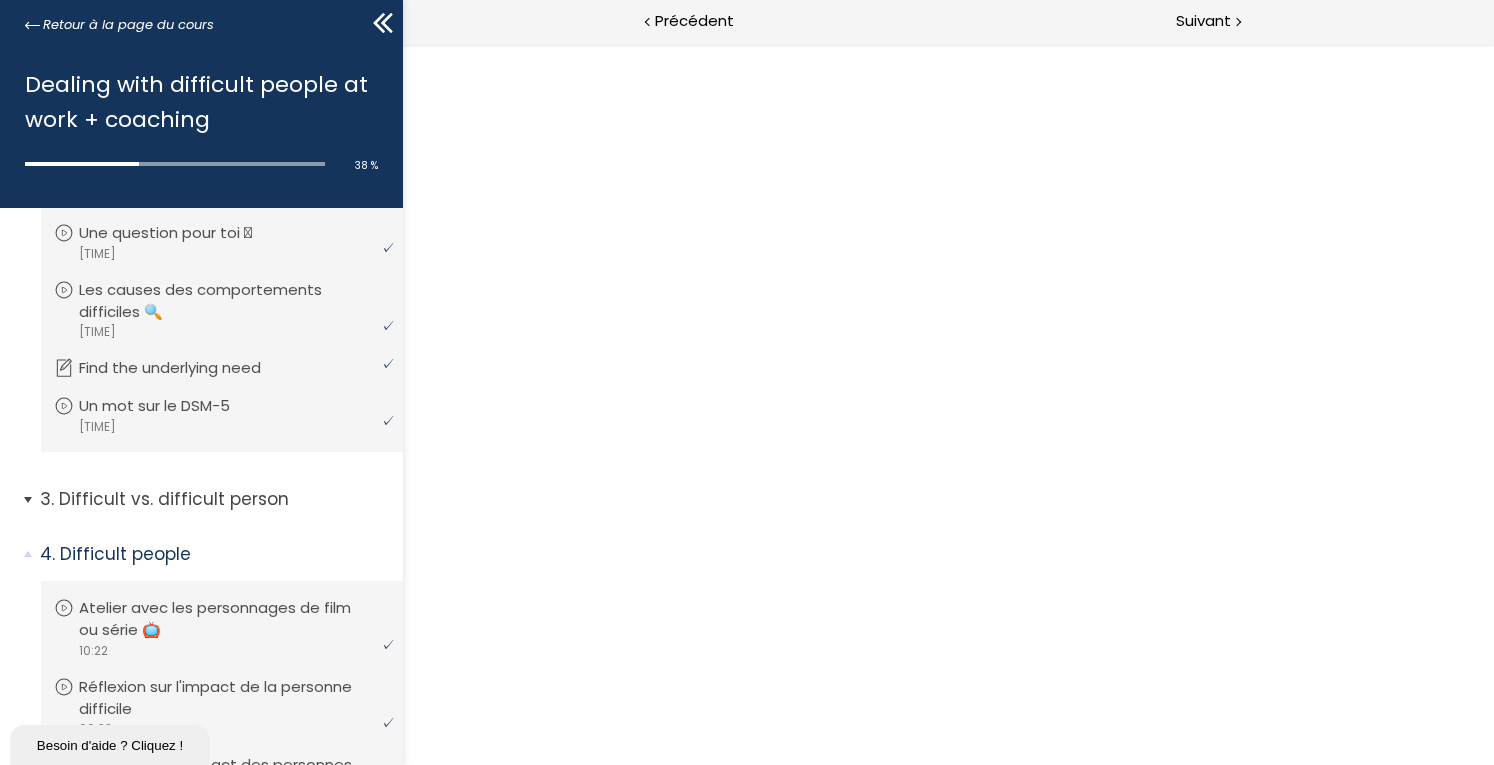 click on "Difficult vs. difficult person" at bounding box center (214, 499) 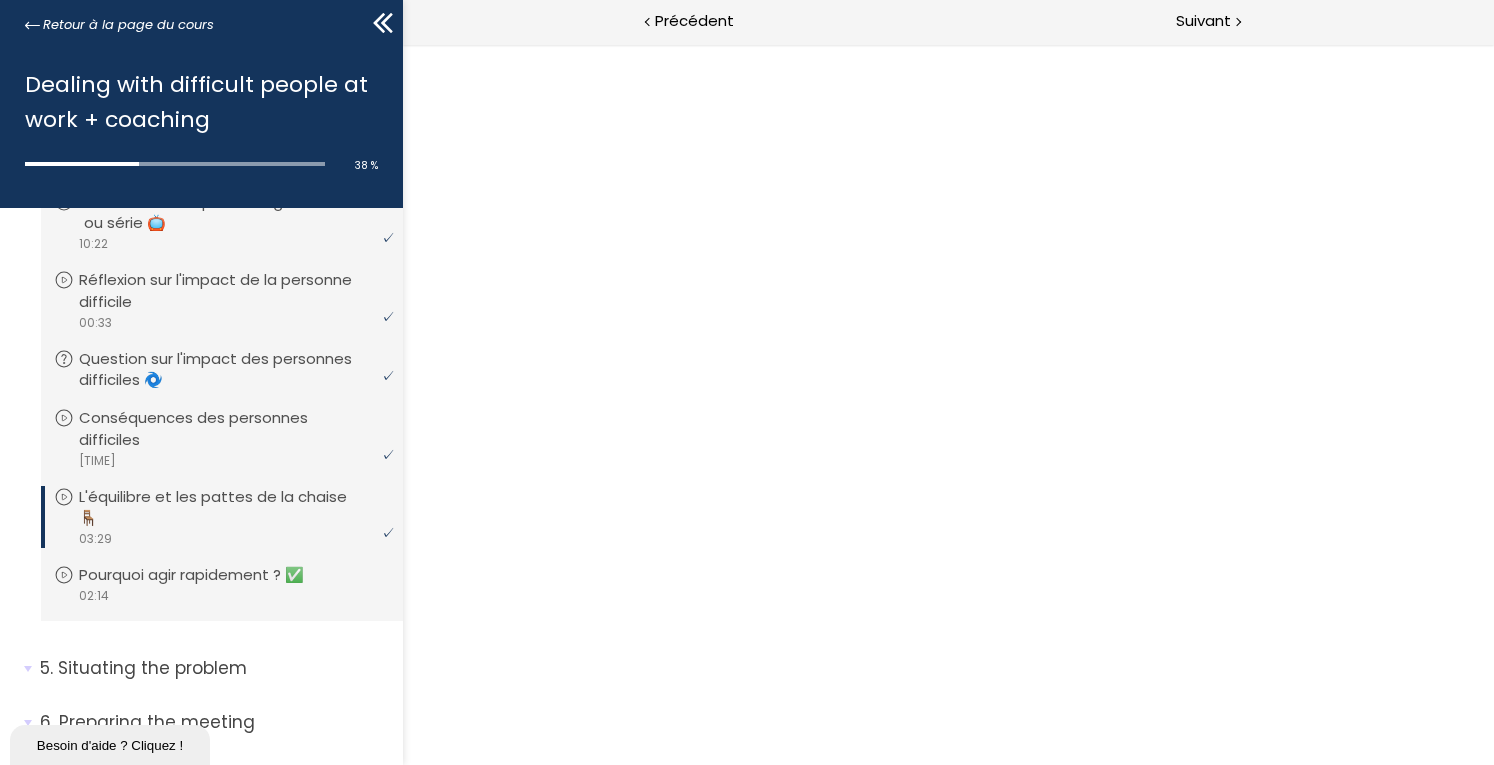 scroll, scrollTop: 1060, scrollLeft: 0, axis: vertical 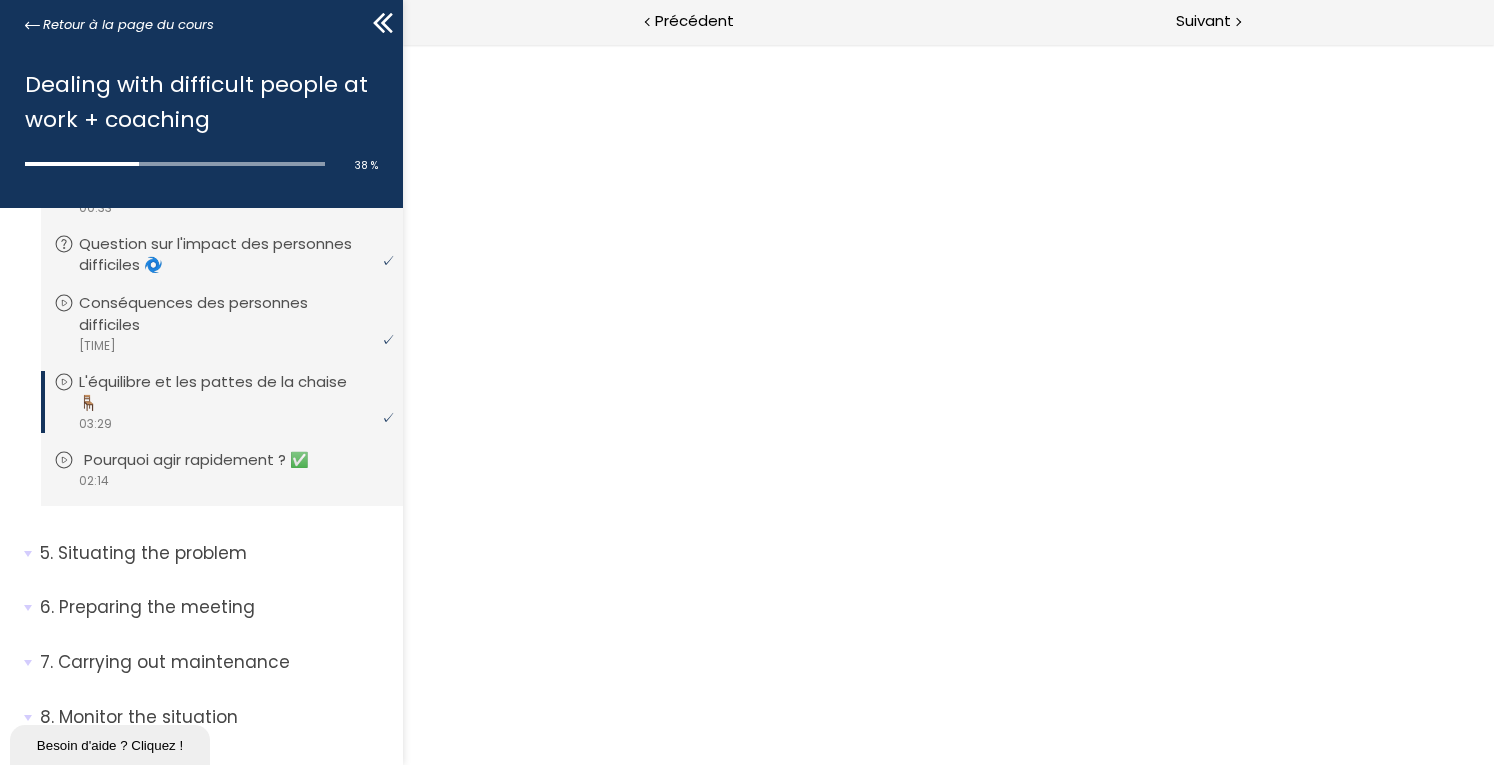 click on "02:14" at bounding box center [93, 481] 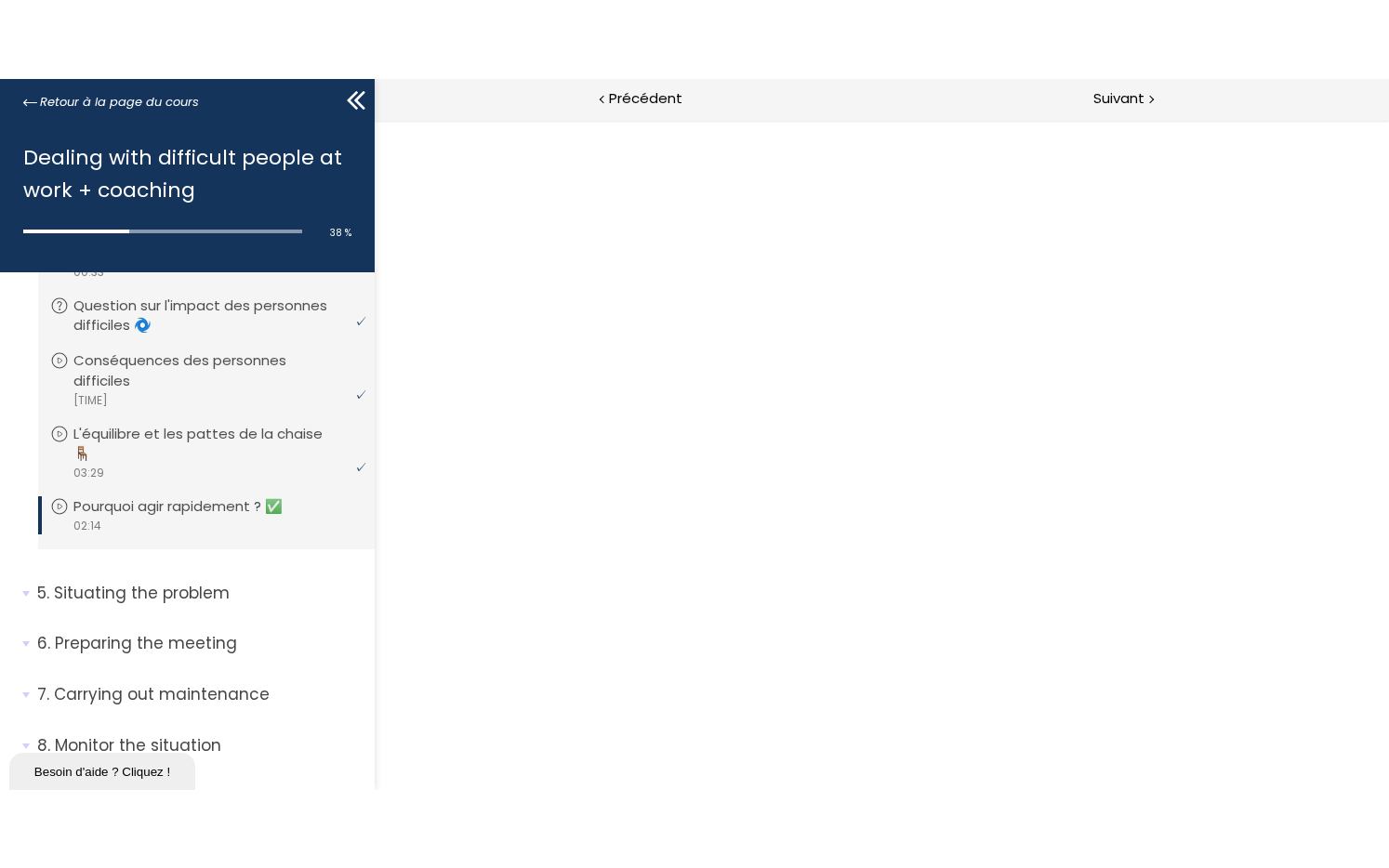 scroll, scrollTop: 0, scrollLeft: 0, axis: both 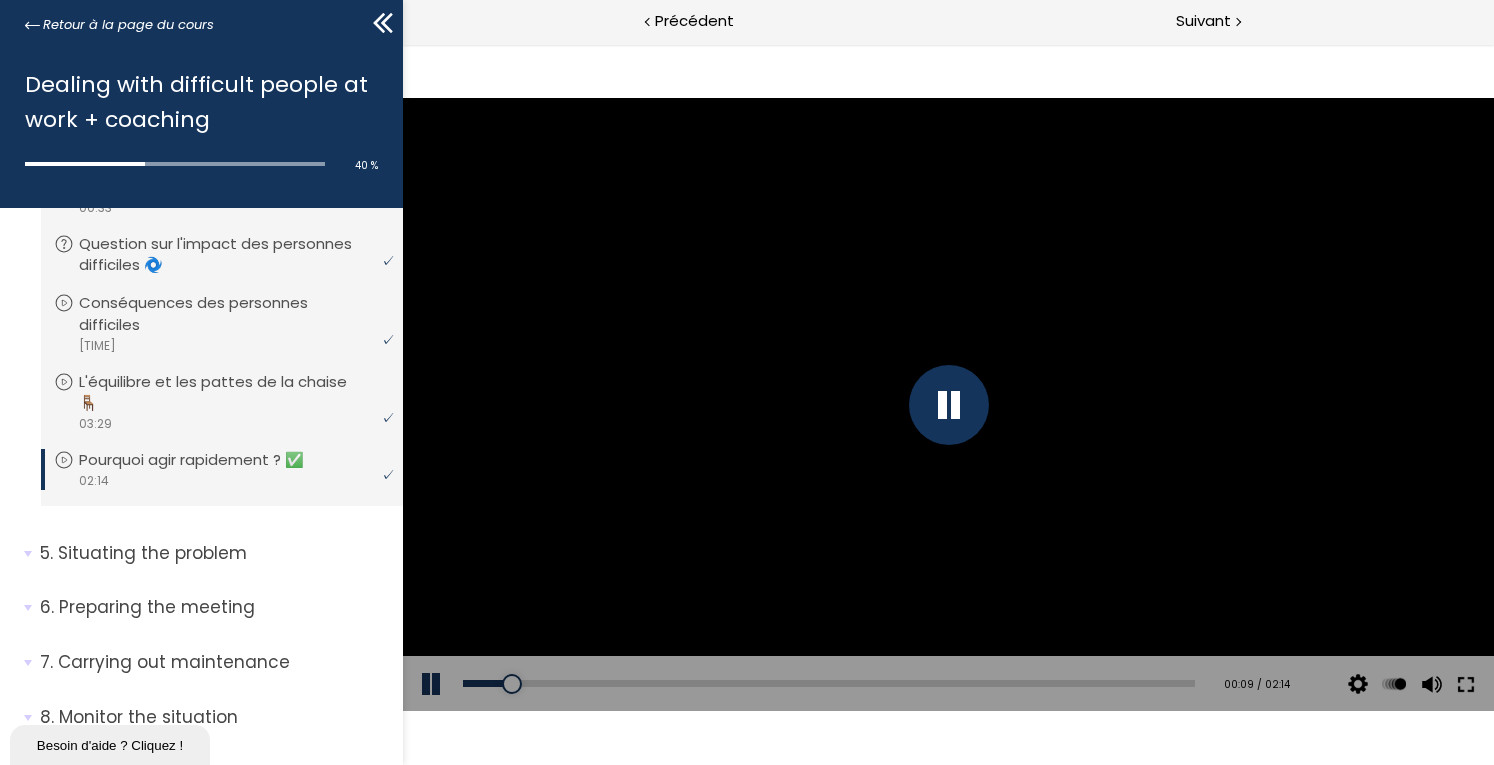 click at bounding box center (1466, 684) 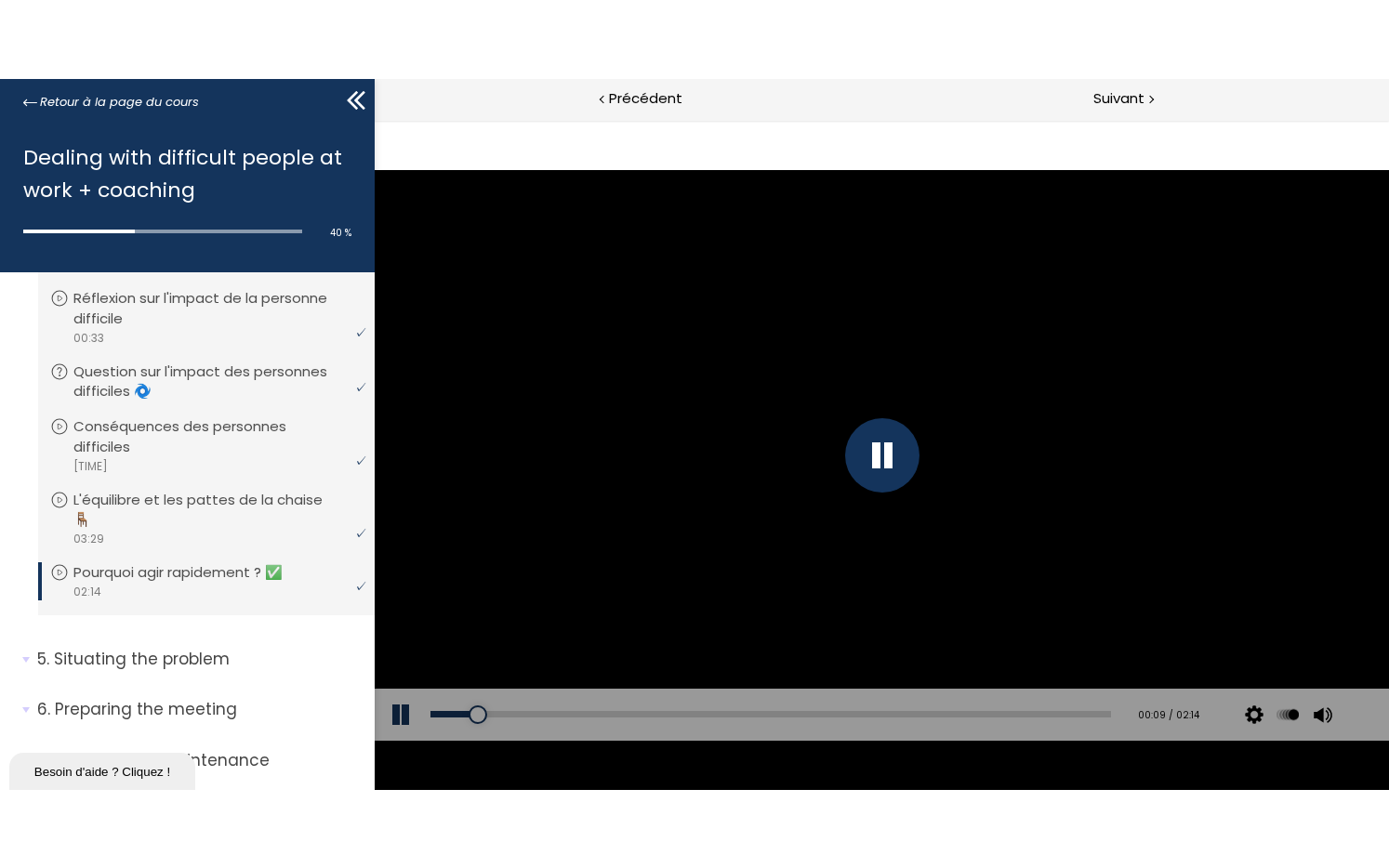 scroll, scrollTop: 939, scrollLeft: 0, axis: vertical 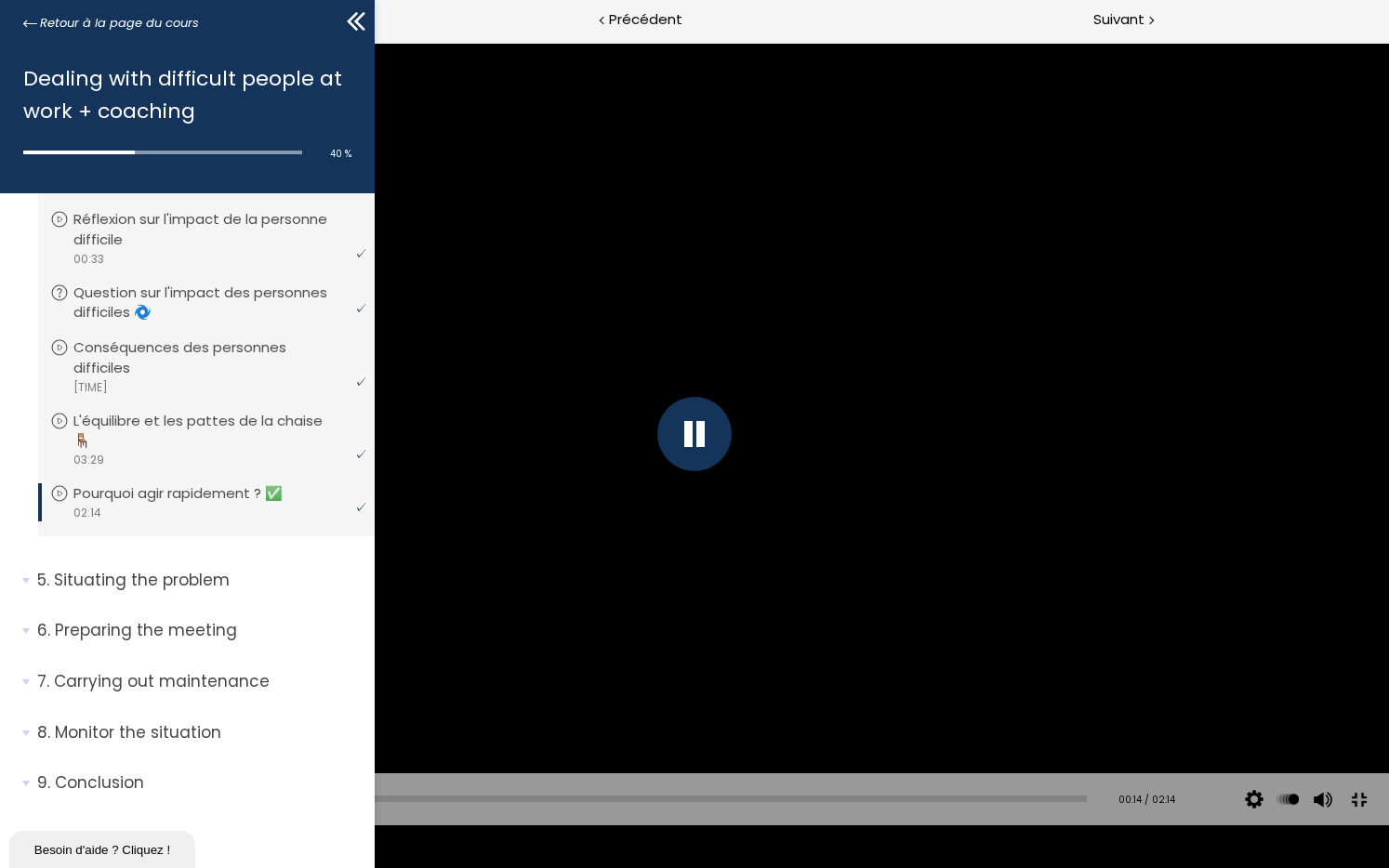 type 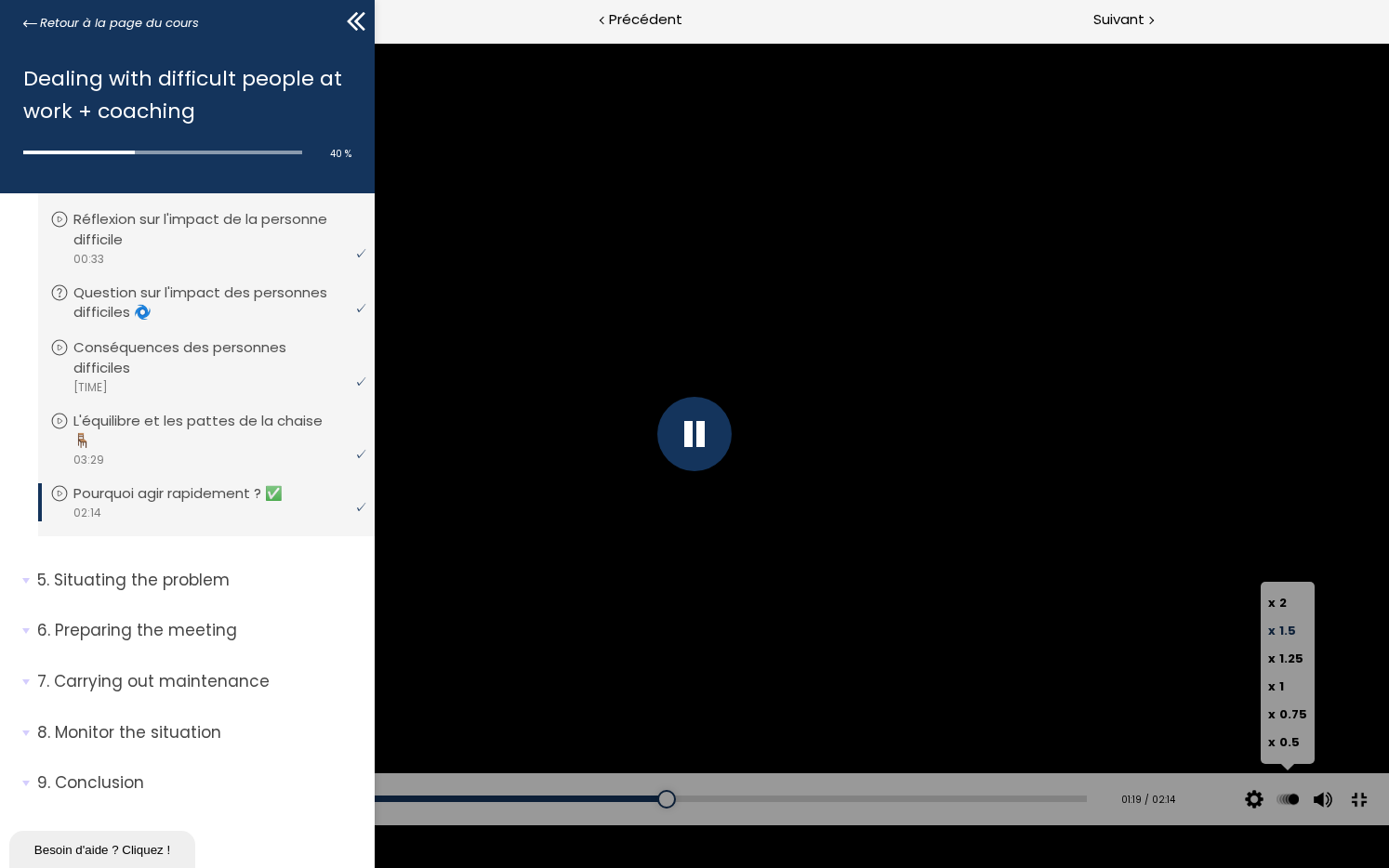 click on "1.5" at bounding box center (1288, 630) 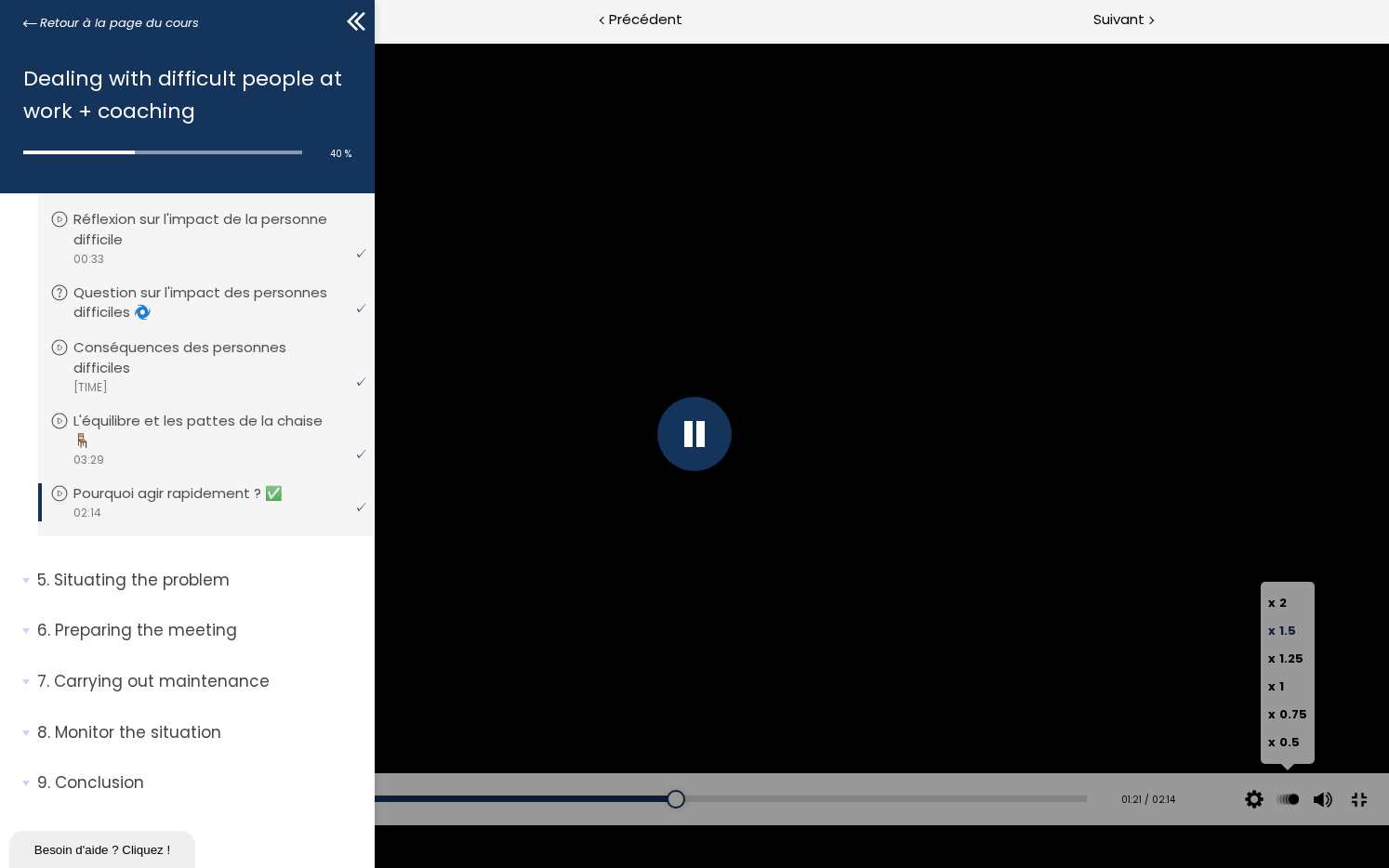 click on "1.5" at bounding box center [1288, 630] 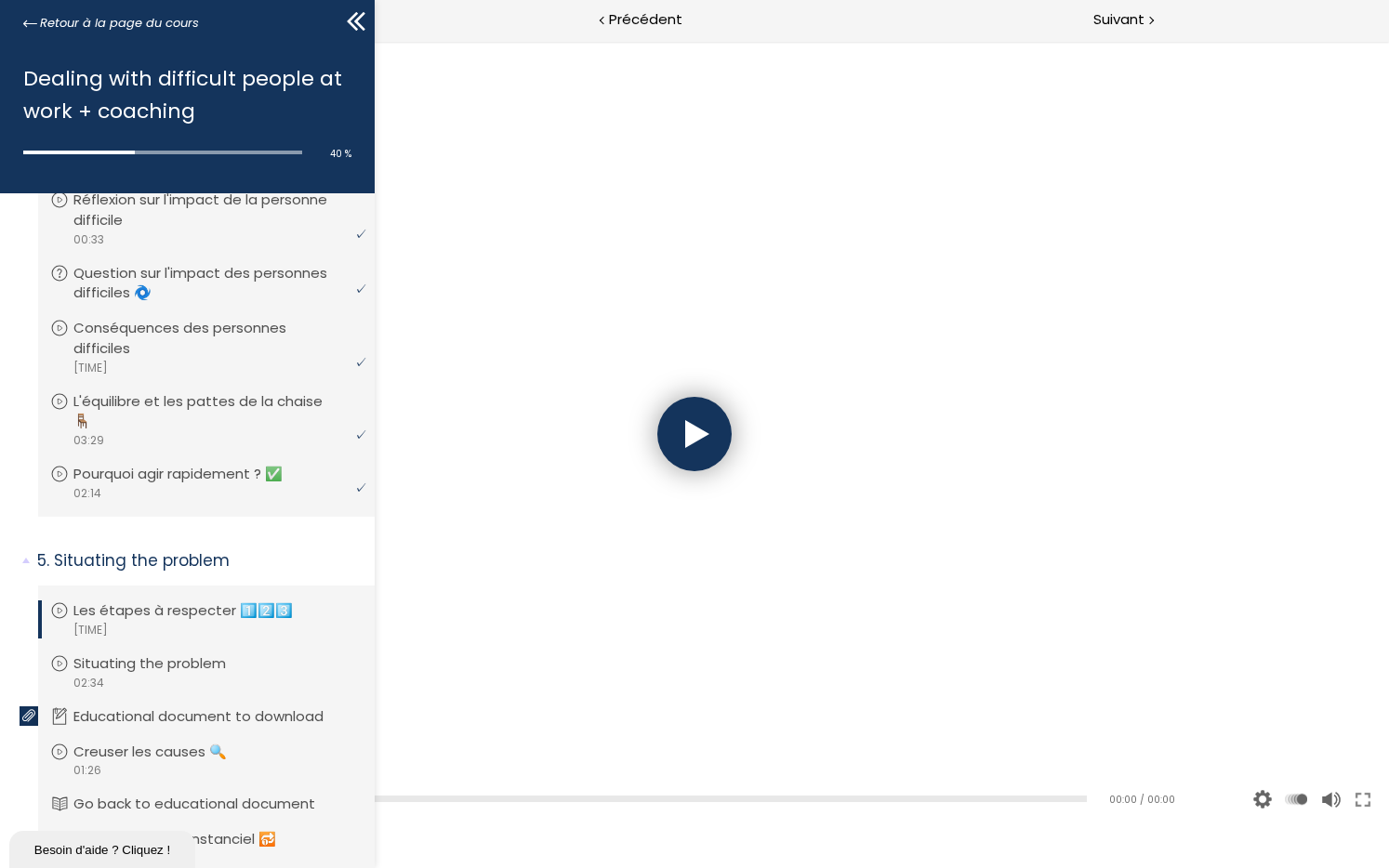 scroll, scrollTop: 0, scrollLeft: 0, axis: both 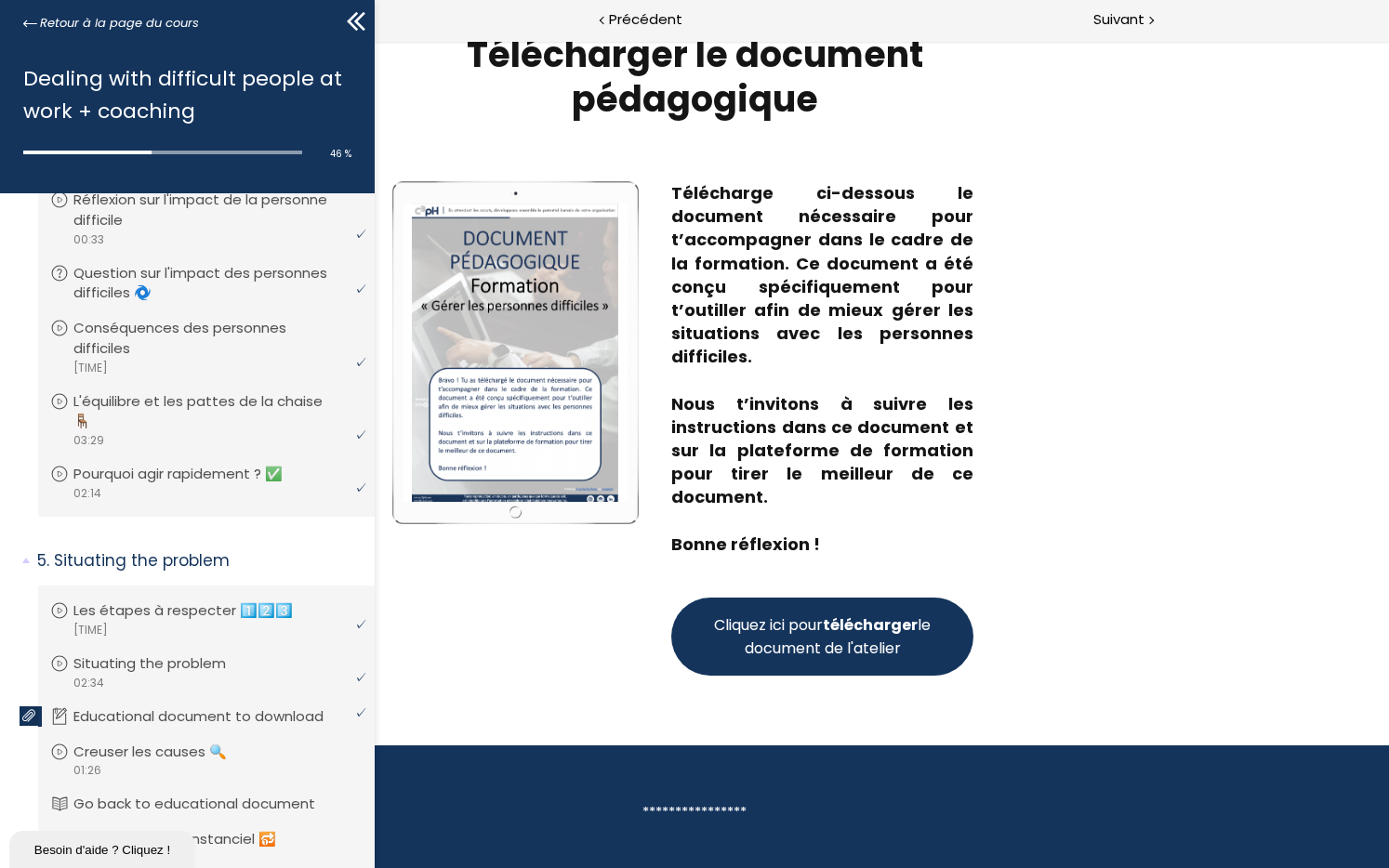 click on "Télécharger le document pédagogique" at bounding box center [694, 76] 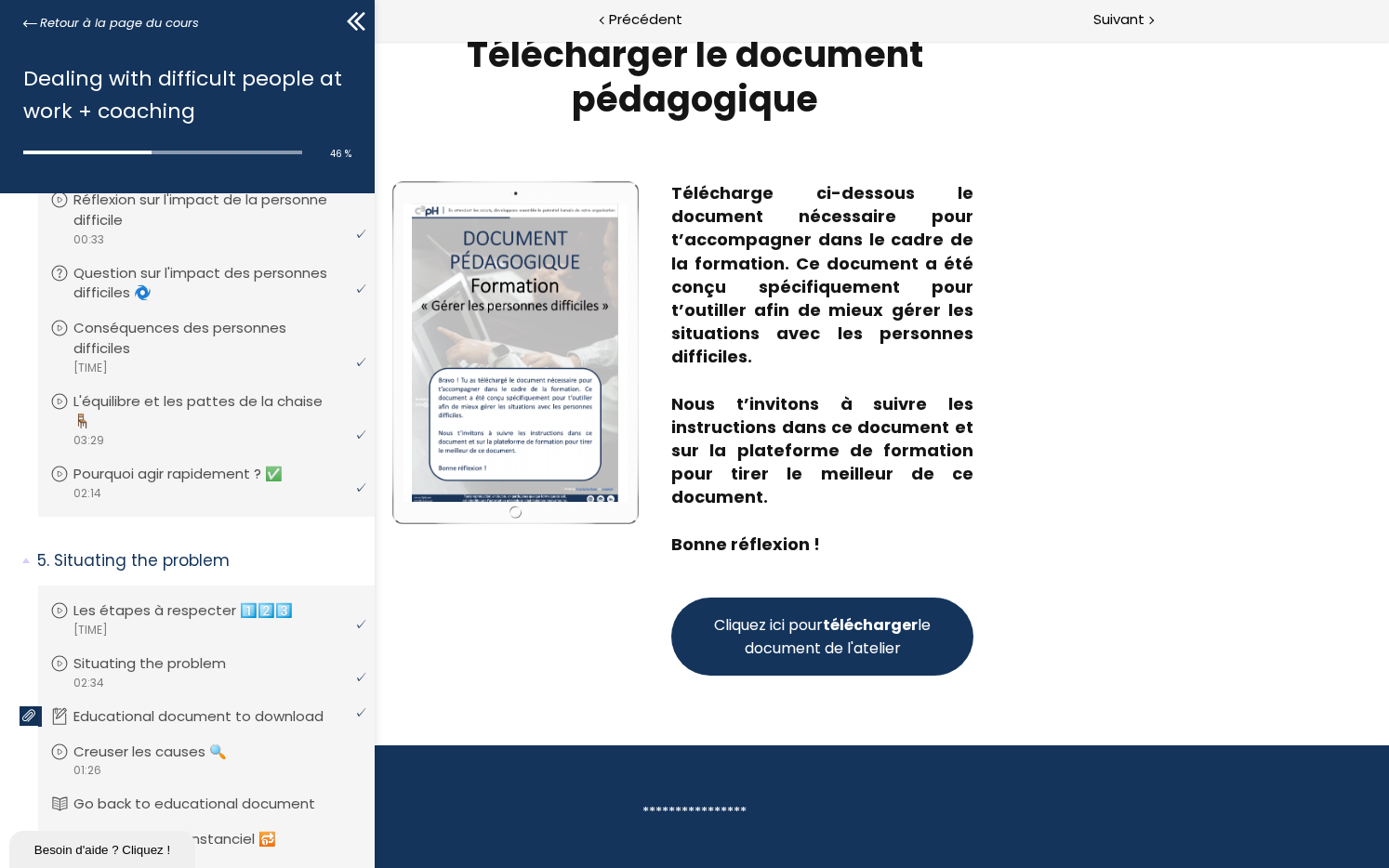 click on "Cliquez ici pour  télécharger  le document de l'atelier" at bounding box center (822, 637) 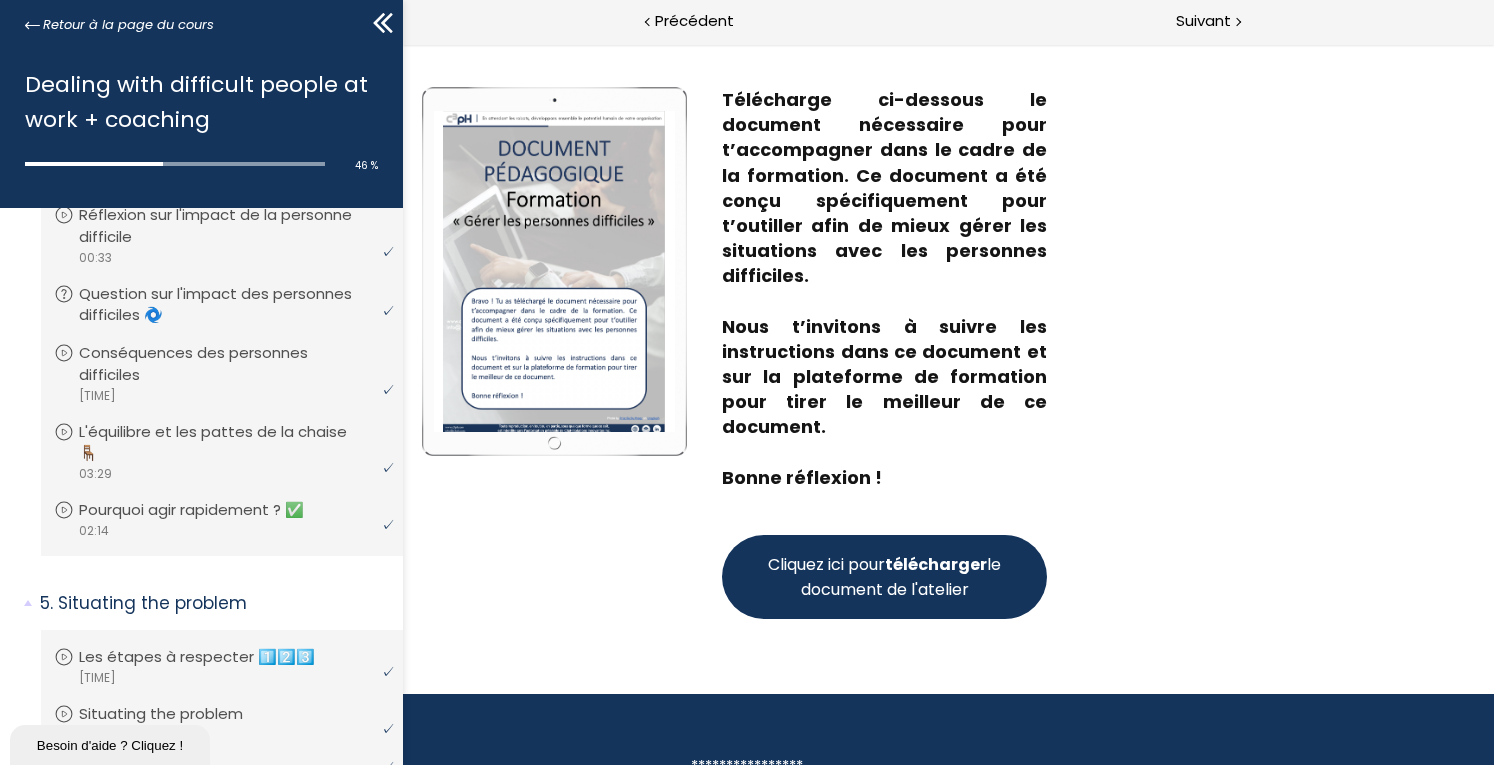 scroll, scrollTop: 0, scrollLeft: 0, axis: both 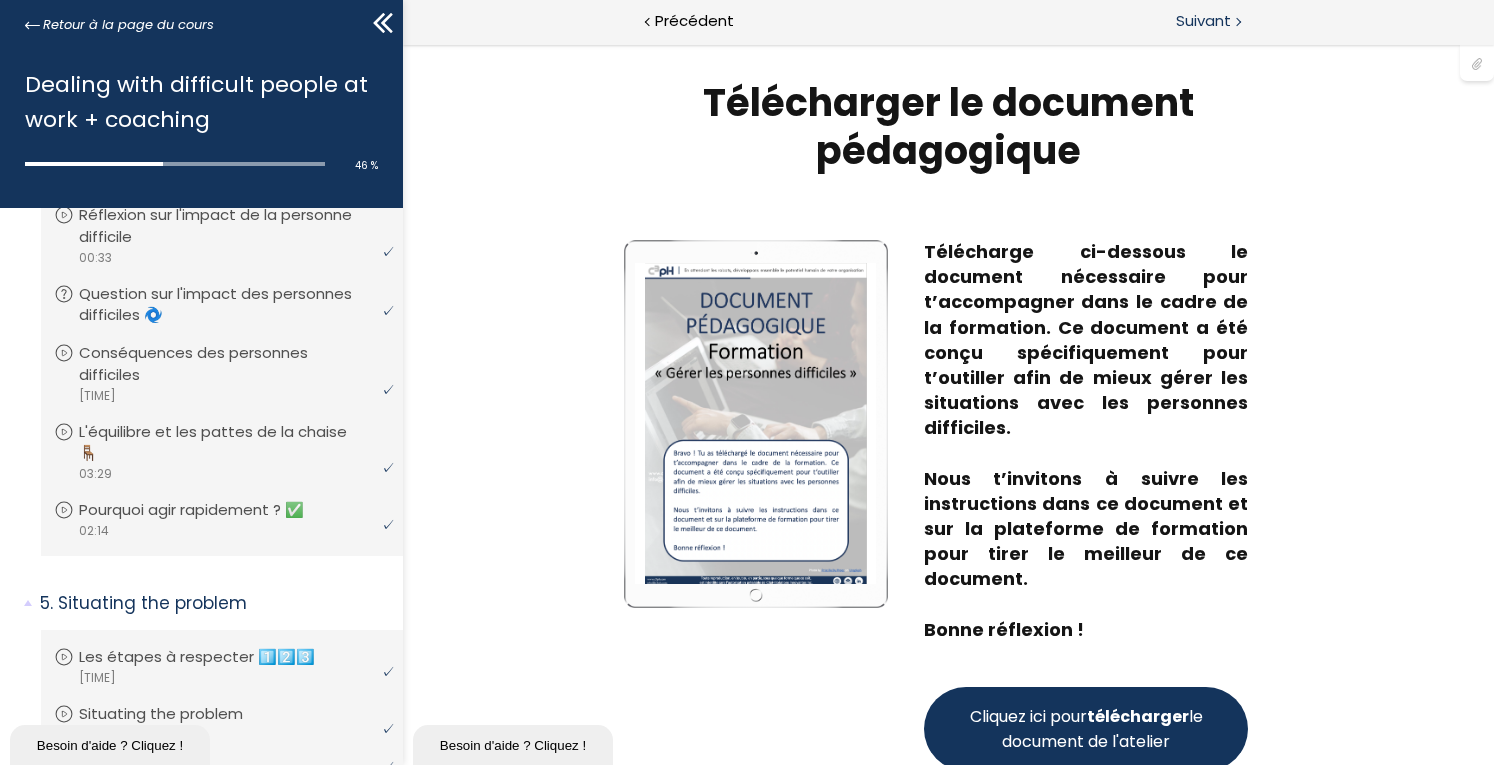 click on "Suivant" at bounding box center [1203, 21] 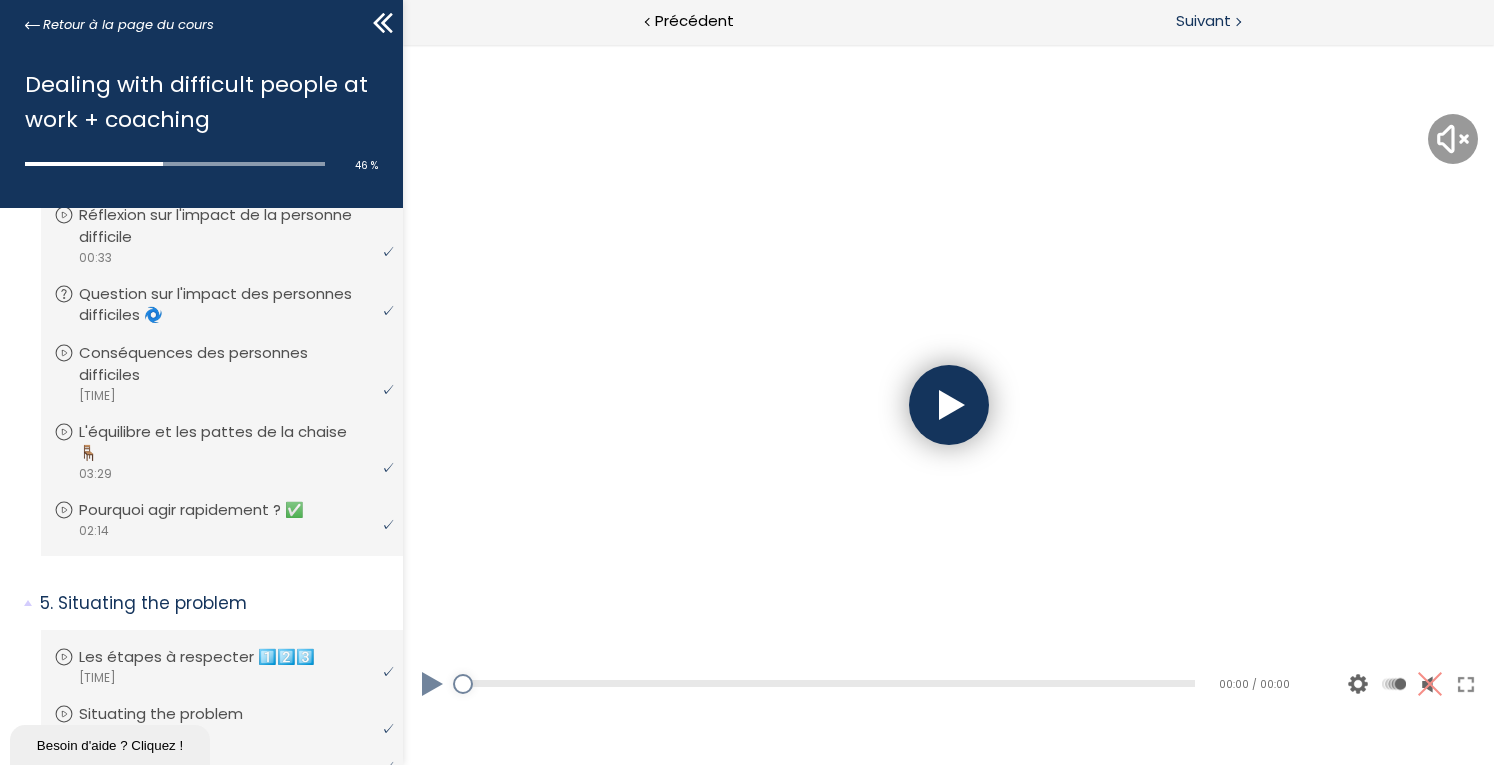 scroll, scrollTop: 0, scrollLeft: 0, axis: both 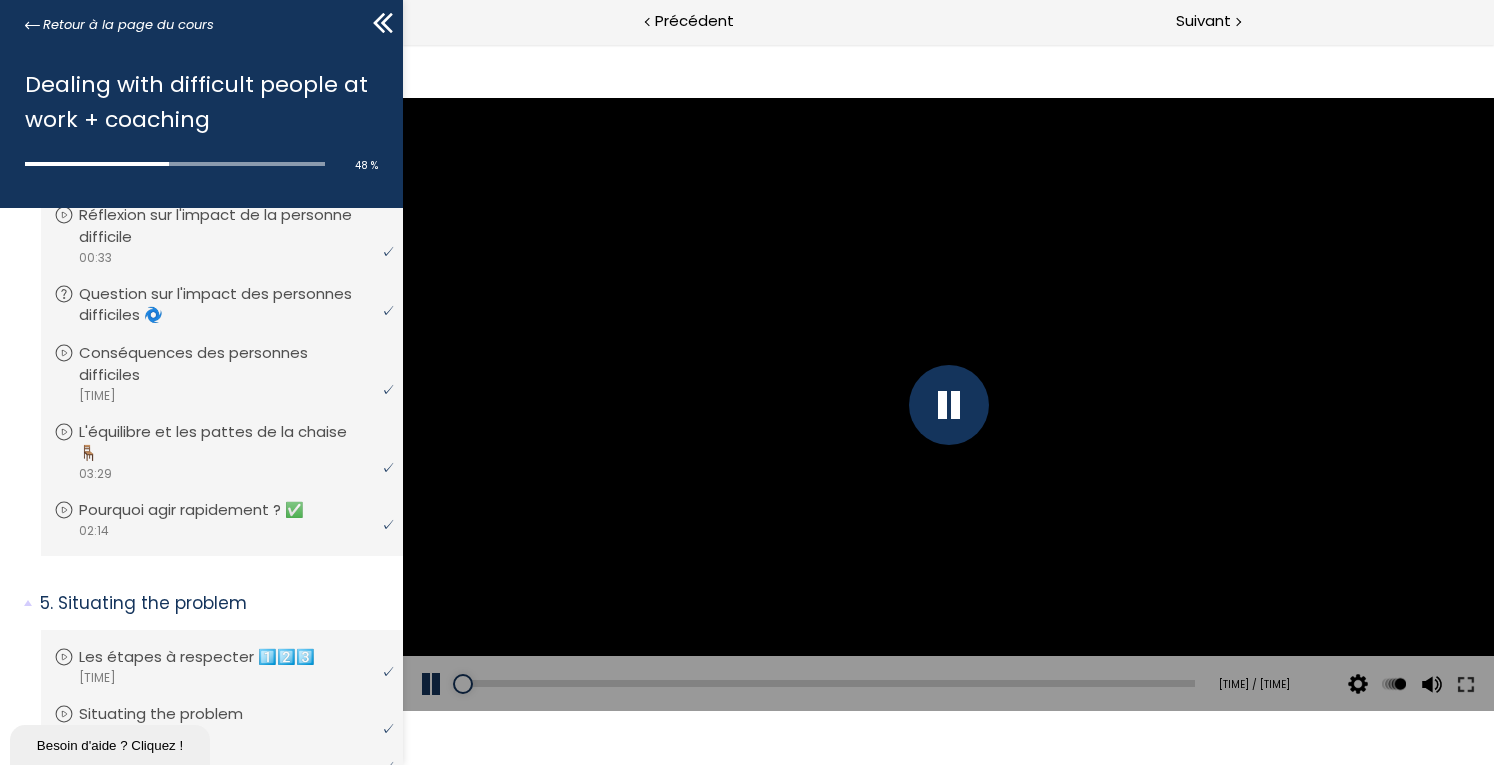 click at bounding box center (949, 405) 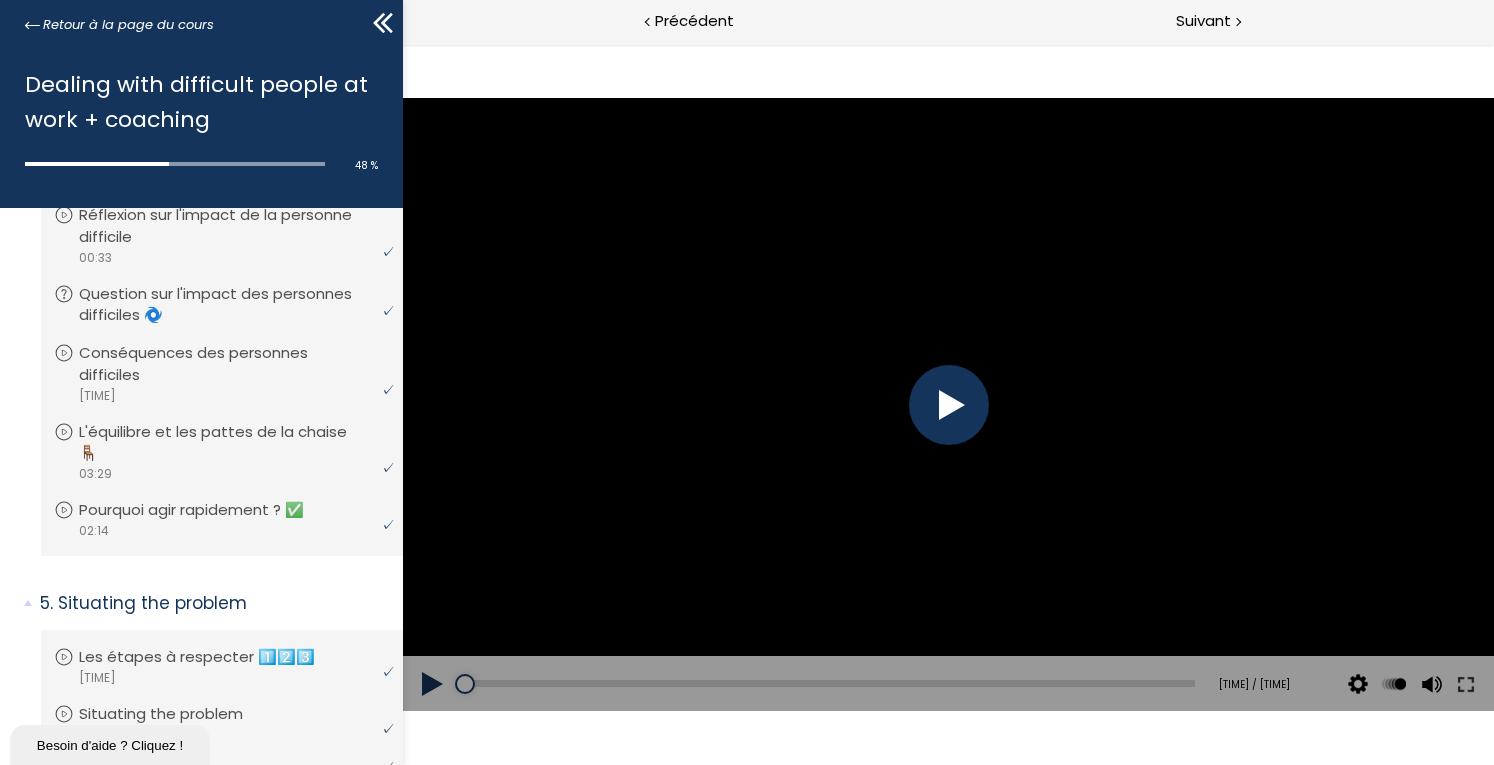 click at bounding box center (949, 405) 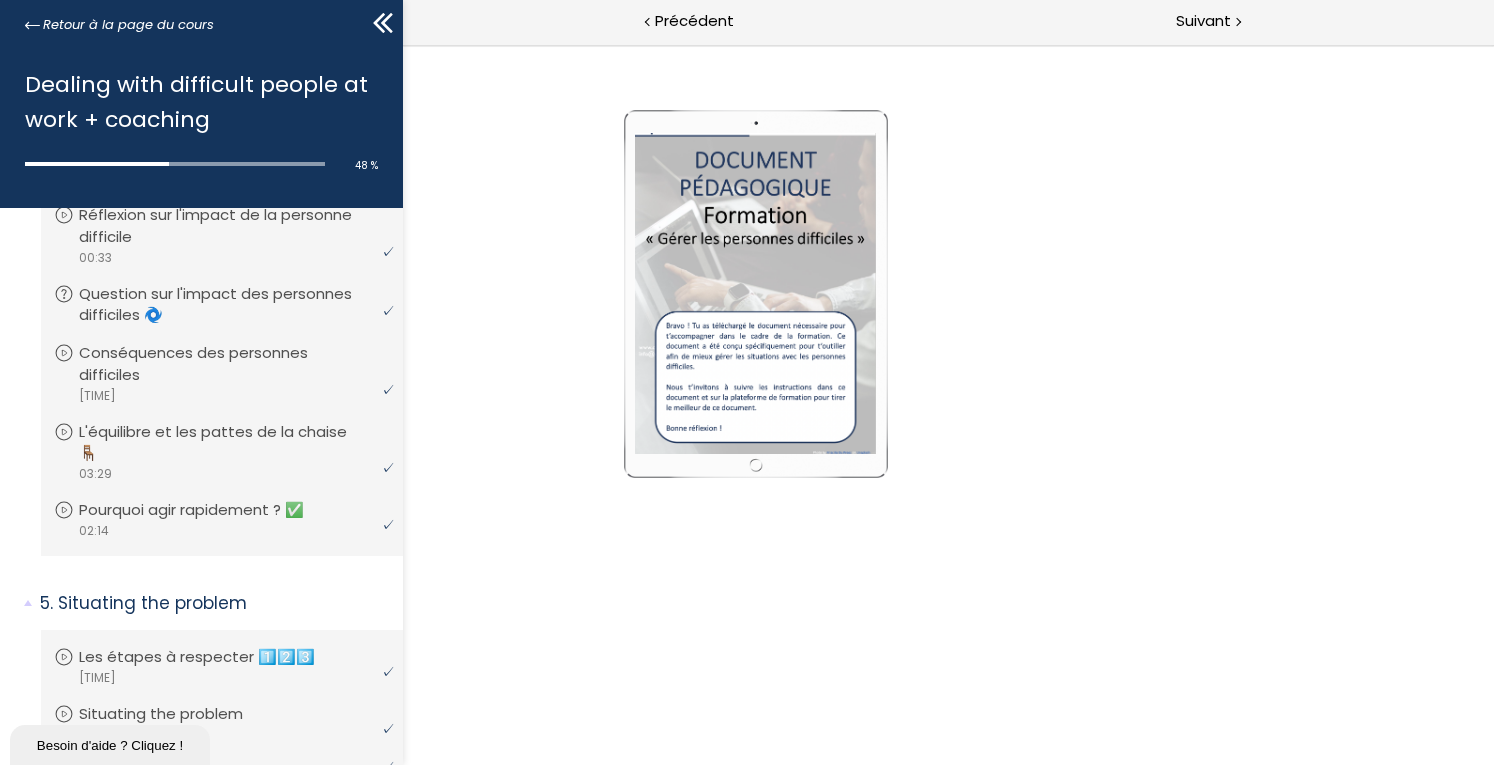 scroll, scrollTop: 0, scrollLeft: 0, axis: both 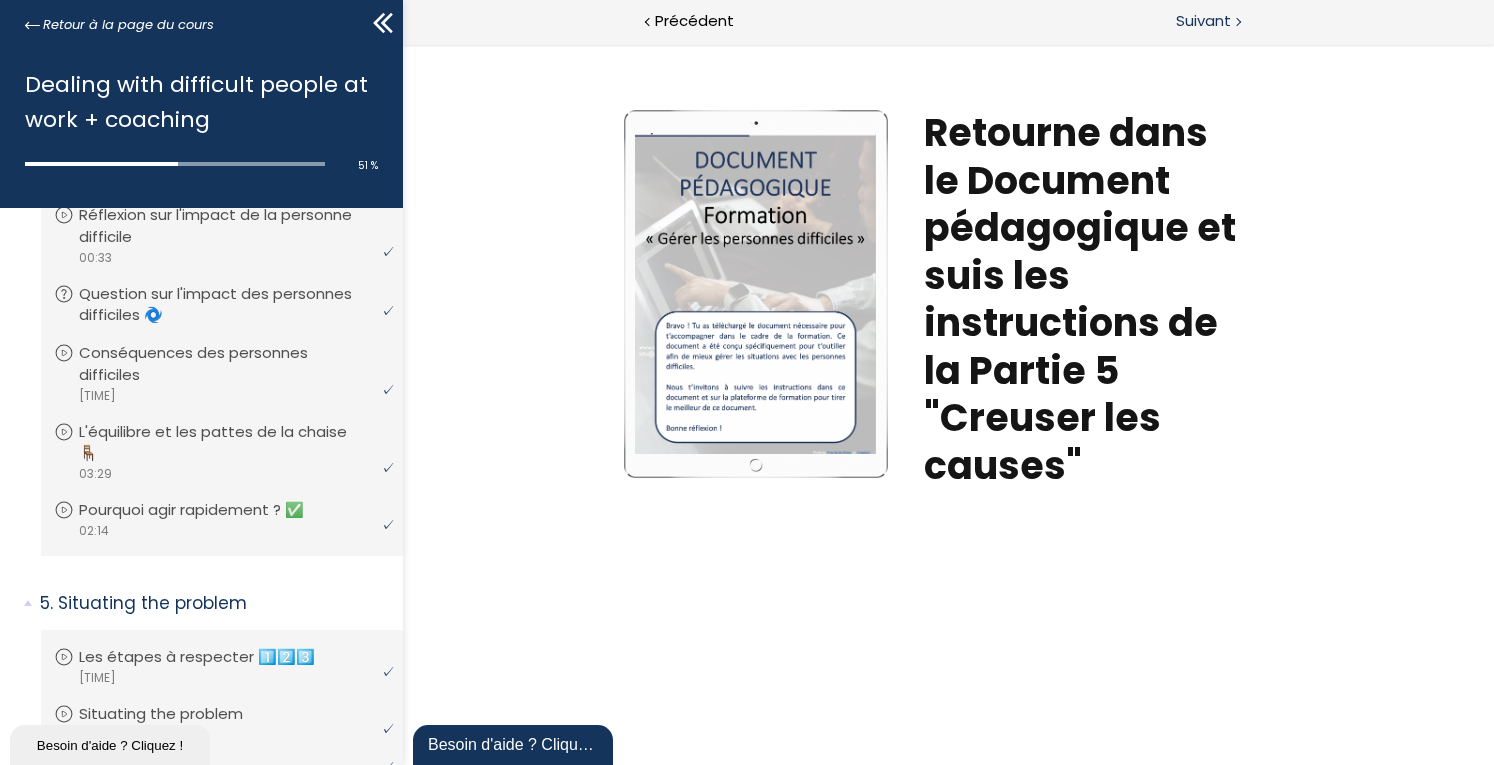 click on "Suivant" at bounding box center (1203, 21) 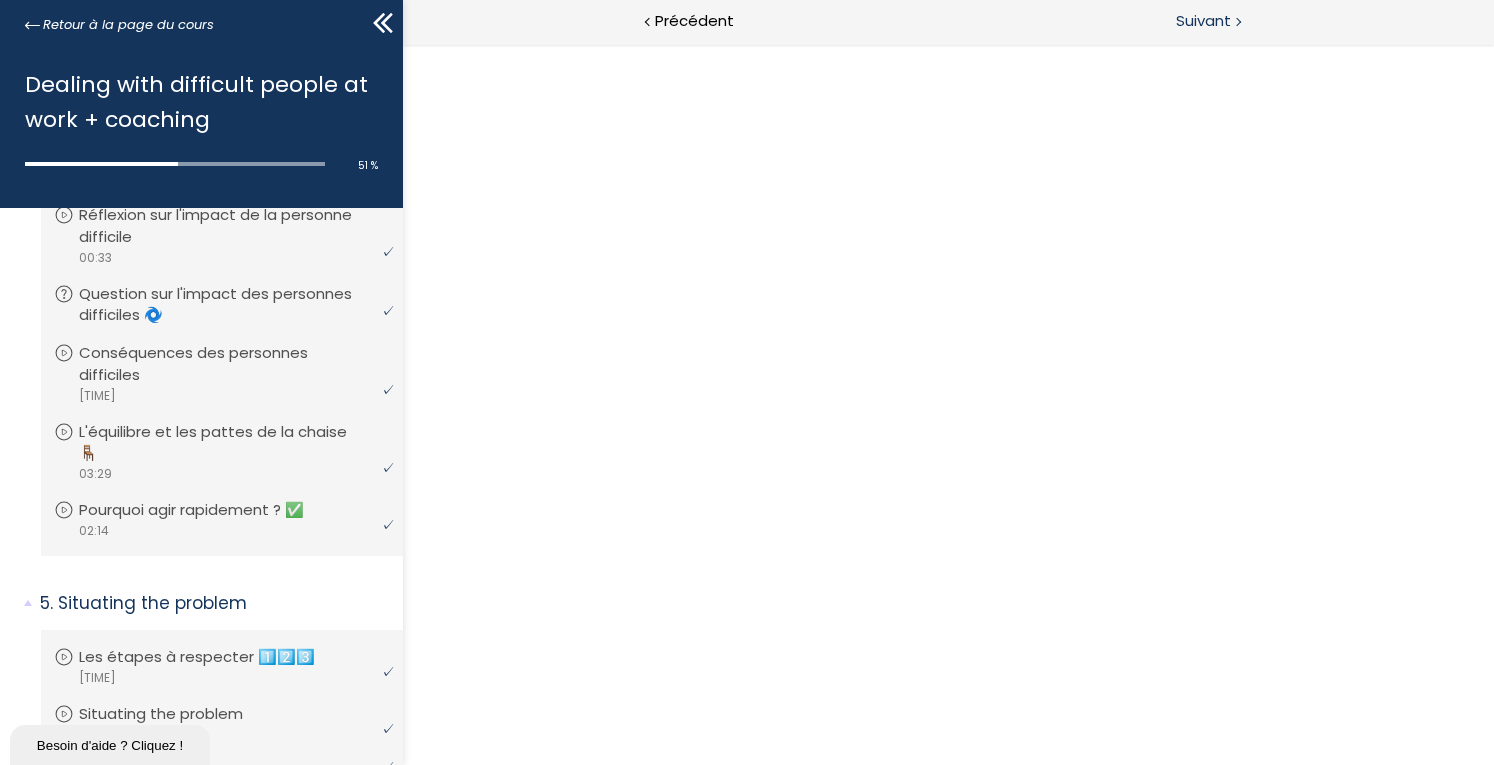 scroll, scrollTop: 0, scrollLeft: 0, axis: both 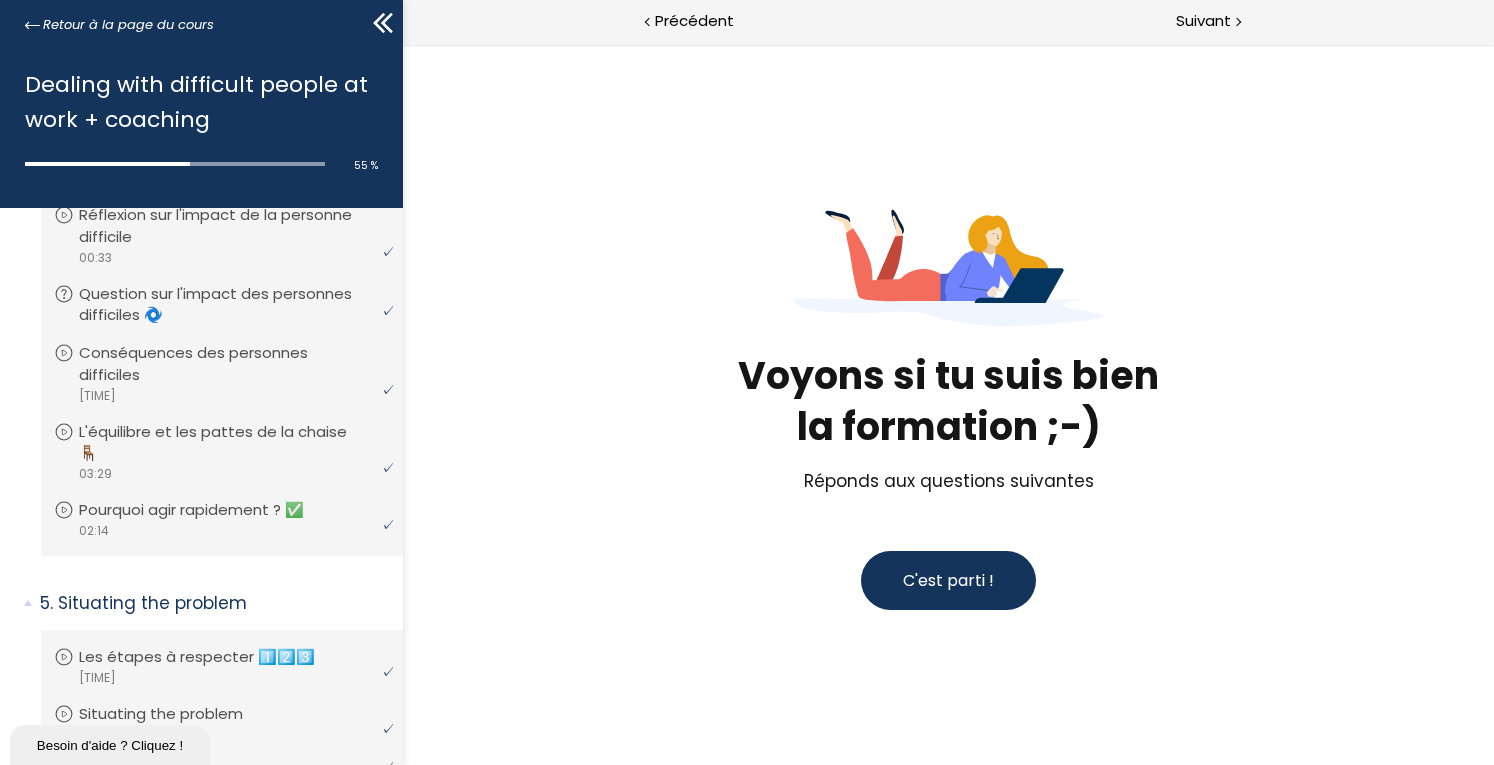 click on "C'est parti !" at bounding box center (948, 580) 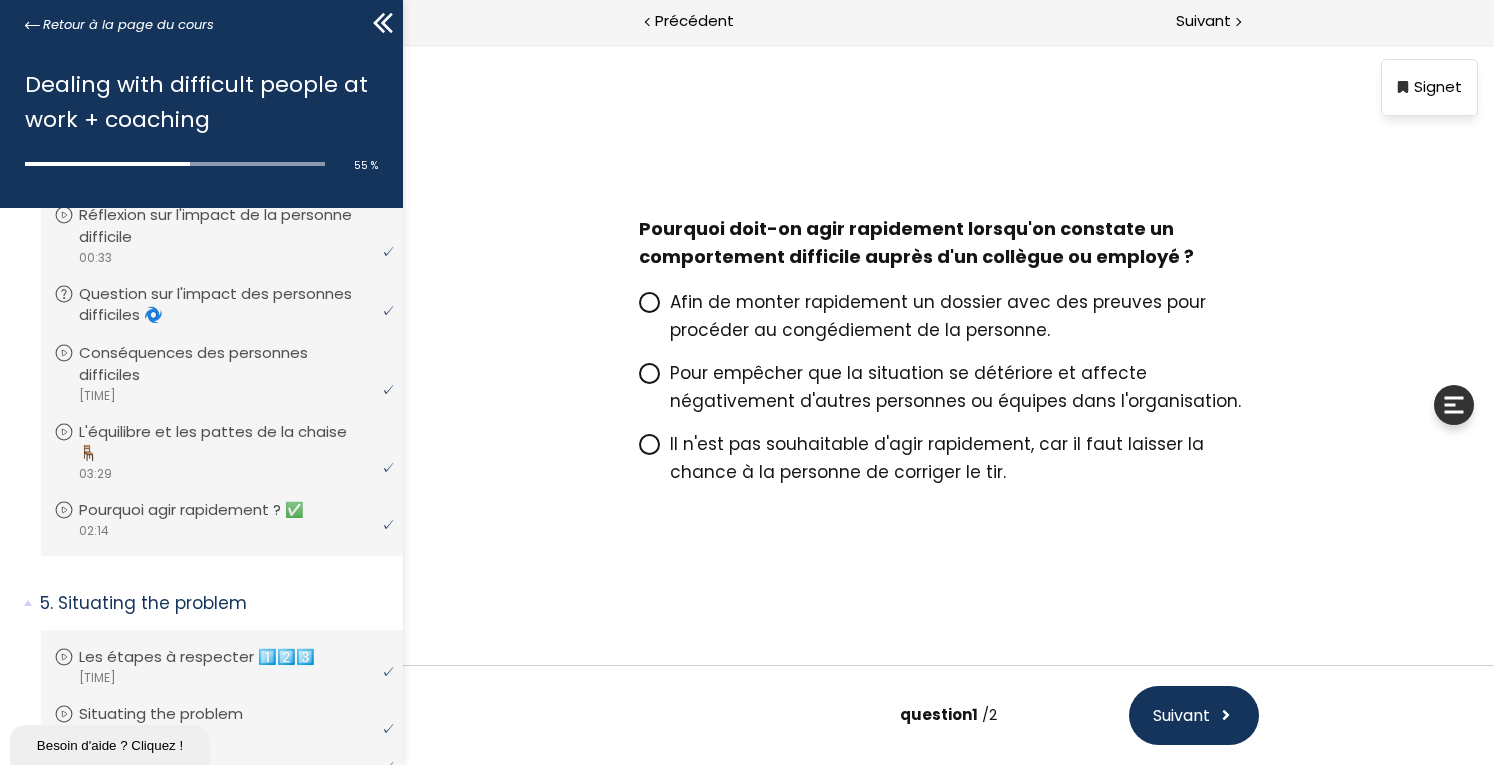 click 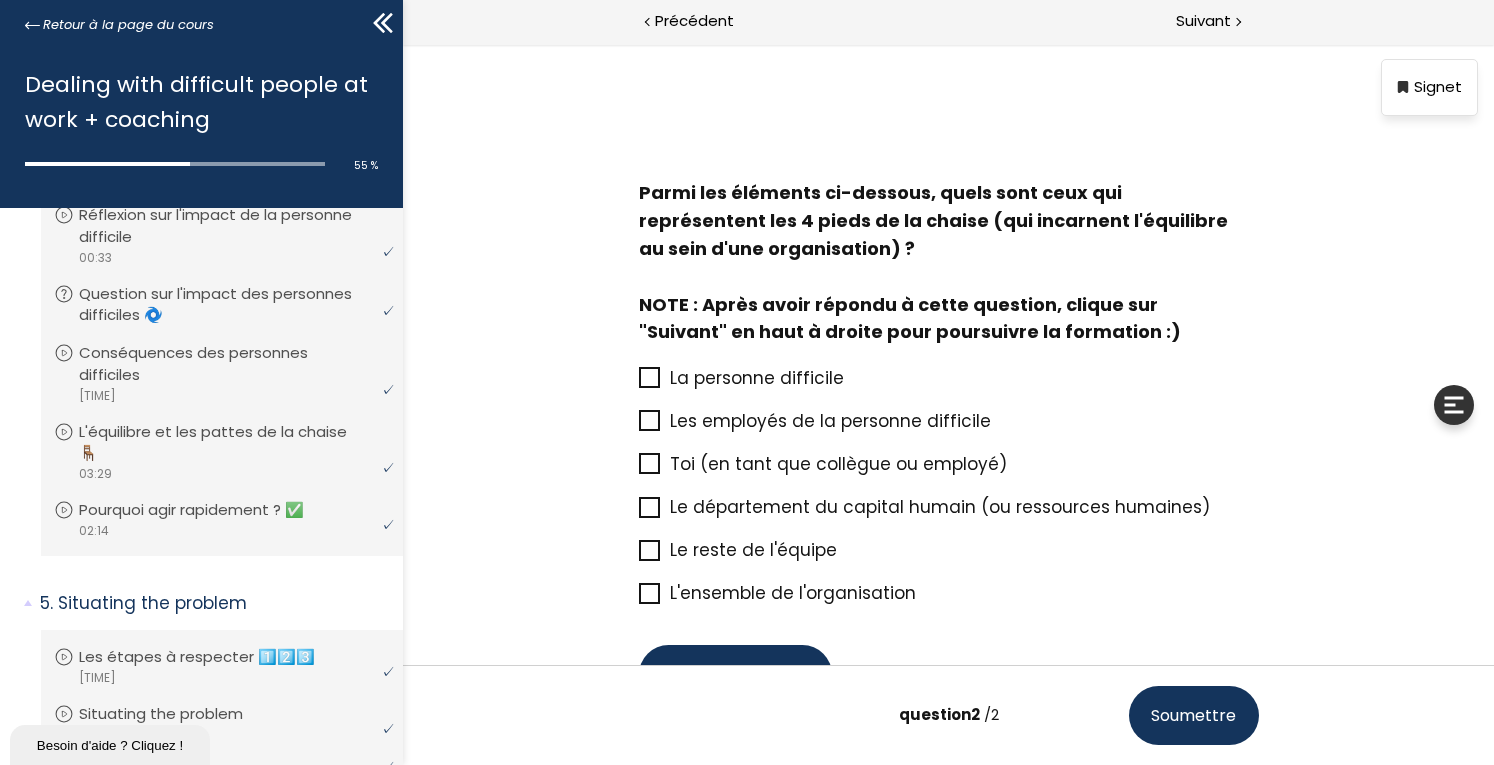 scroll, scrollTop: 125, scrollLeft: 0, axis: vertical 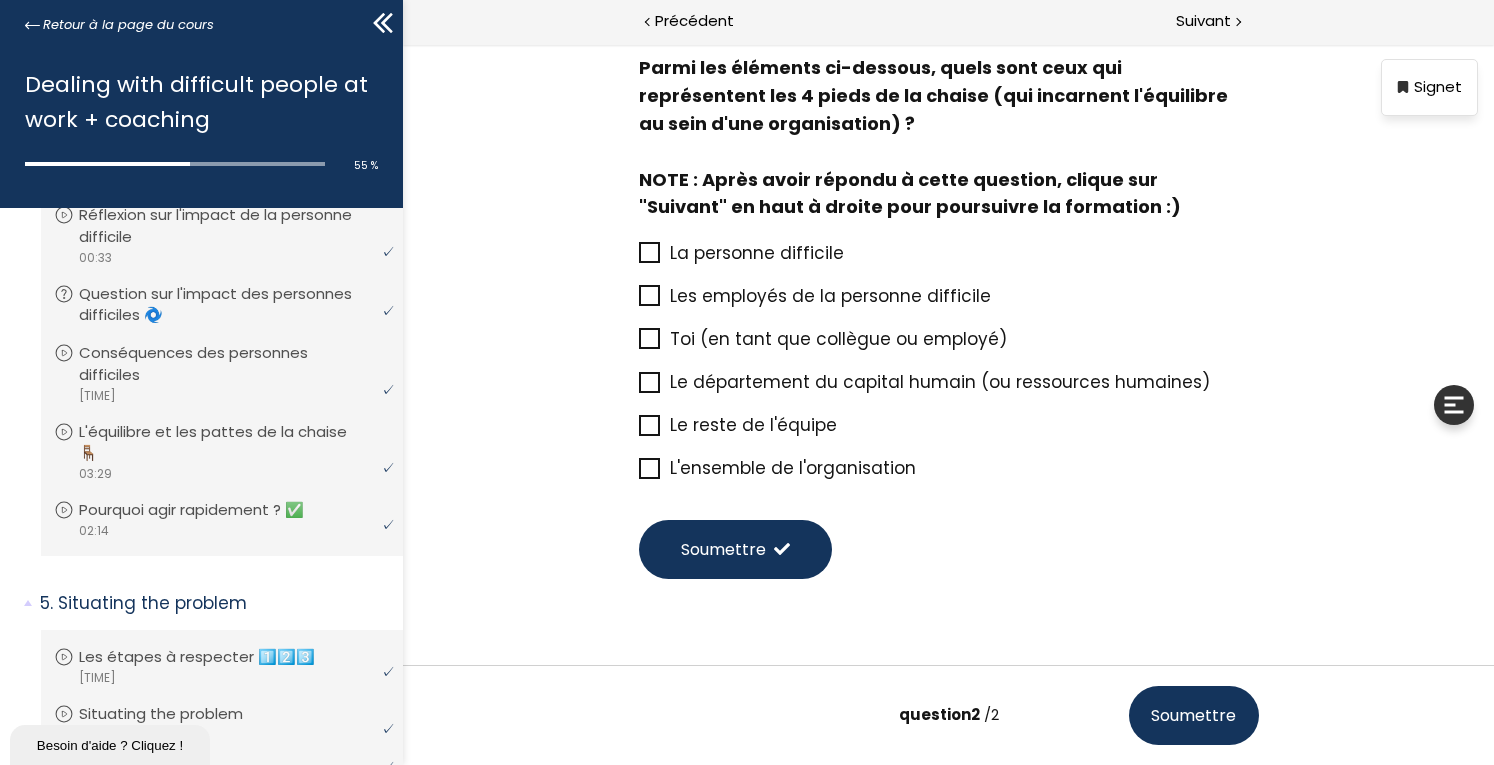 click on "L'ensemble de l'organisation" at bounding box center (793, 468) 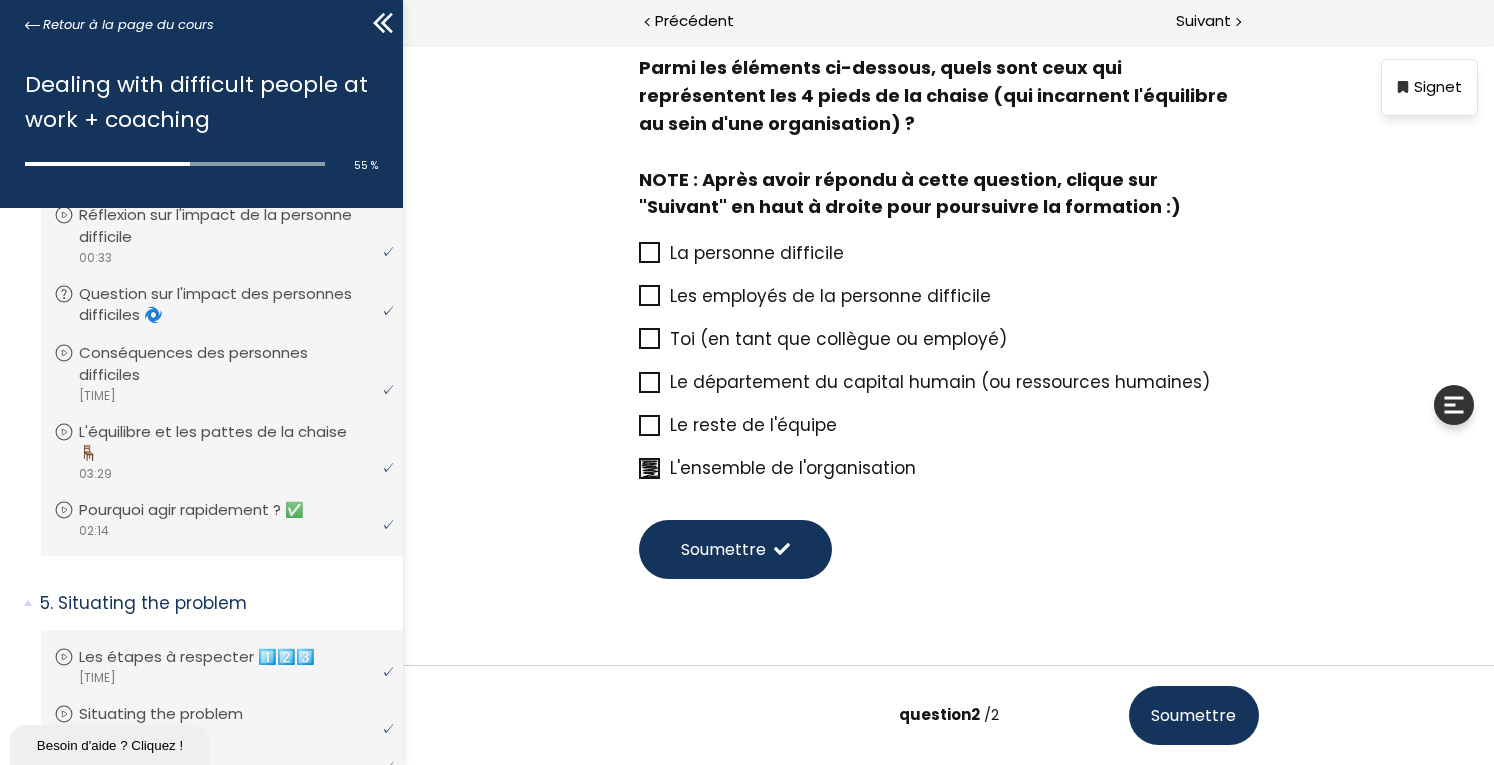 click on "Soumettre" at bounding box center (723, 549) 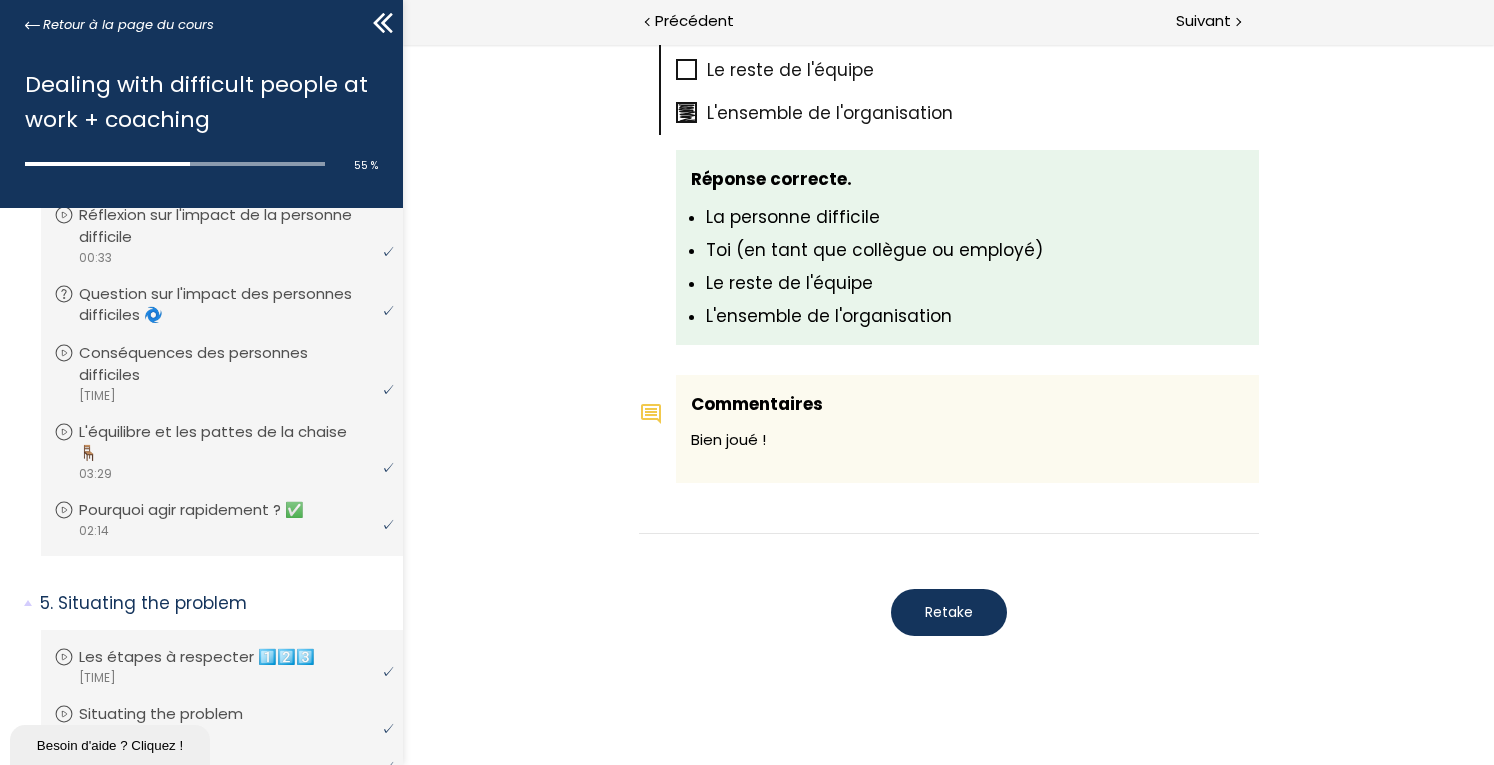 scroll, scrollTop: 1444, scrollLeft: 0, axis: vertical 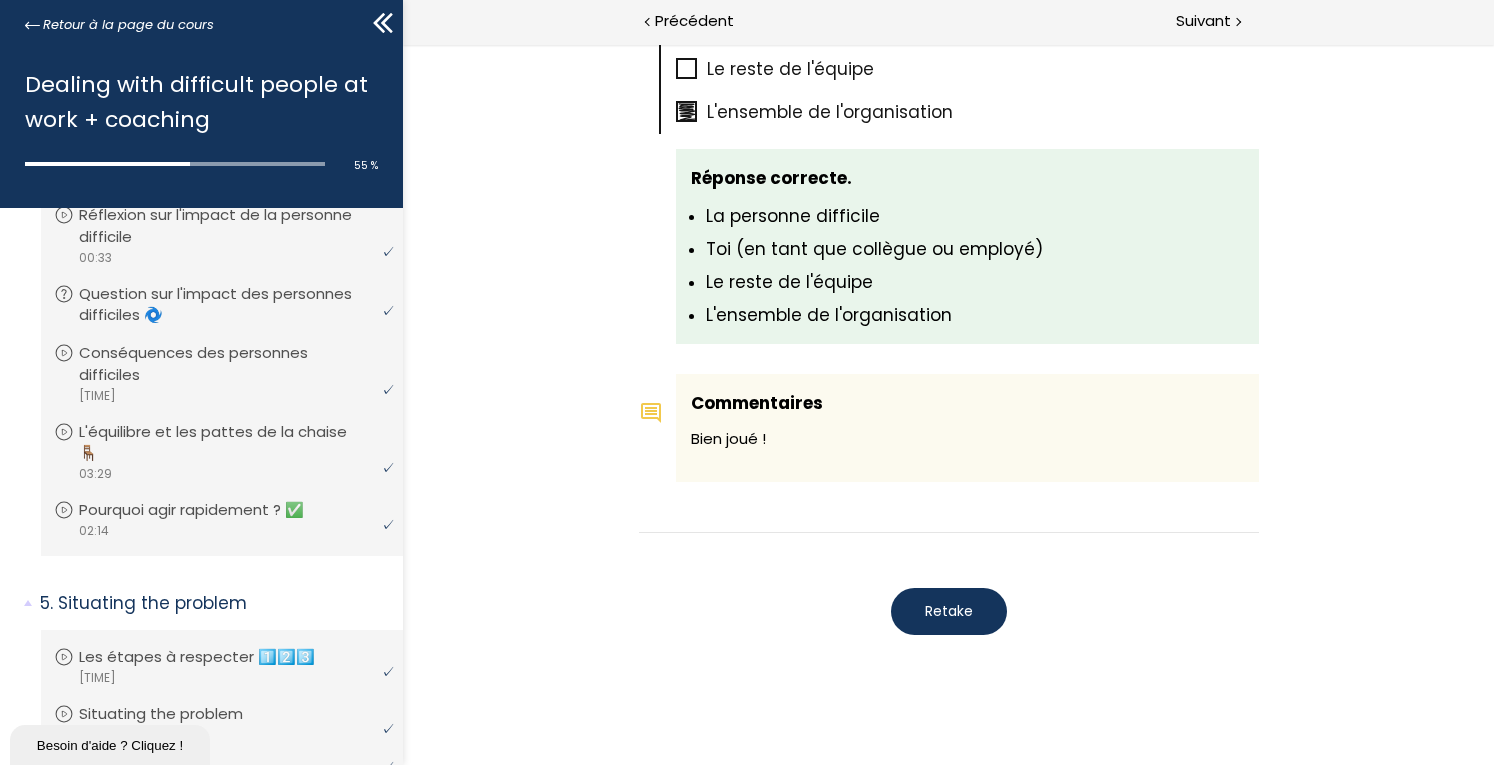 click on "Retake" at bounding box center [949, 611] 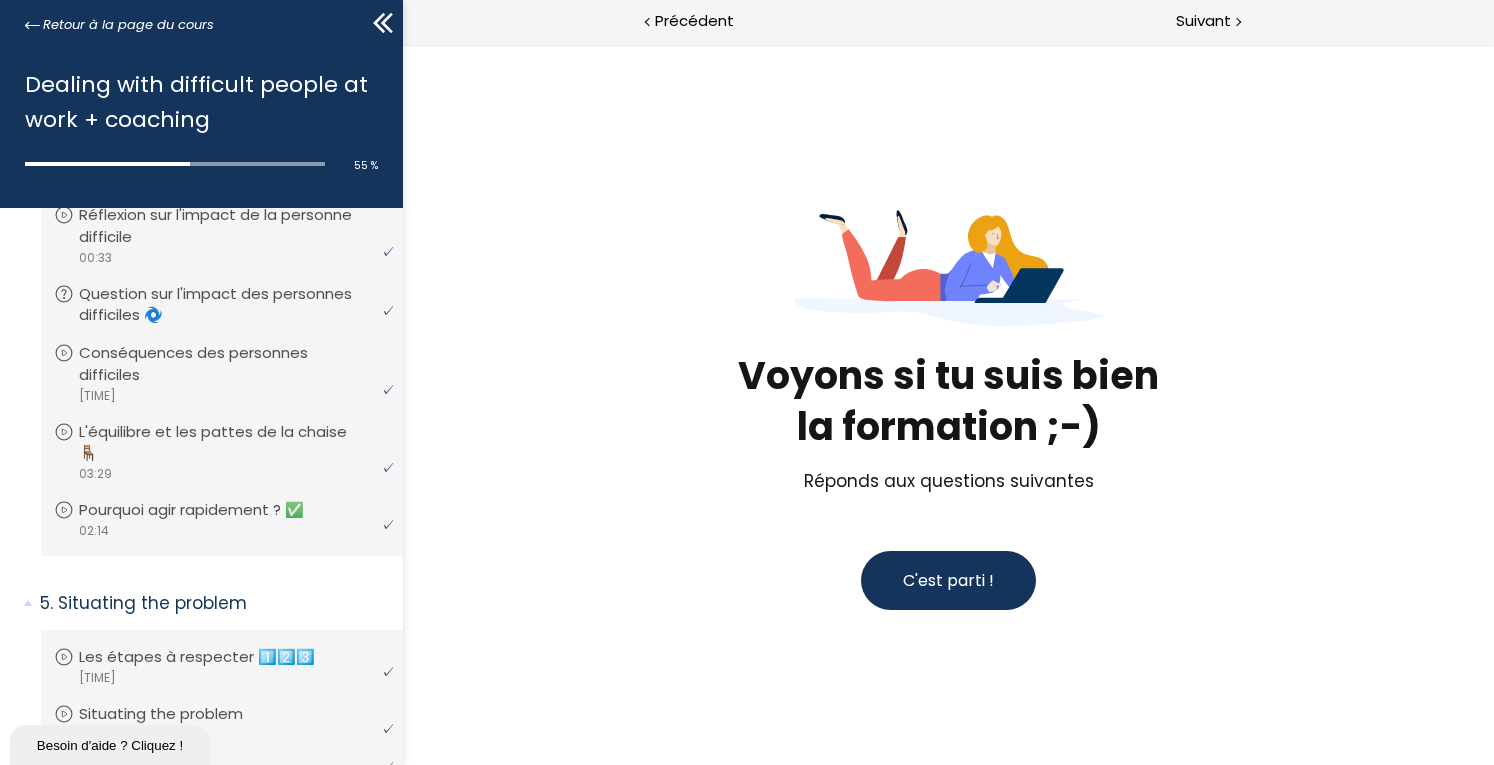 click on "C'est parti !" at bounding box center (948, 580) 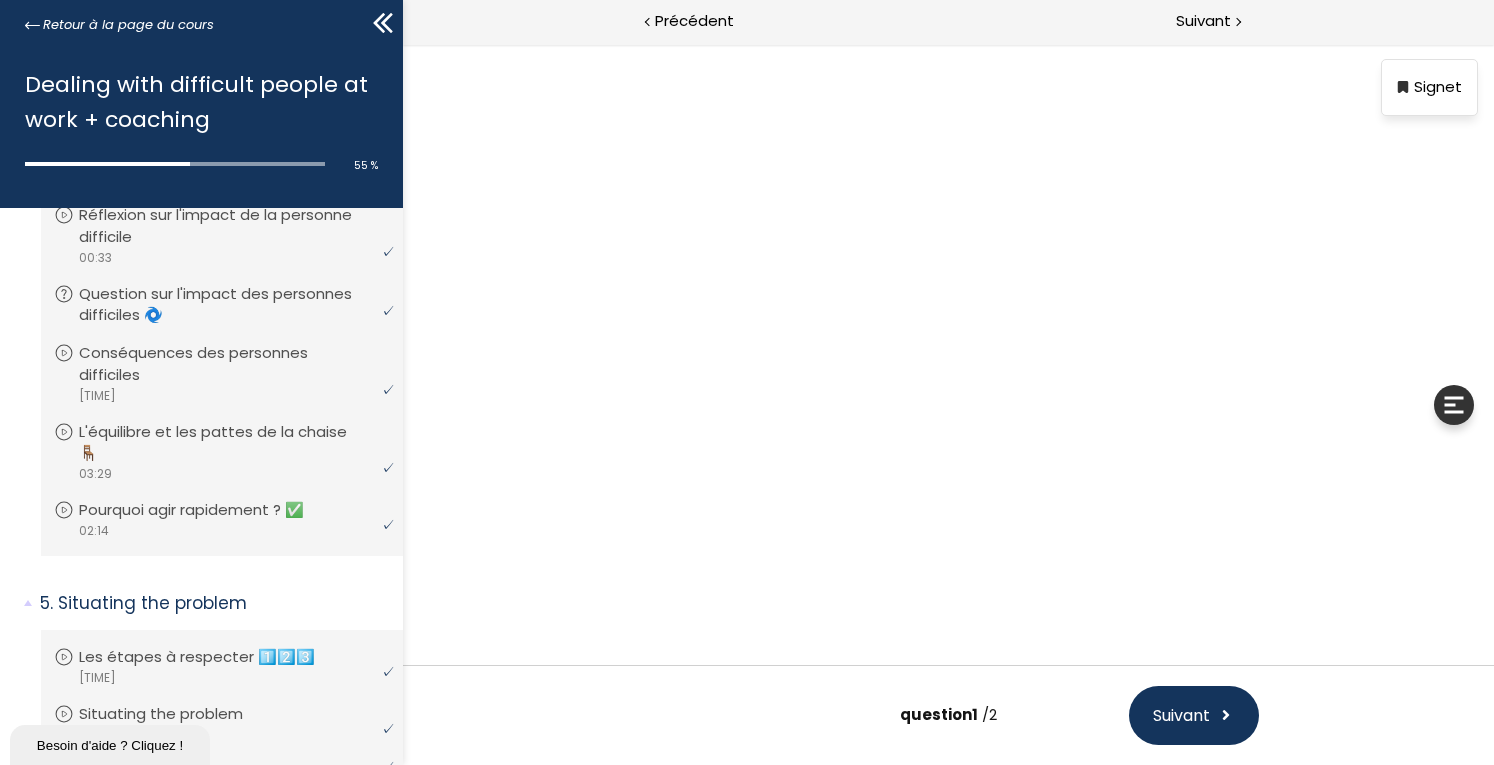 click at bounding box center (948, 354) 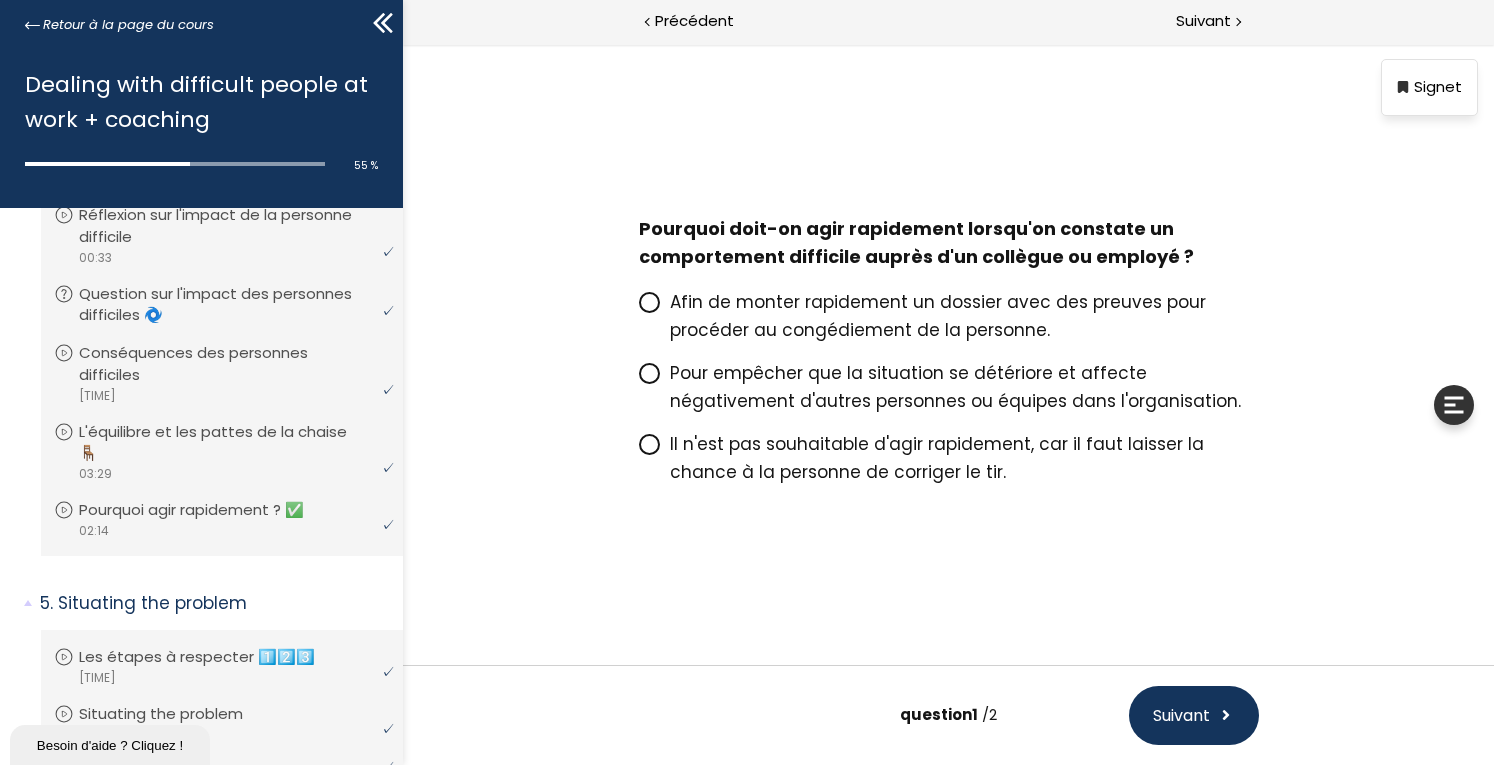 click on "Pour empêcher que la situation se détériore et affecte négativement d'autres personnes ou équipes dans l'organisation." at bounding box center [964, 387] 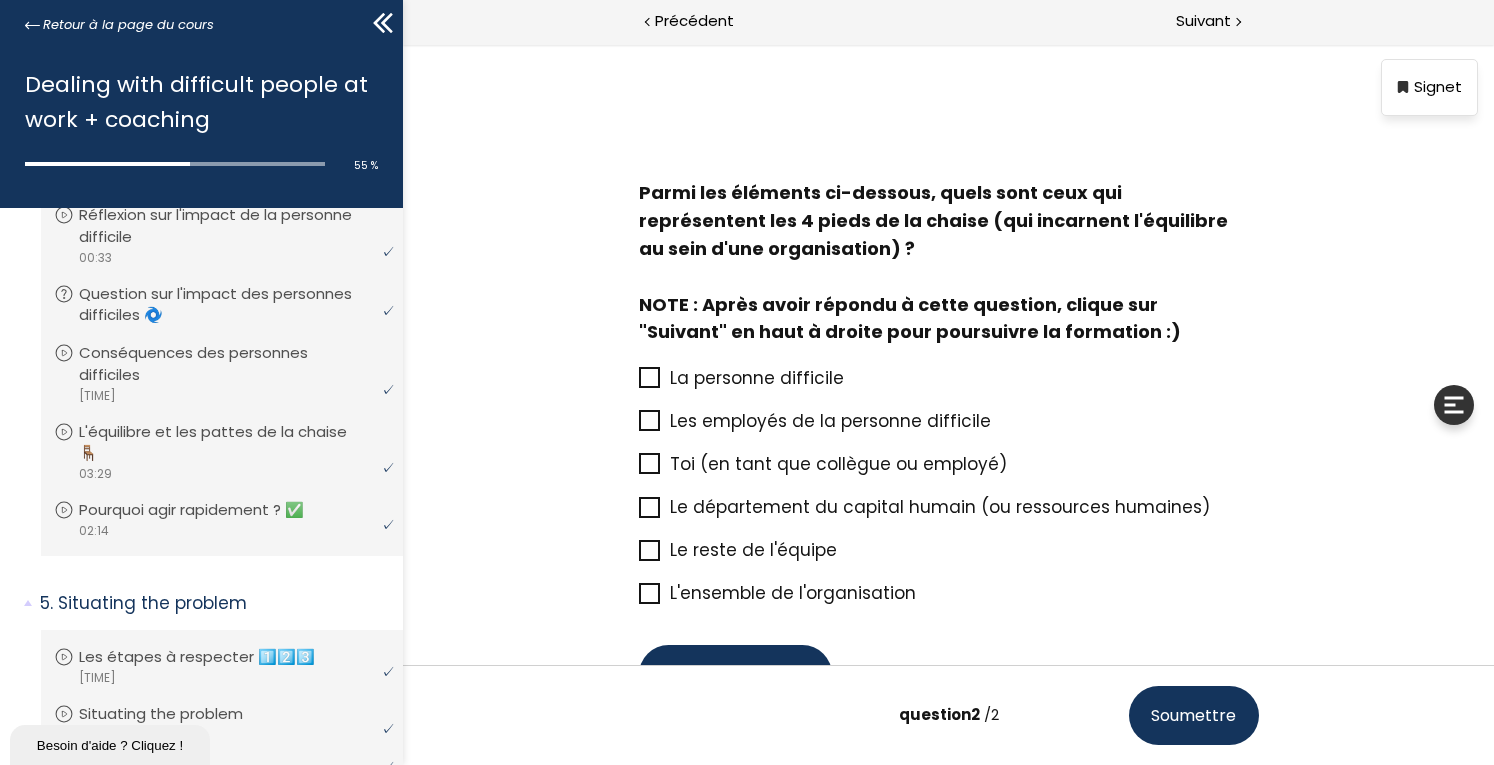 scroll, scrollTop: 125, scrollLeft: 0, axis: vertical 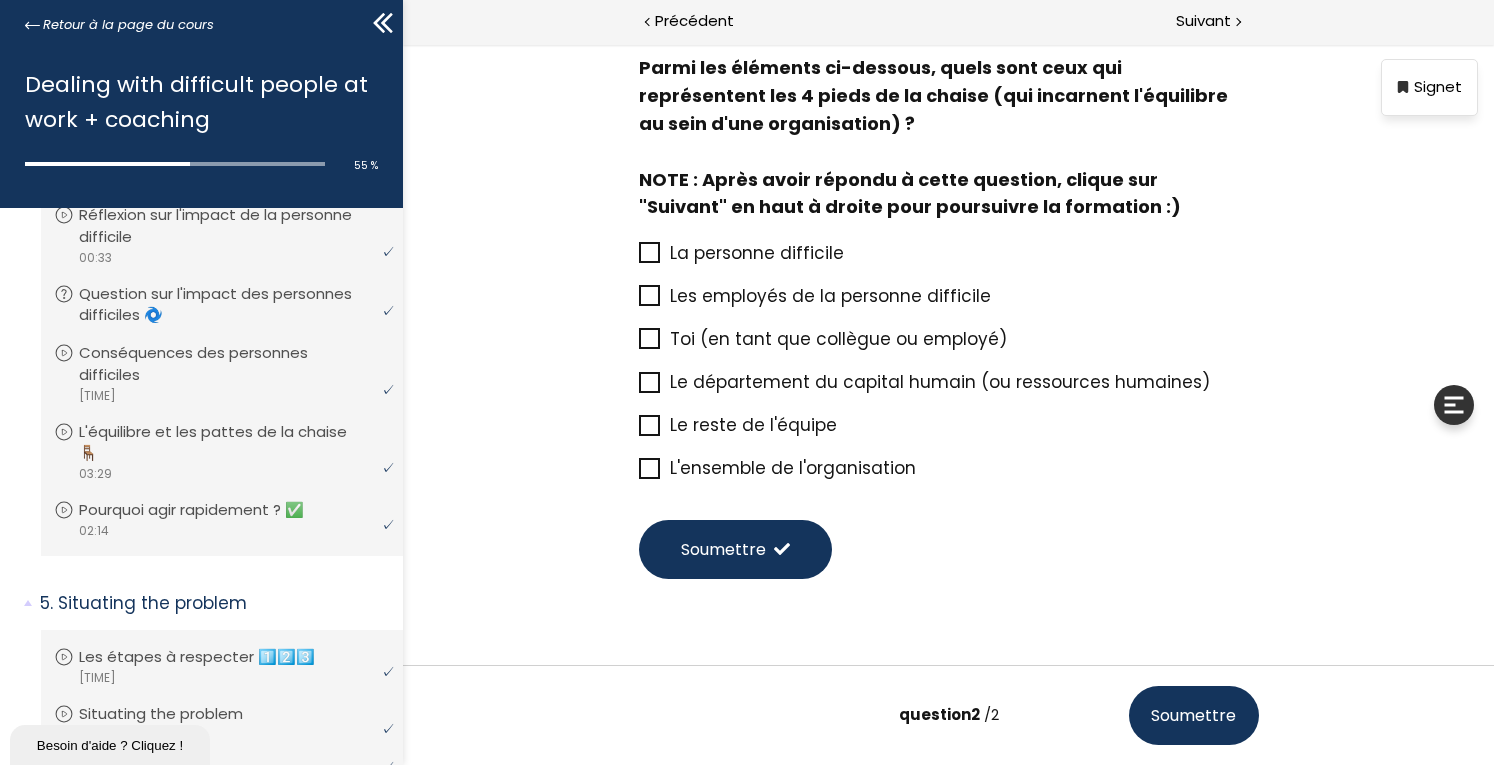 click at bounding box center (649, 468) 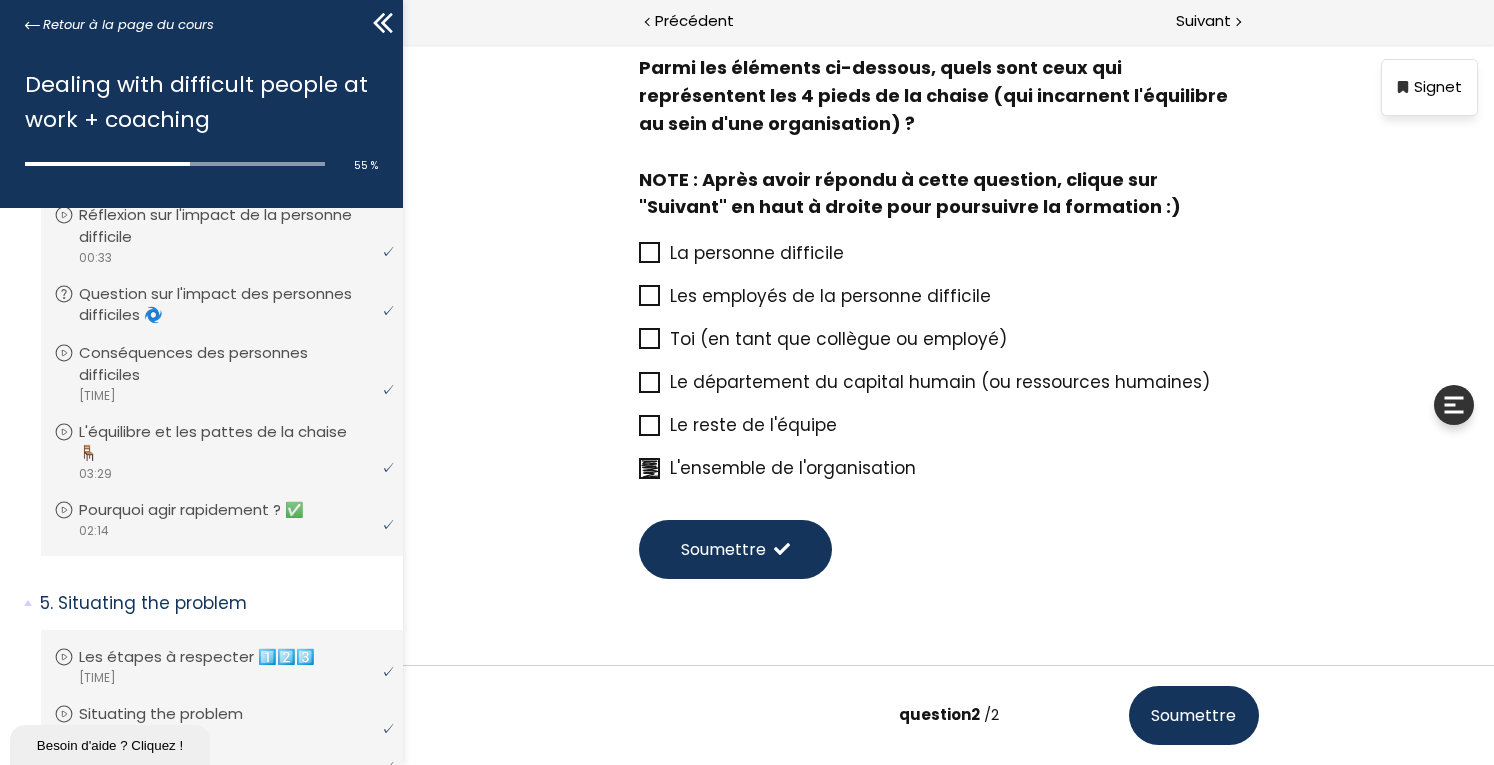 click on "La personne difficile" at bounding box center (757, 253) 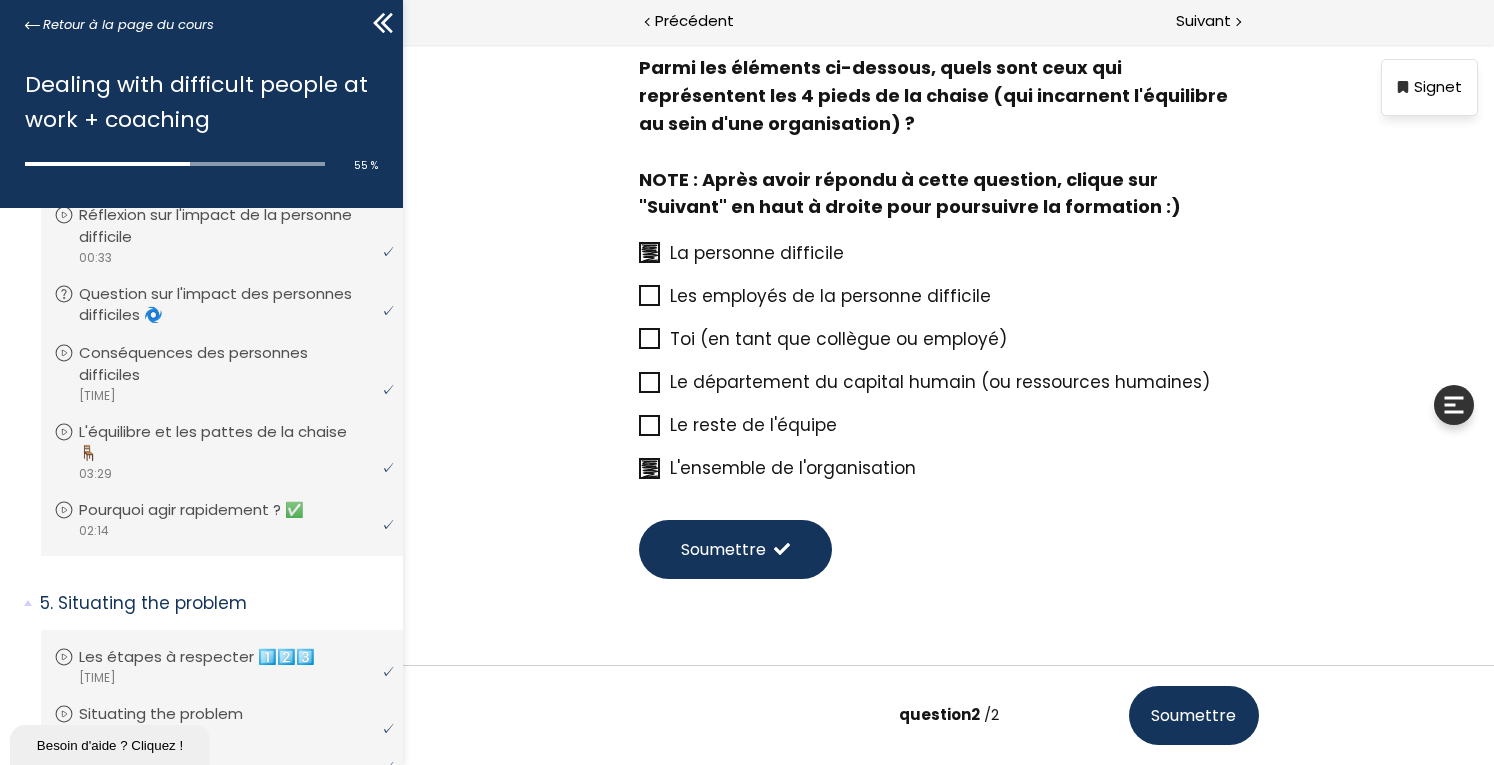 click on "La personne difficile" at bounding box center (964, 253) 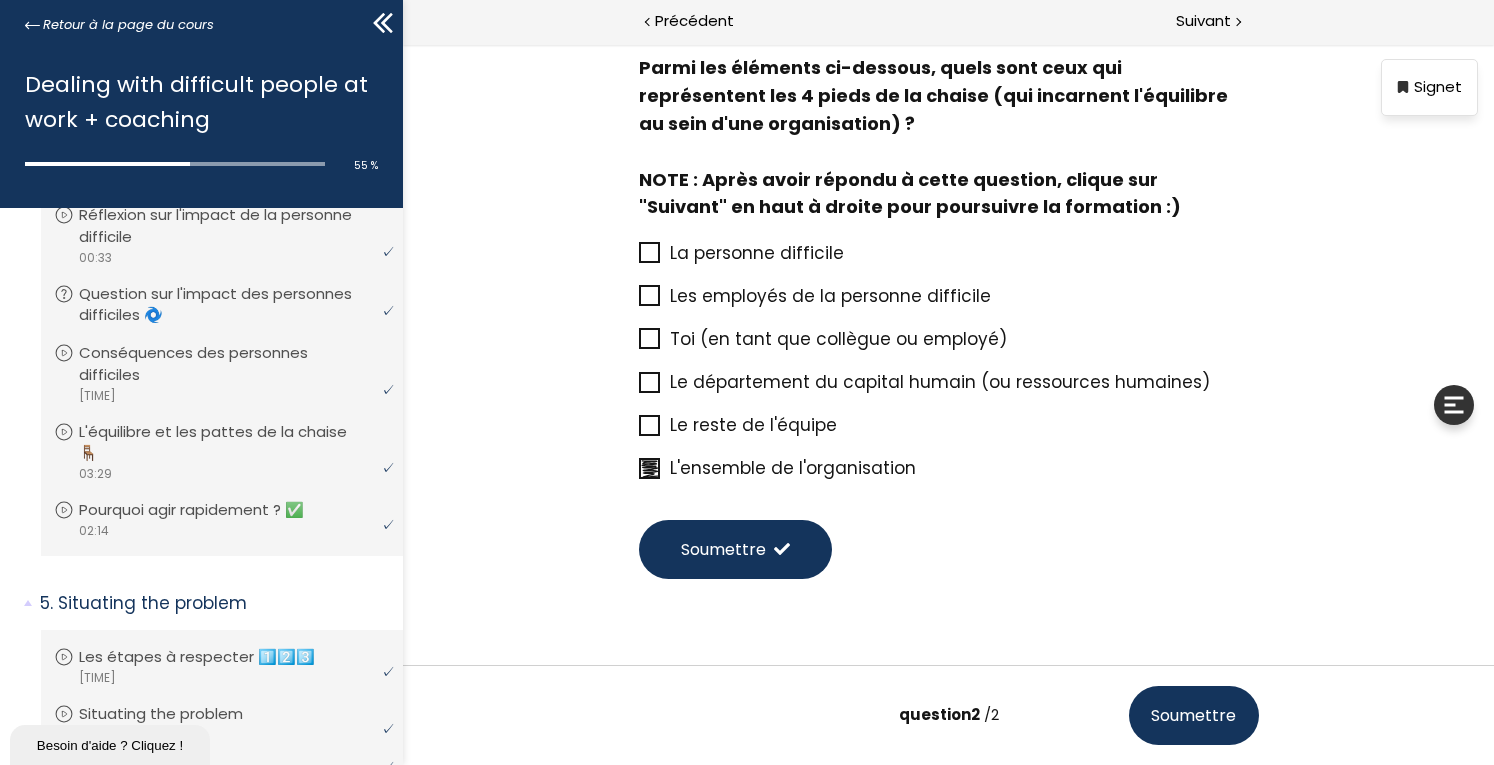 click on "La personne difficile" at bounding box center [949, 252] 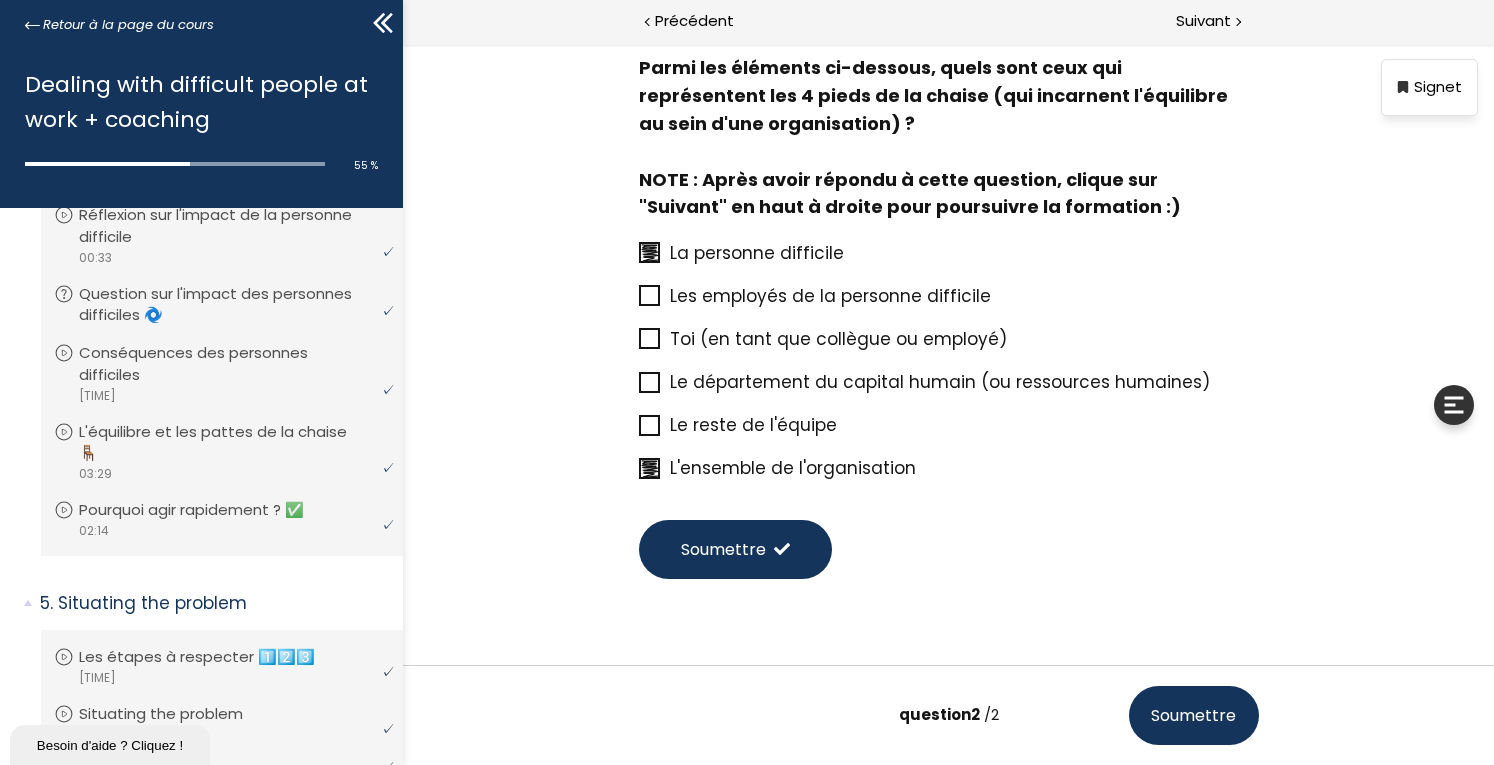 click 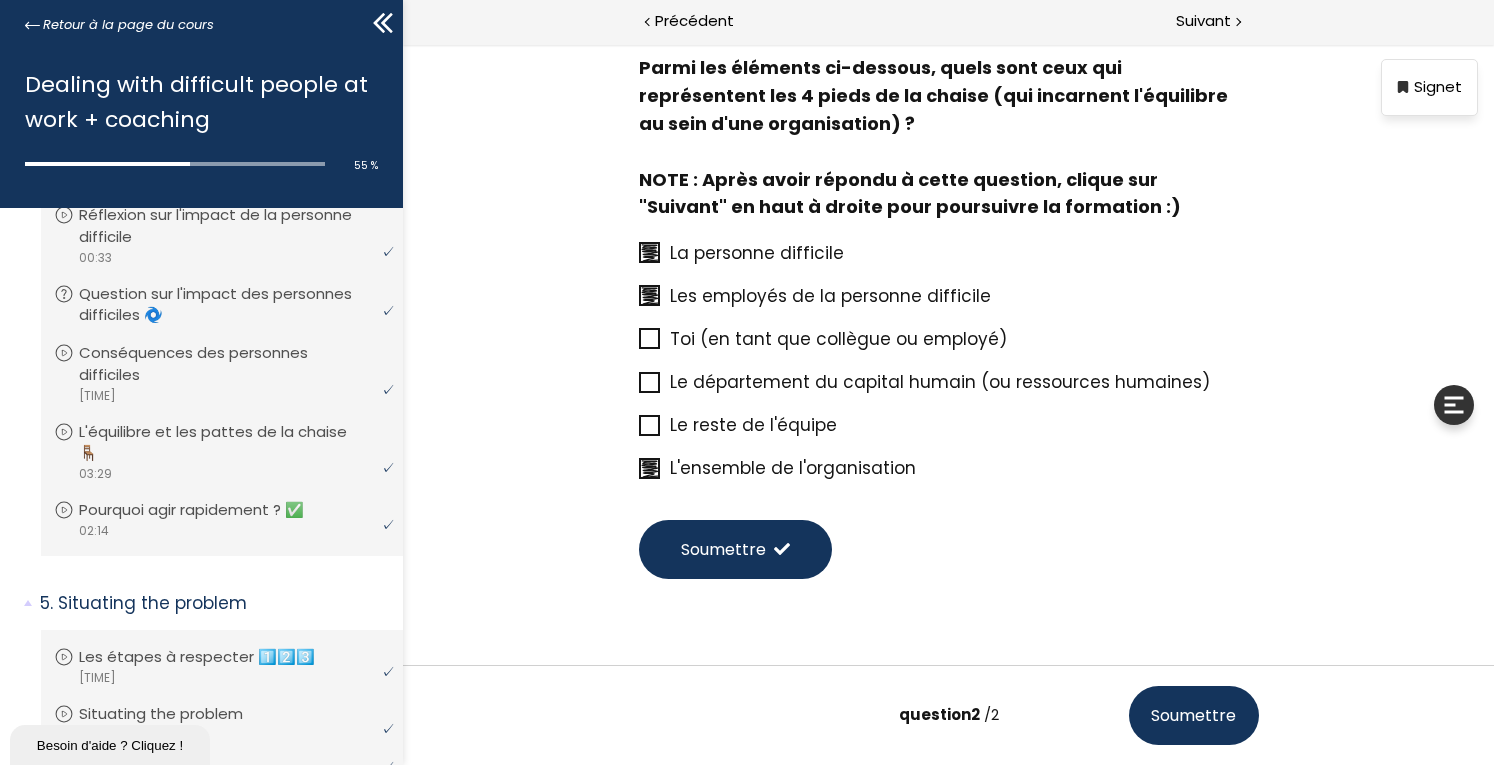 click 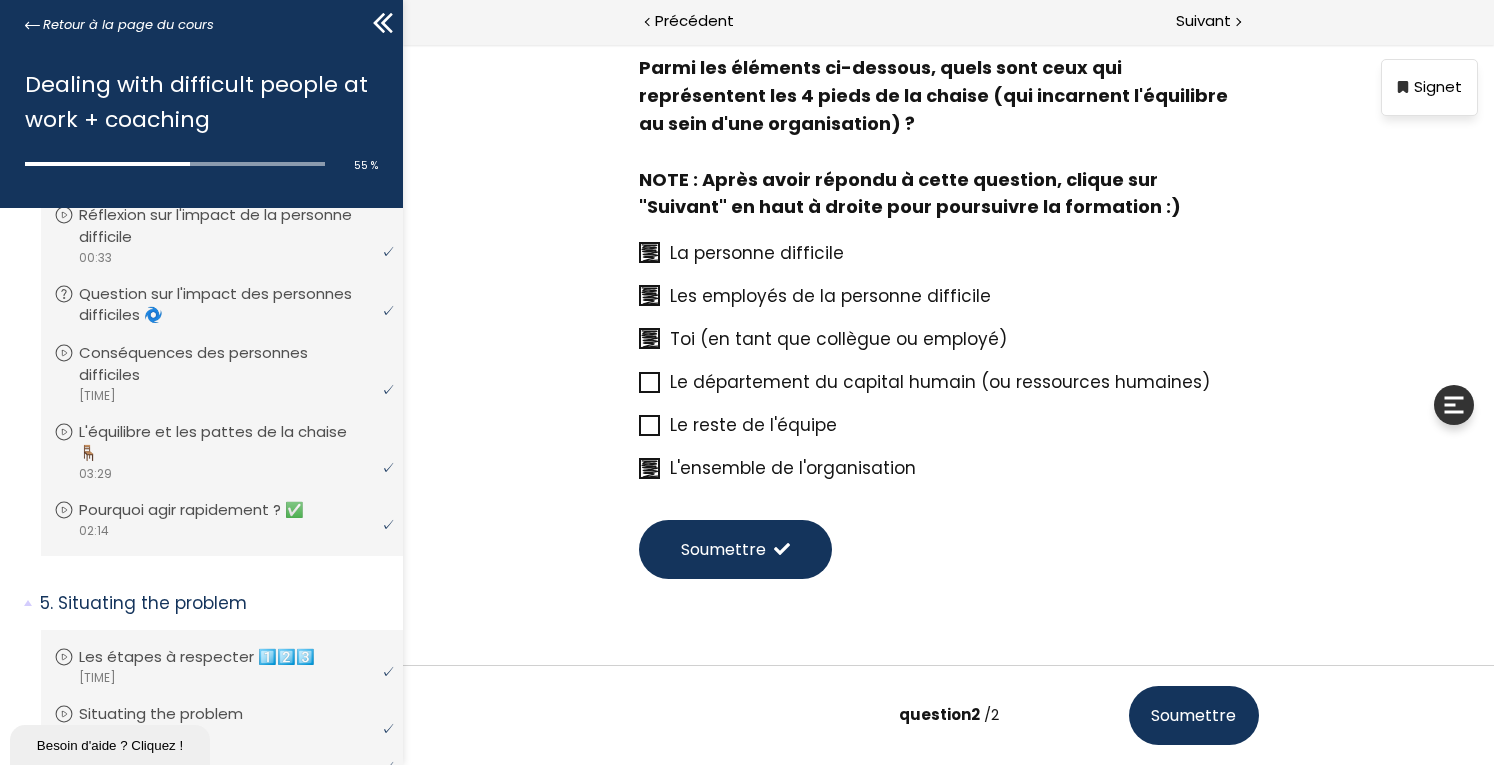 click 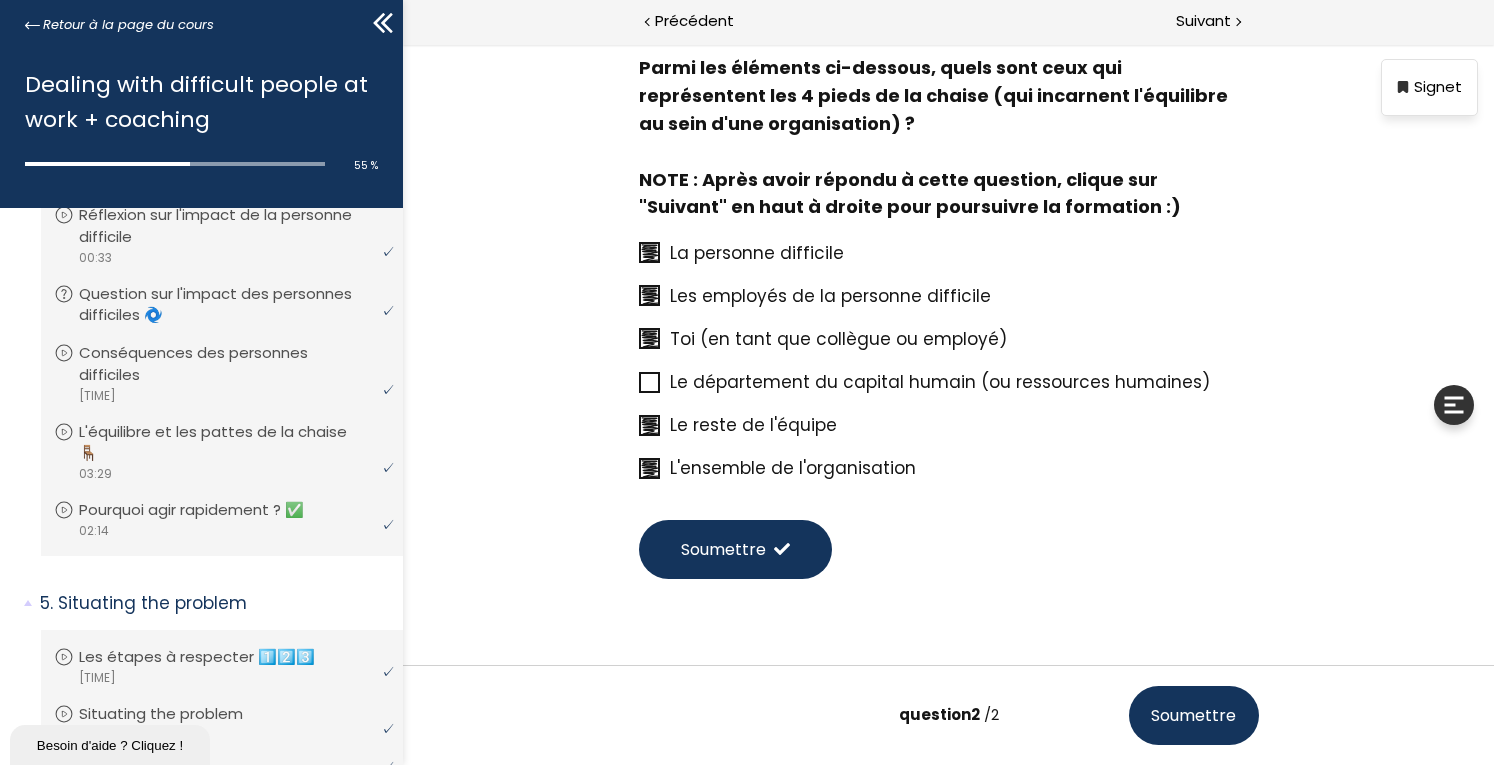 click on "Soumettre" at bounding box center (1194, 715) 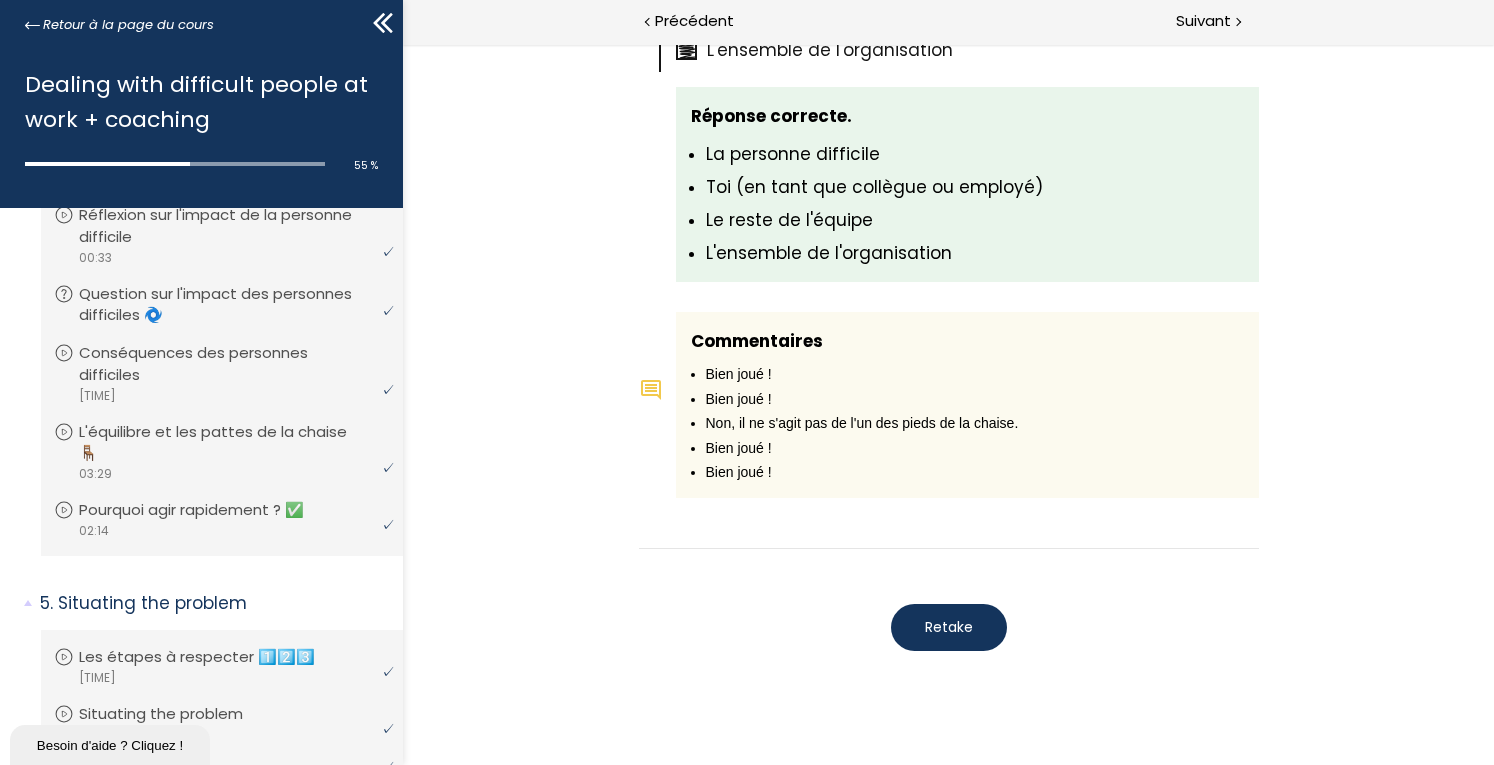 scroll, scrollTop: 1545, scrollLeft: 0, axis: vertical 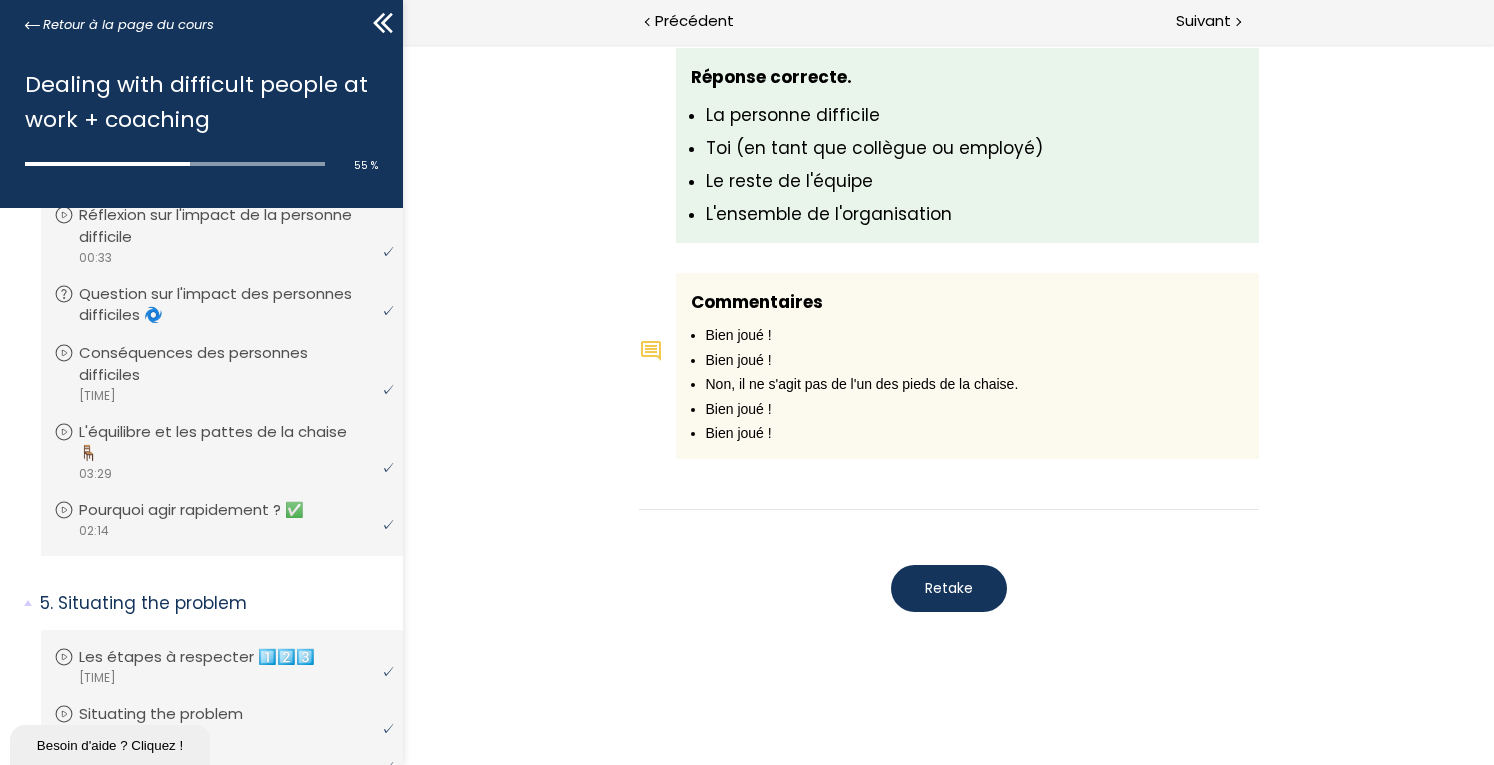 click on "Retake" at bounding box center [949, 588] 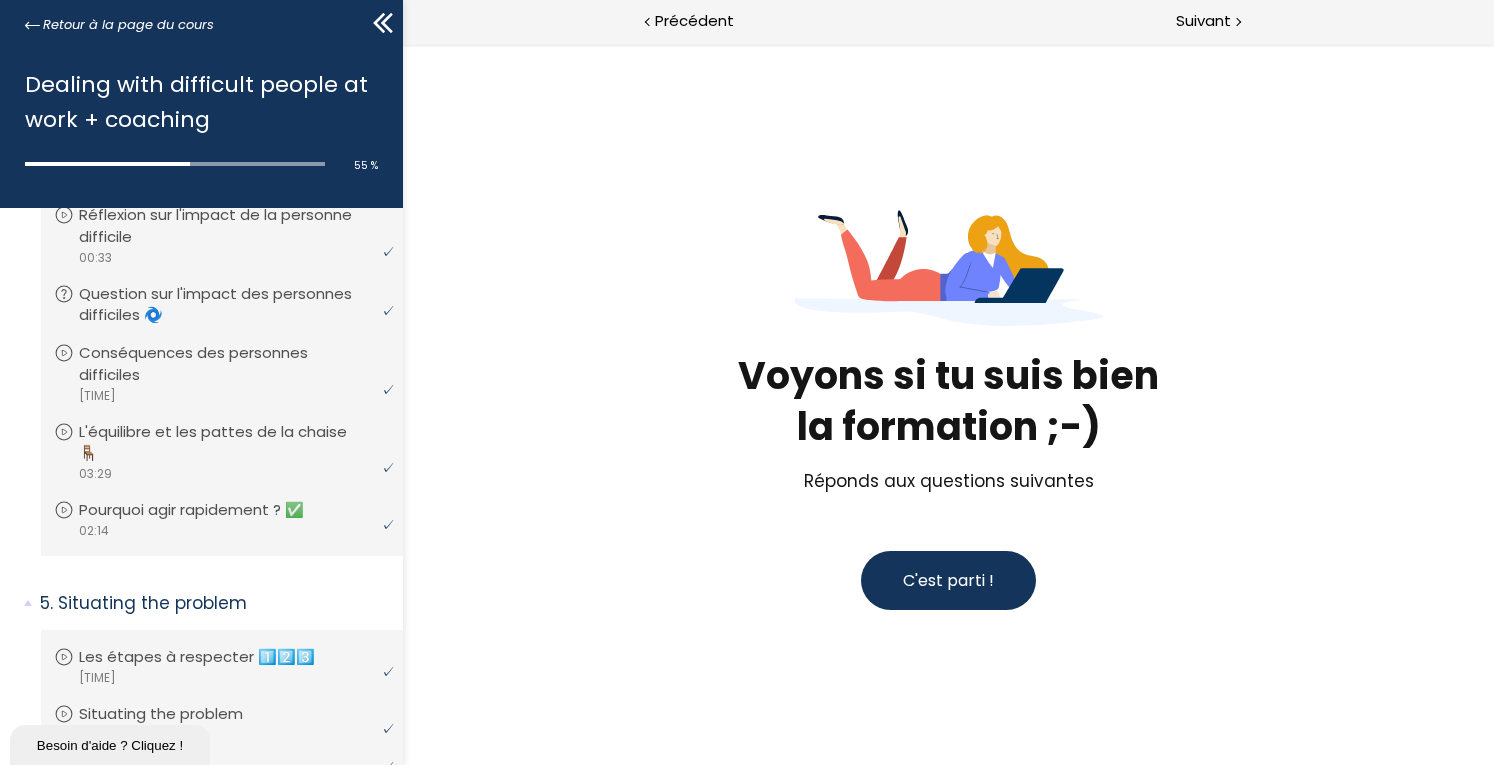 click on "C'est parti !" at bounding box center (948, 580) 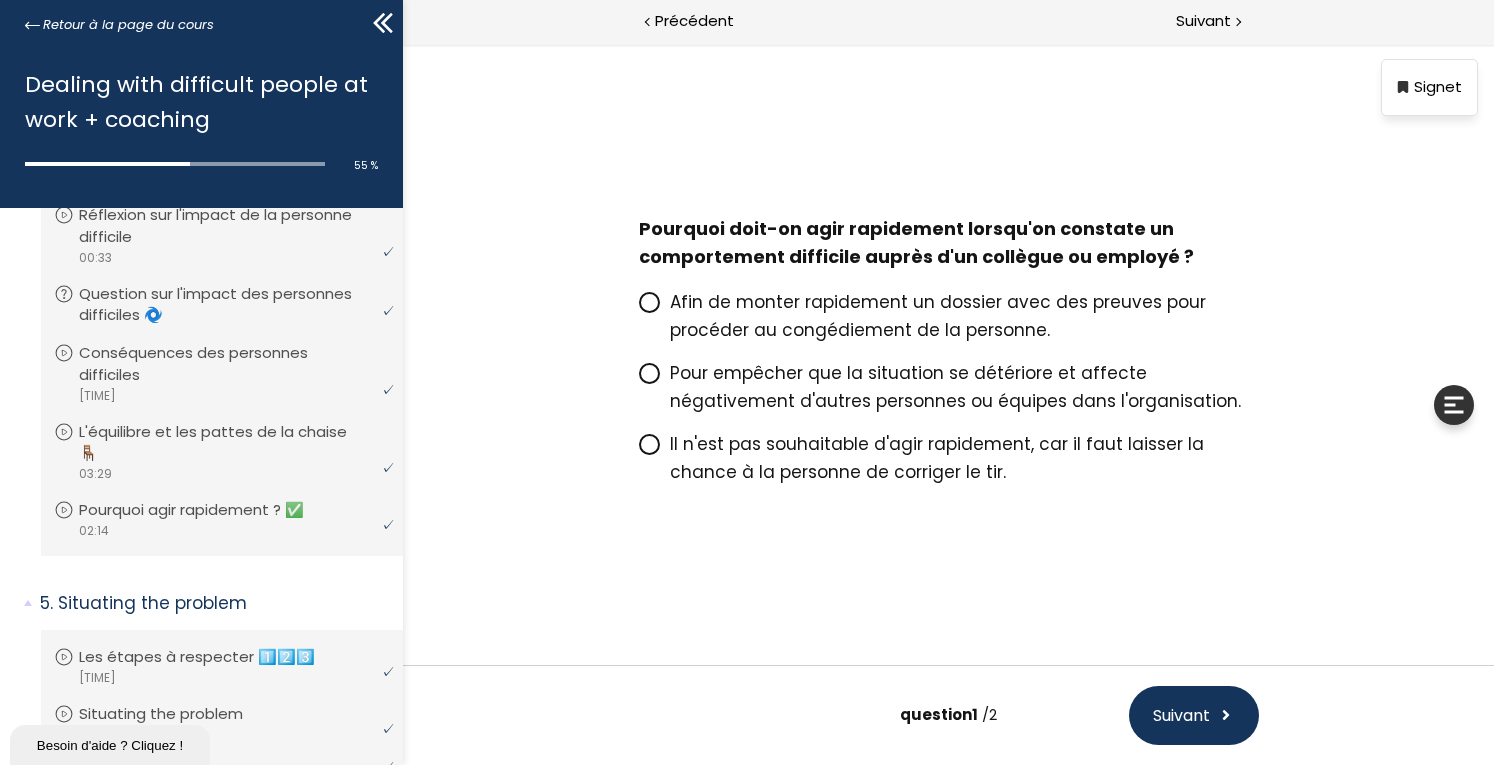 click on "Pour empêcher que la situation se détériore et affecte négativement d'autres personnes ou équipes dans l'organisation." at bounding box center (955, 387) 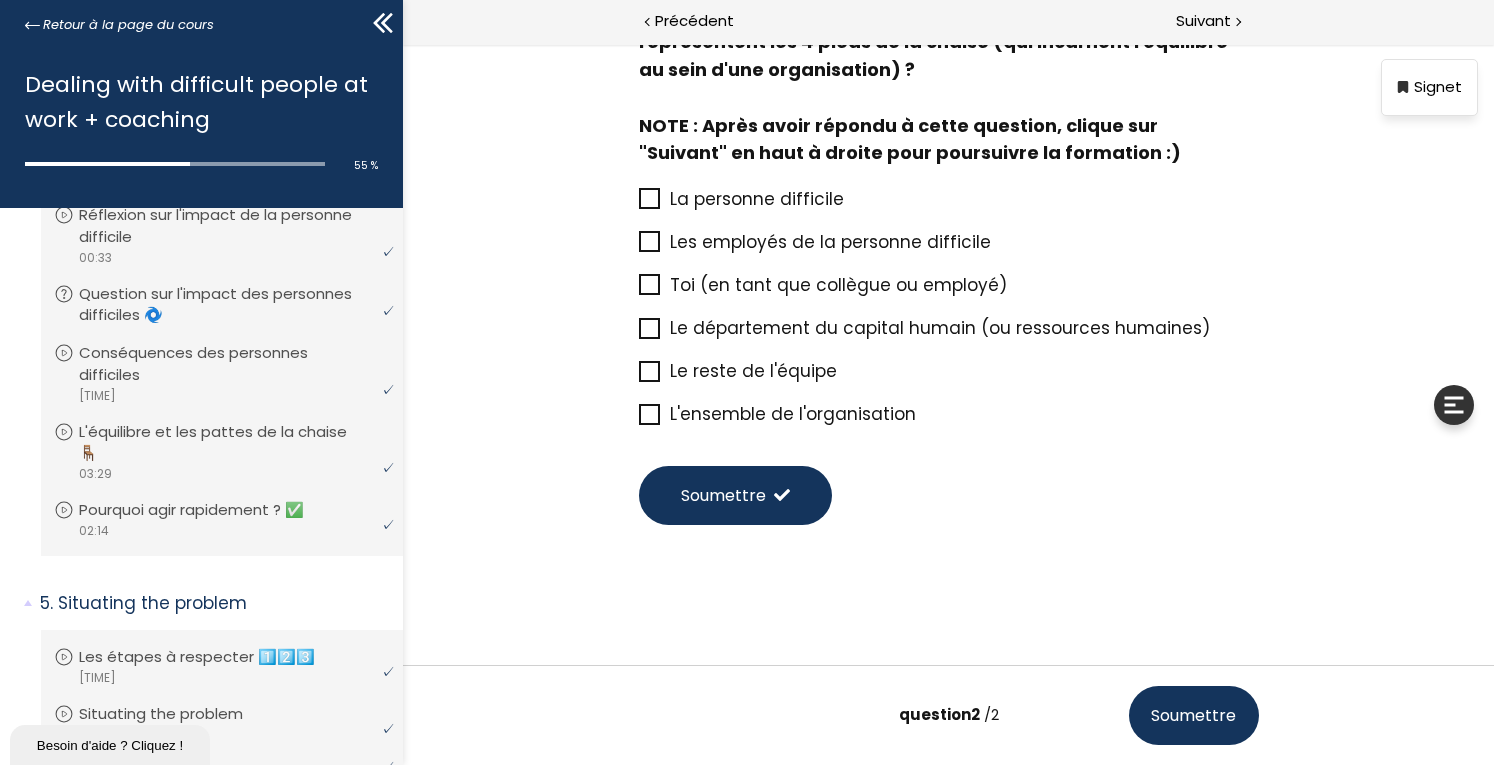 scroll, scrollTop: 178, scrollLeft: 0, axis: vertical 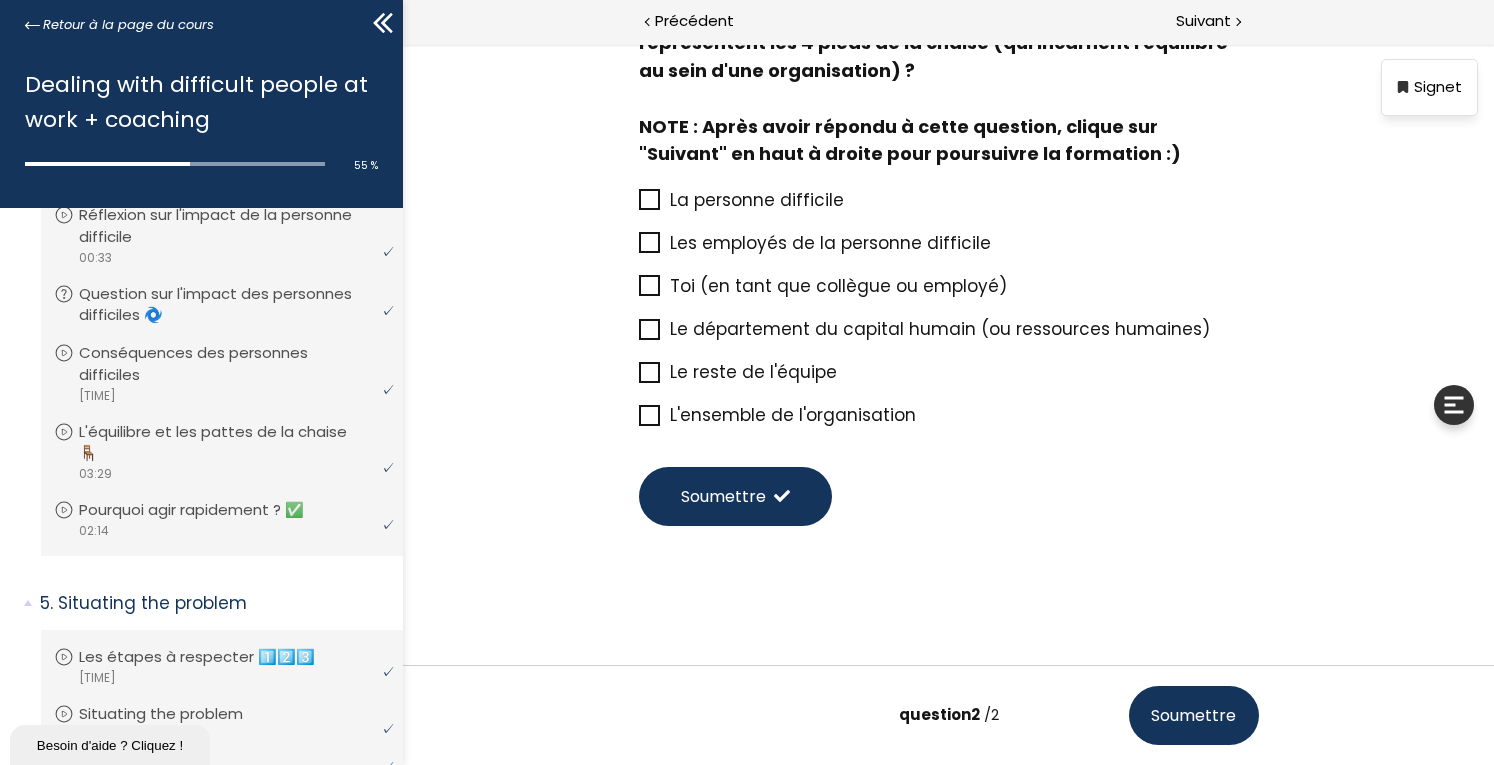 click on "L'ensemble de l'organisation" at bounding box center (793, 415) 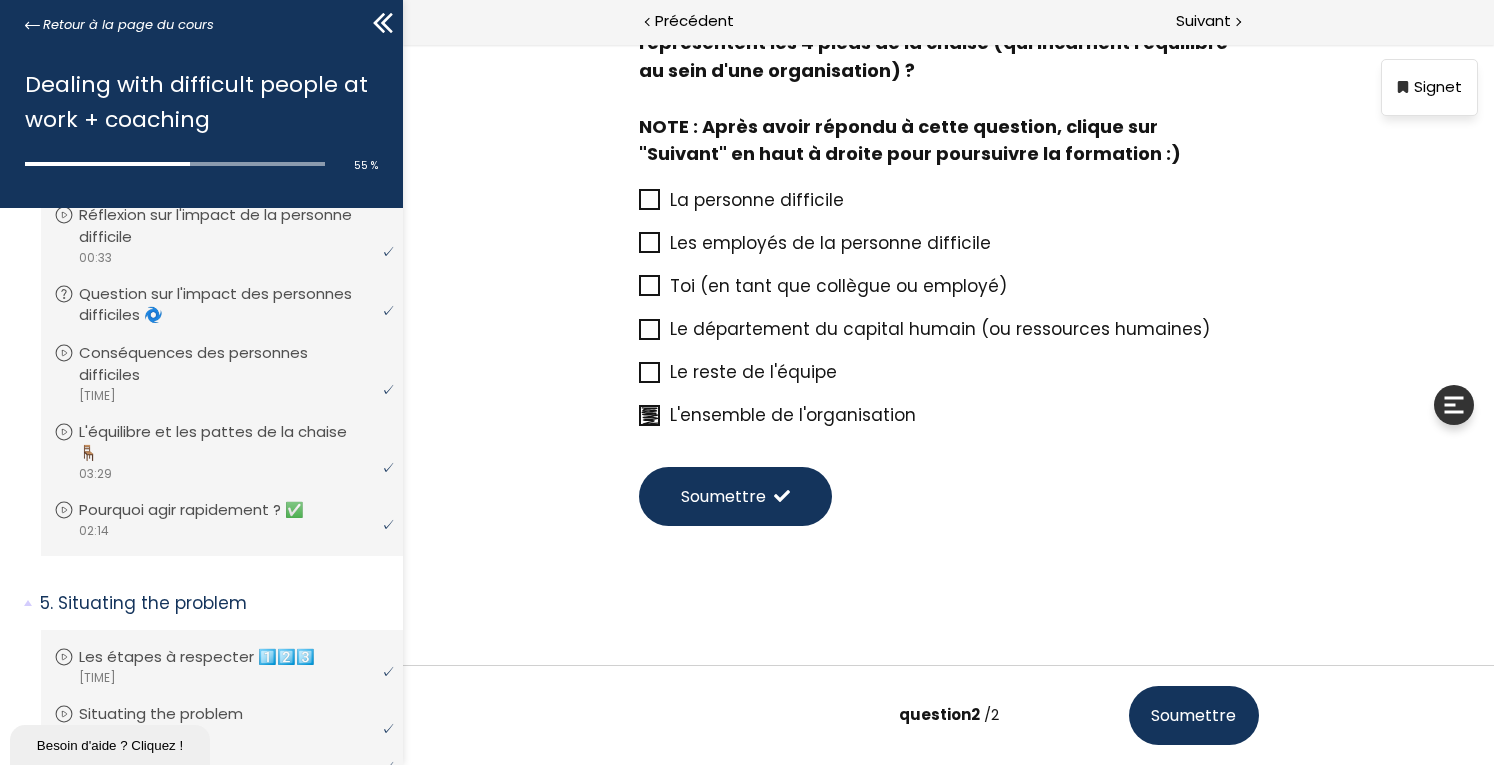 click on "Le reste de l'équipe" at bounding box center (753, 372) 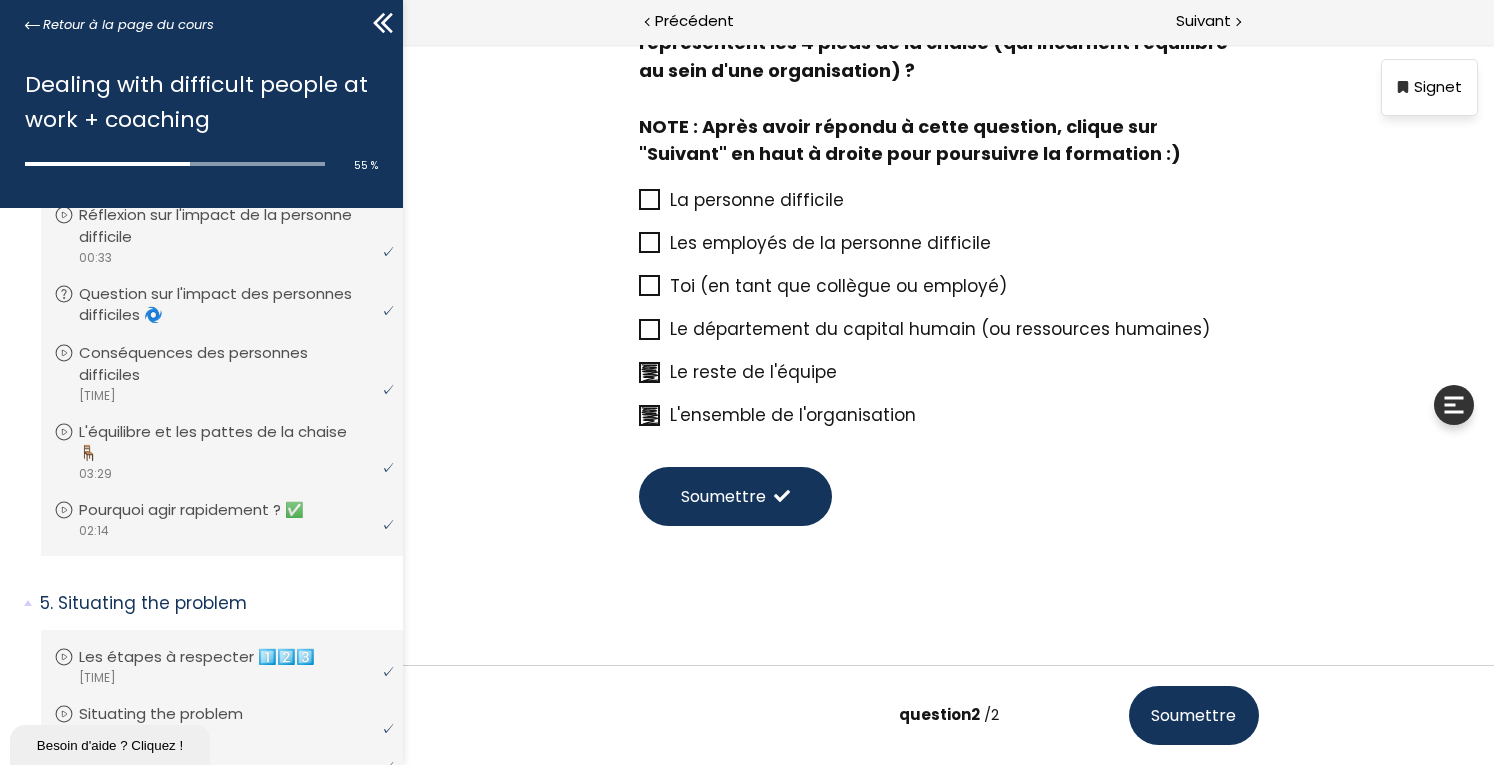 click on "Le département du capital humain (ou ressources humaines)" at bounding box center [964, 329] 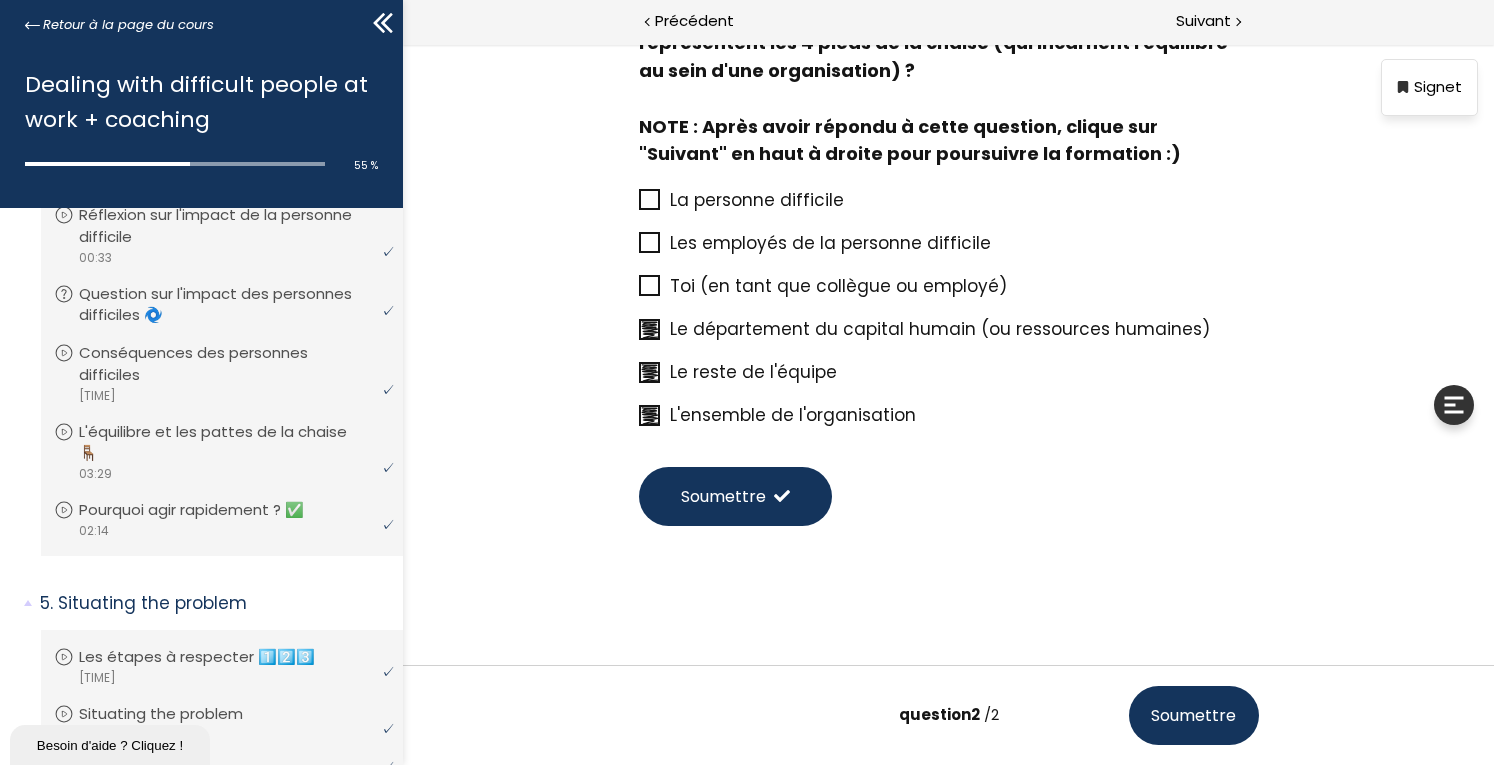 click on "Toi (en tant que collègue ou employé)" at bounding box center [838, 286] 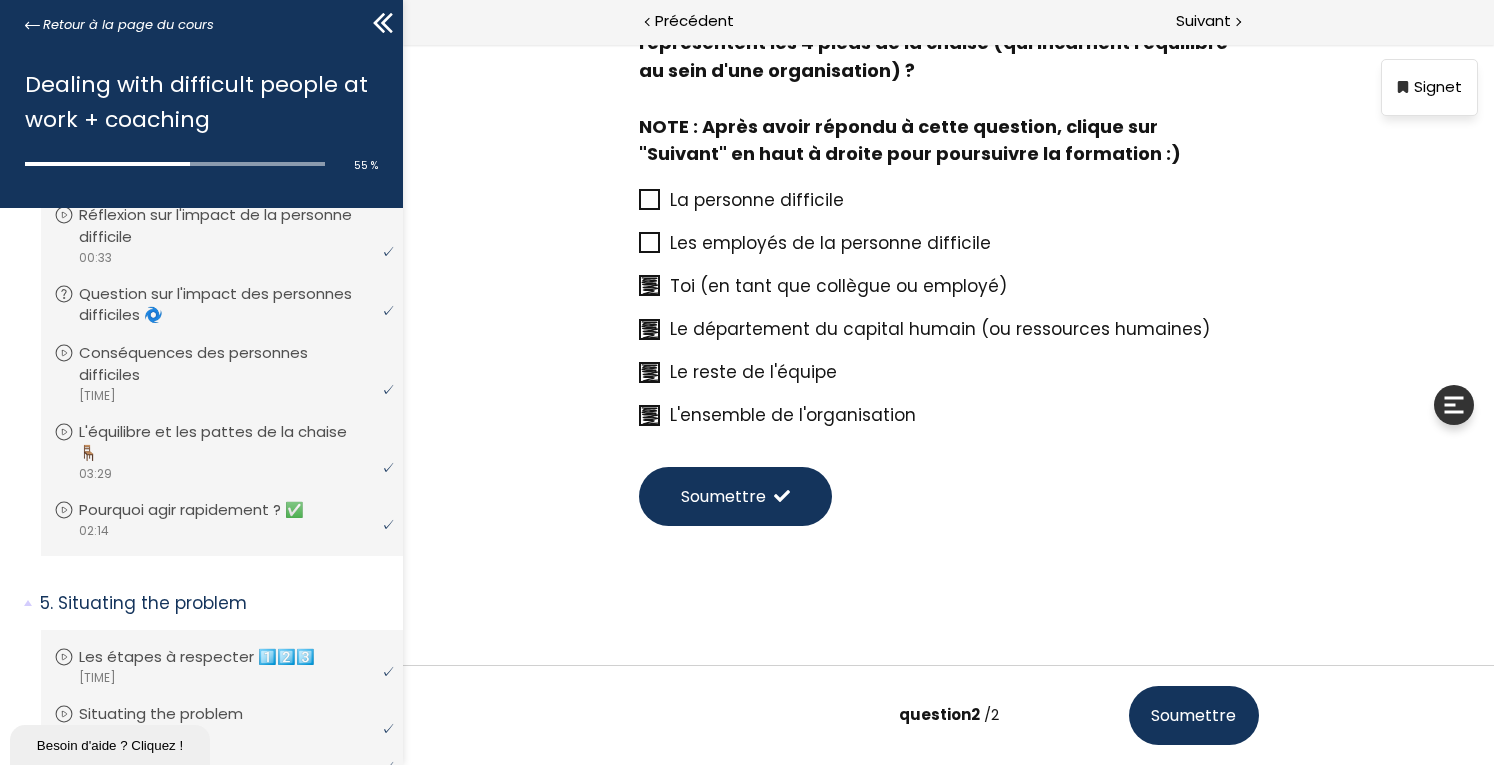 click on "Toi (en tant que collègue ou employé)" at bounding box center [949, 285] 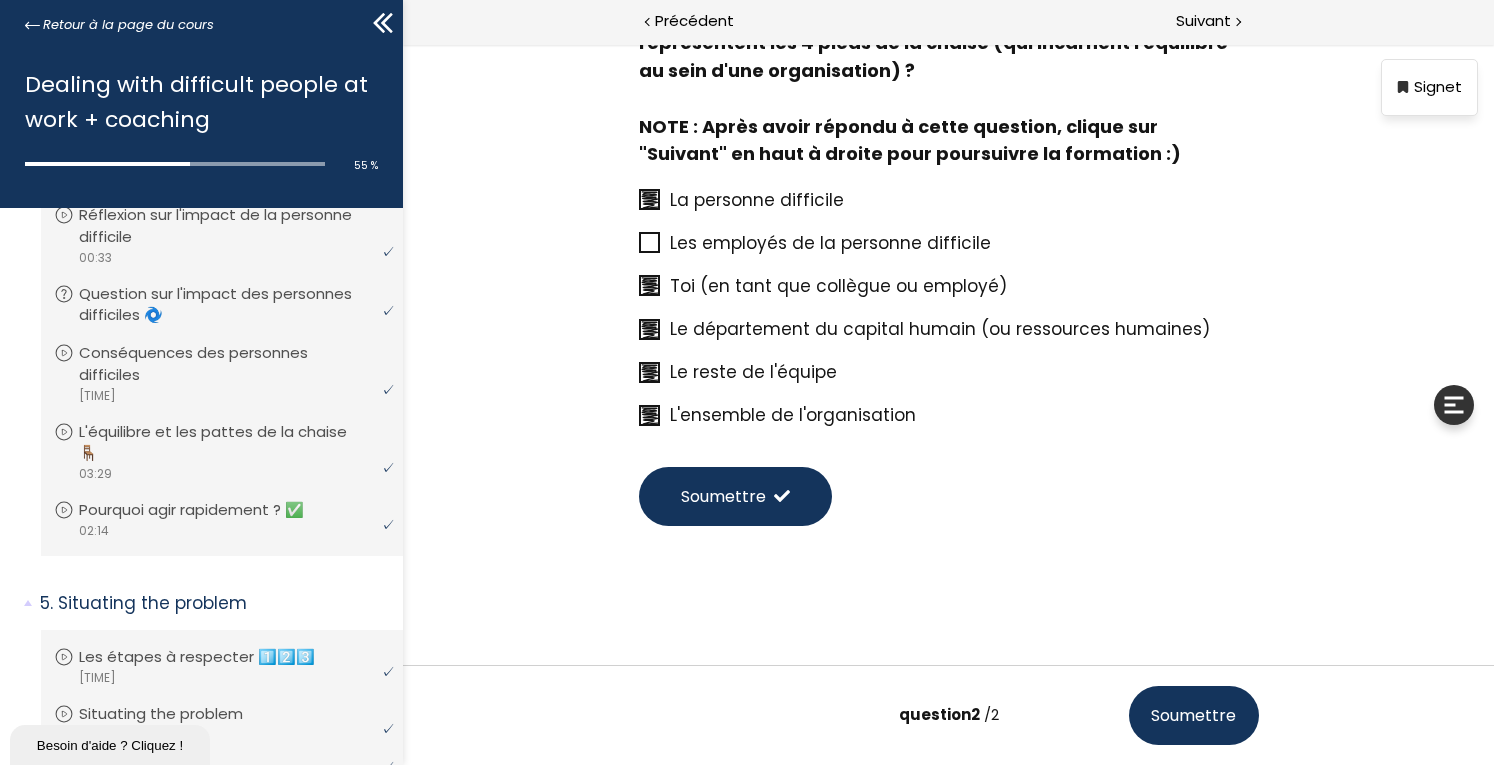 click at bounding box center (654, 243) 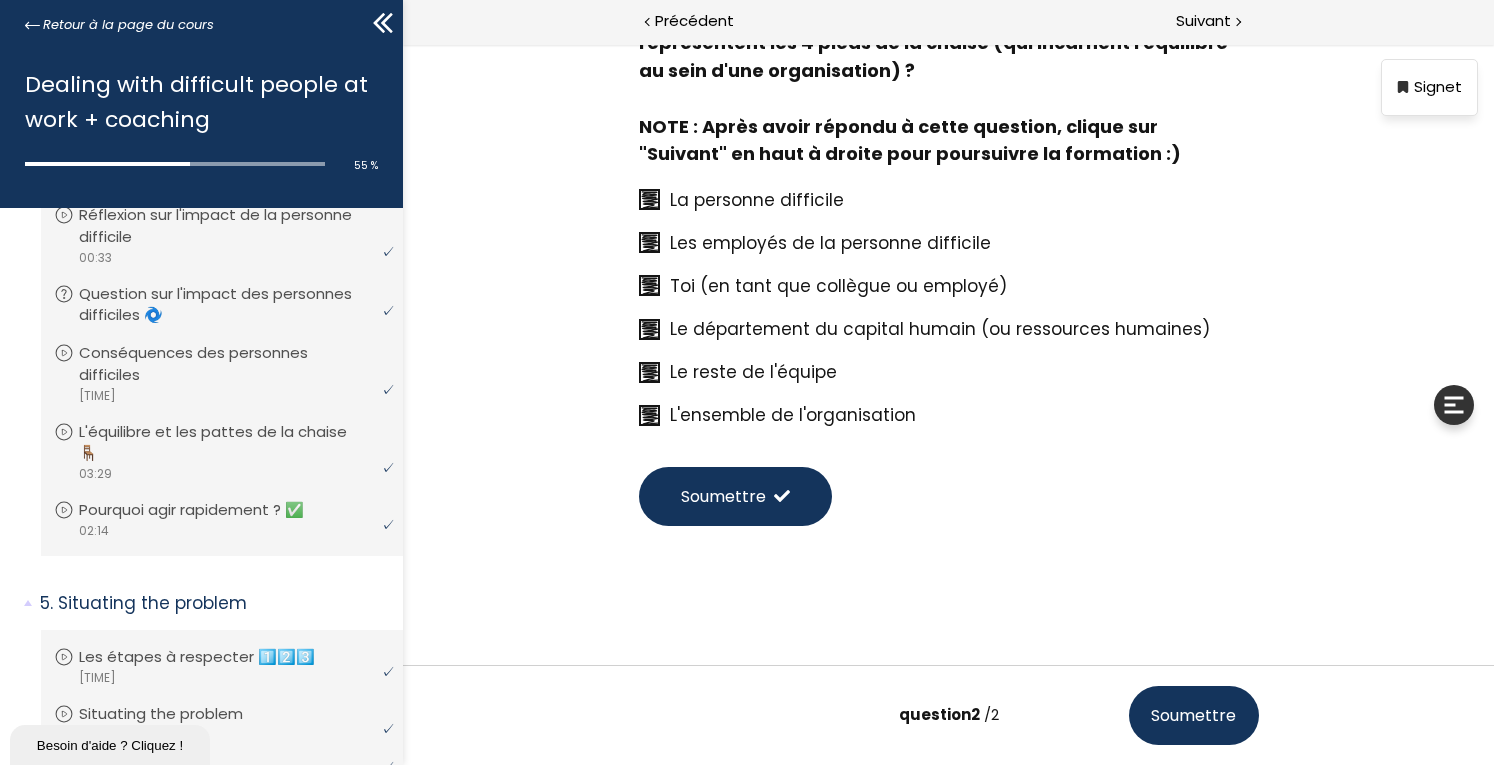 click on "Soumettre" at bounding box center [723, 496] 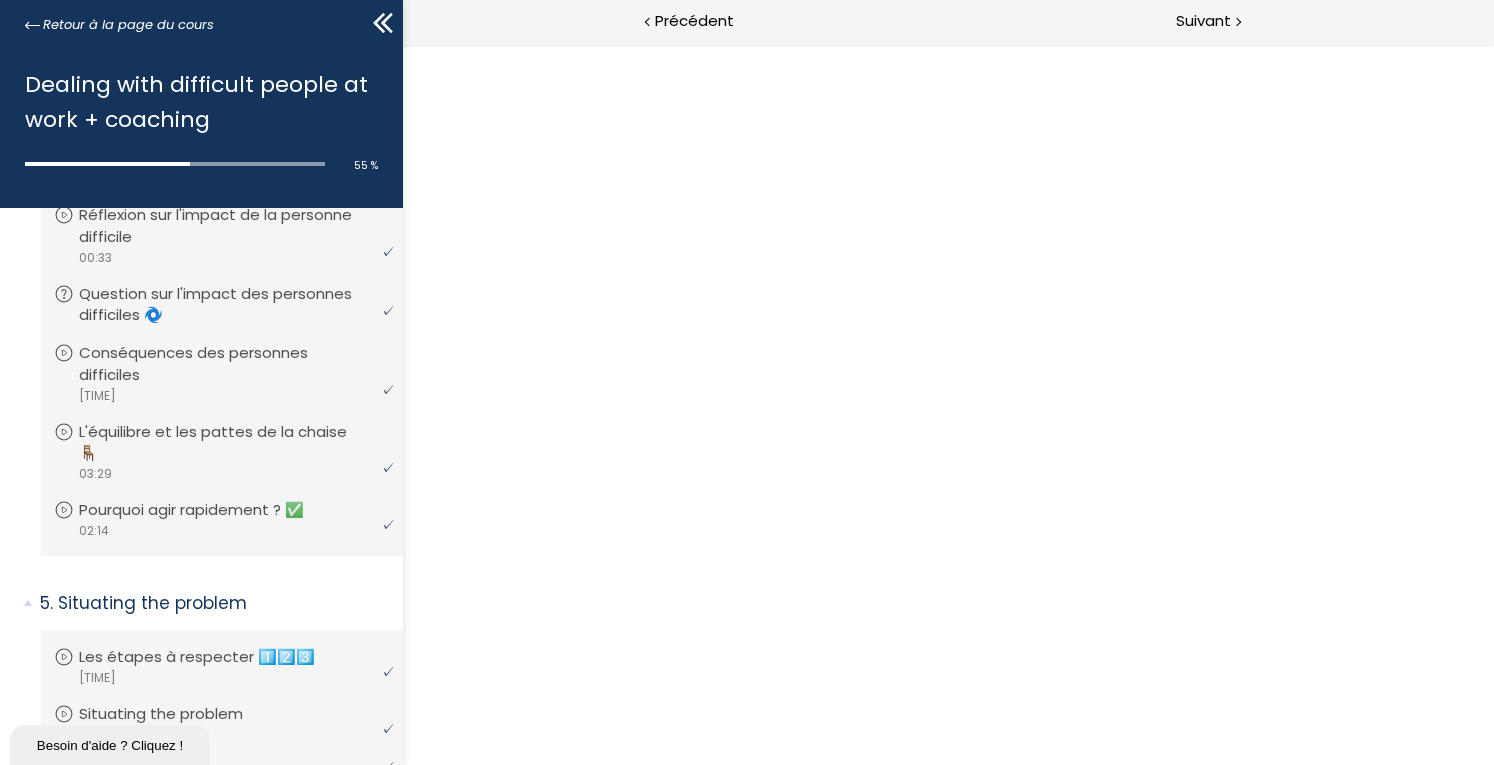 scroll, scrollTop: 125, scrollLeft: 0, axis: vertical 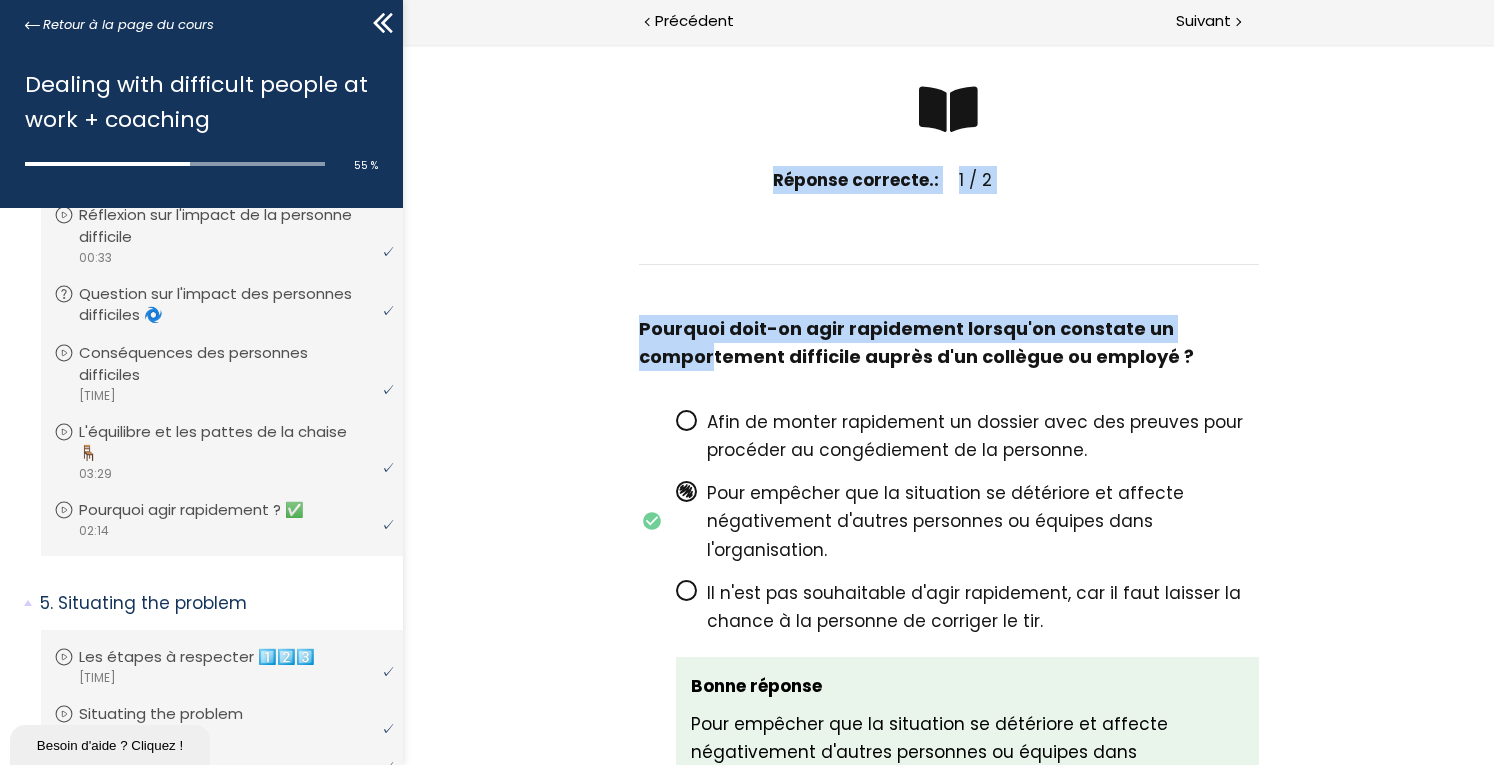 drag, startPoint x: 704, startPoint y: 343, endPoint x: 668, endPoint y: 154, distance: 192.39803 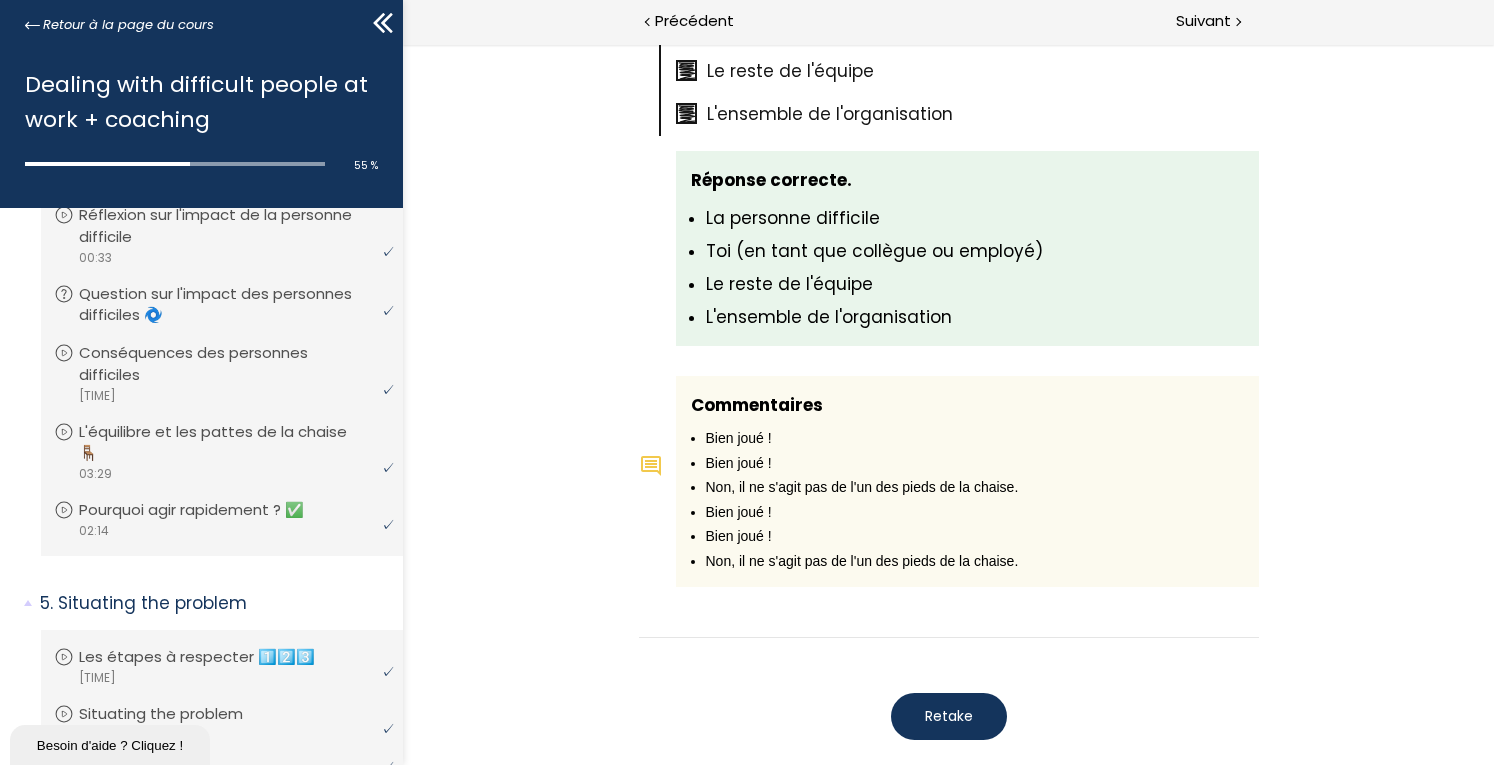 scroll, scrollTop: 1455, scrollLeft: 0, axis: vertical 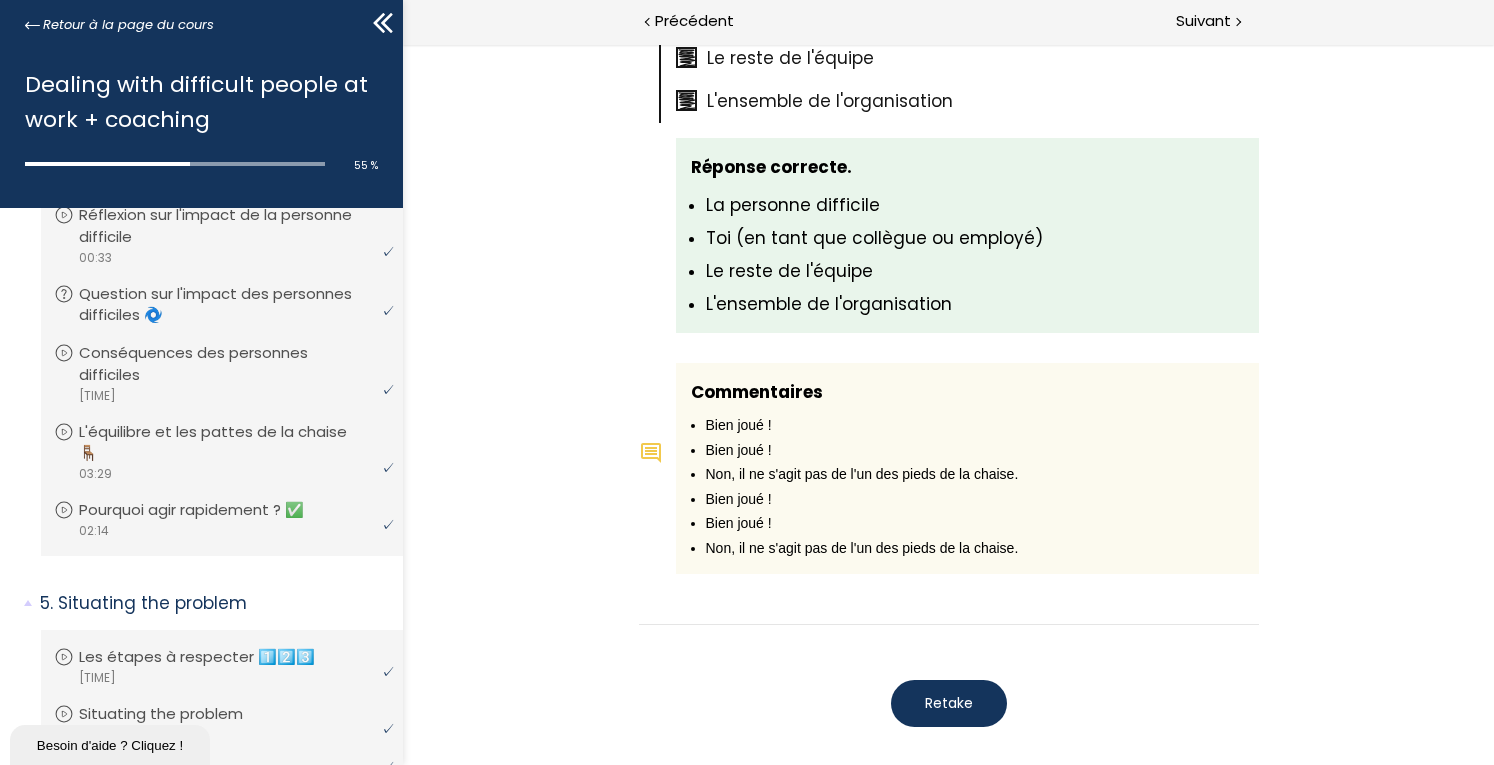click on "Retake" at bounding box center [949, 703] 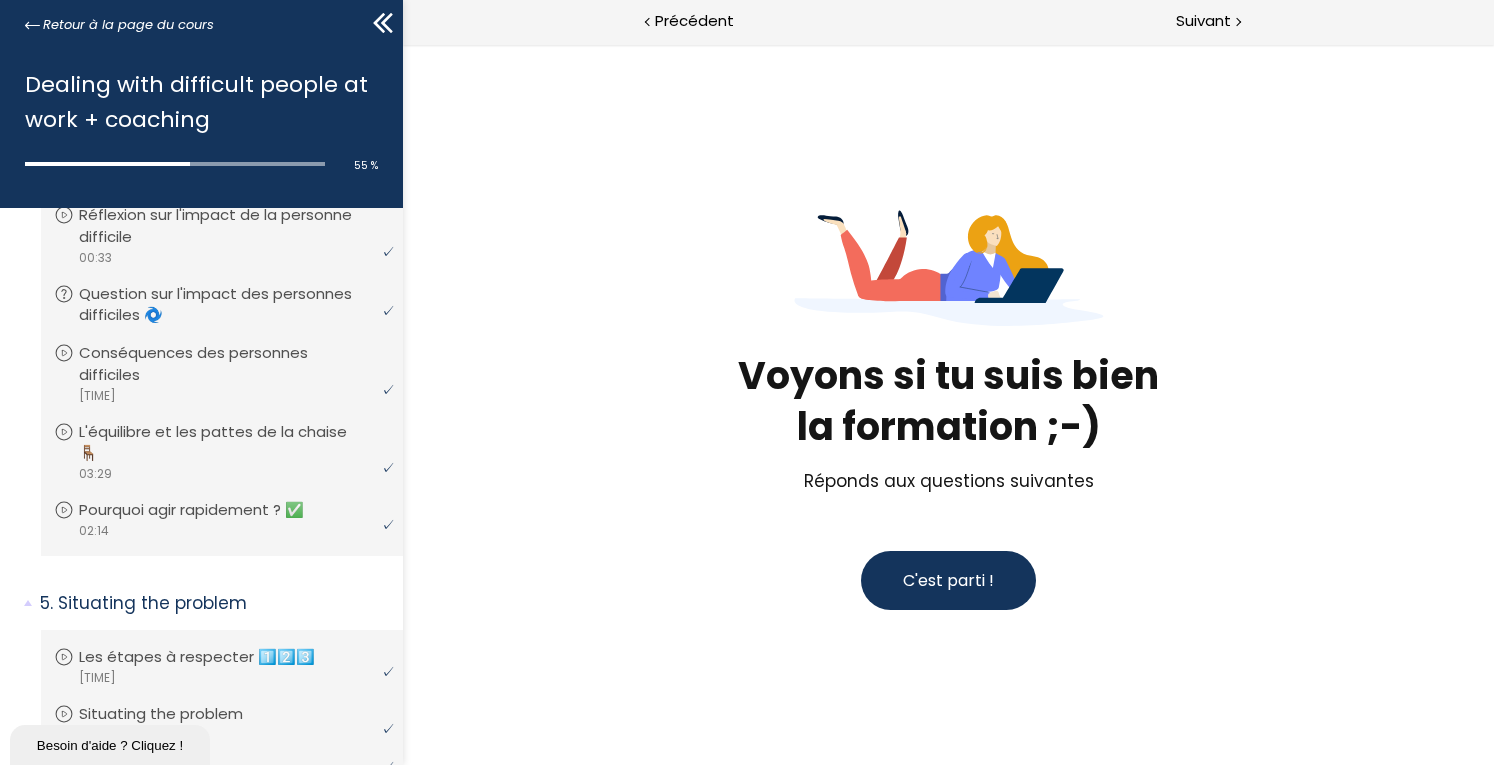 click on "C'est parti !" at bounding box center [948, 580] 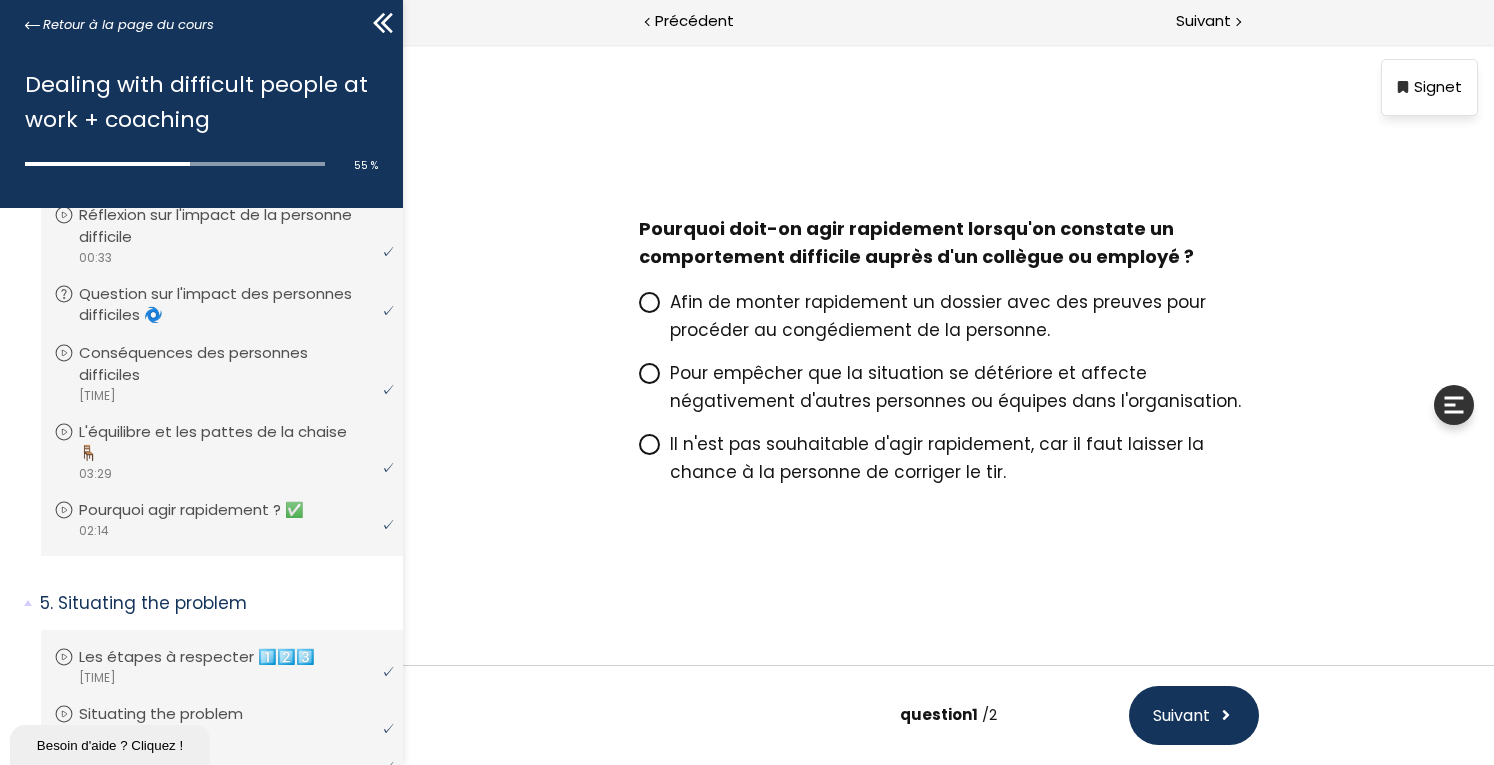 click on "Pour empêcher que la situation se détériore et affecte négativement d'autres personnes ou équipes dans l'organisation." at bounding box center [955, 387] 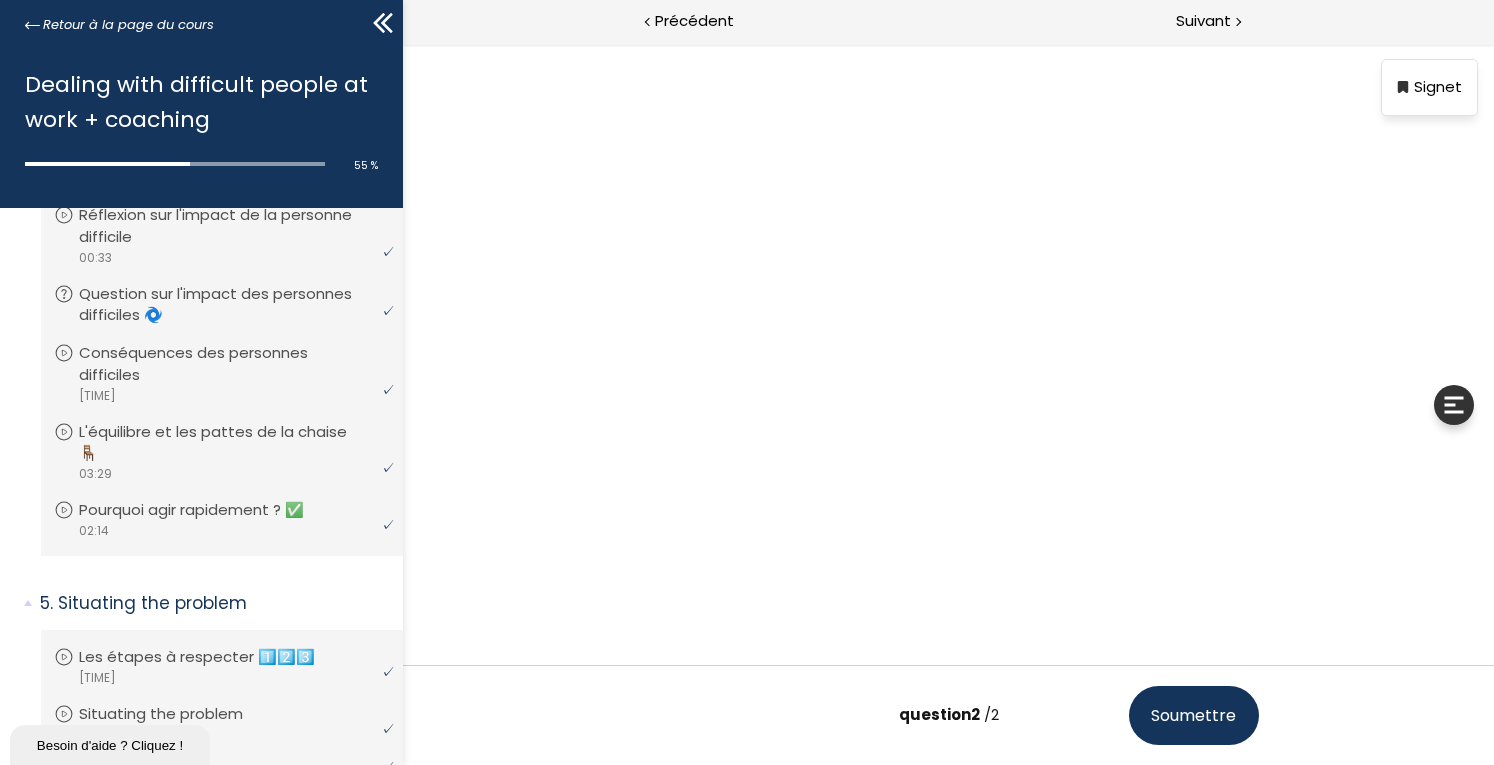 scroll, scrollTop: 125, scrollLeft: 0, axis: vertical 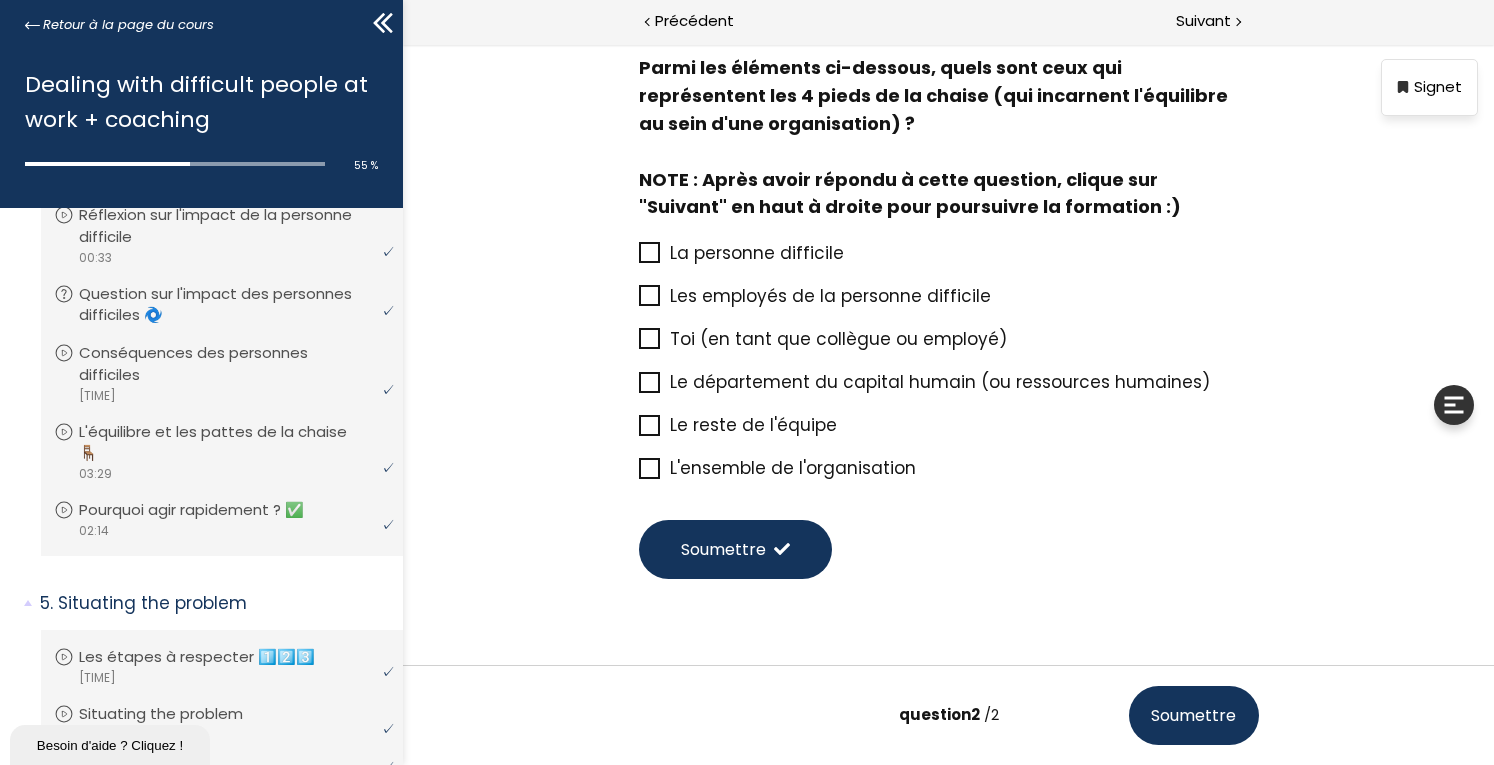 click 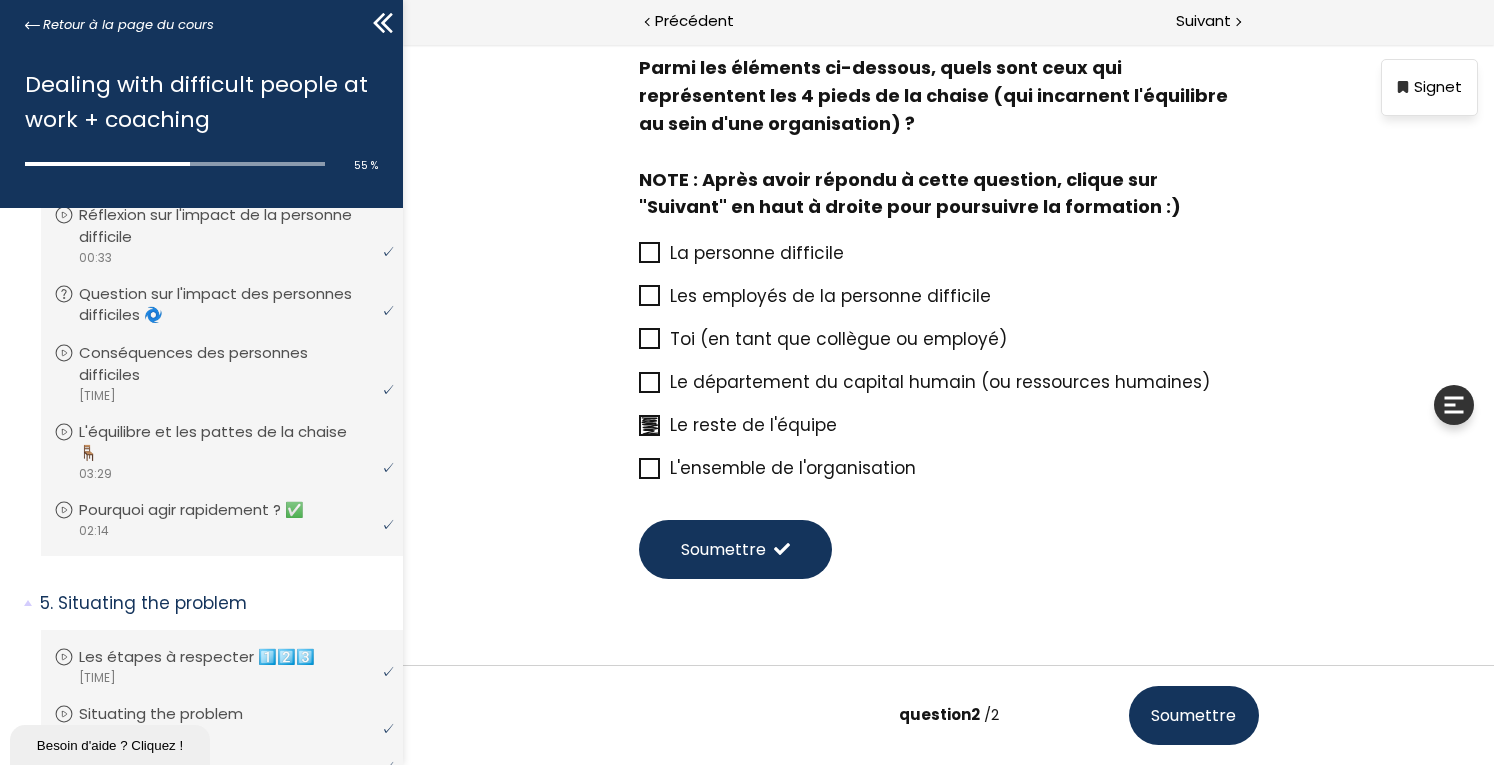 click 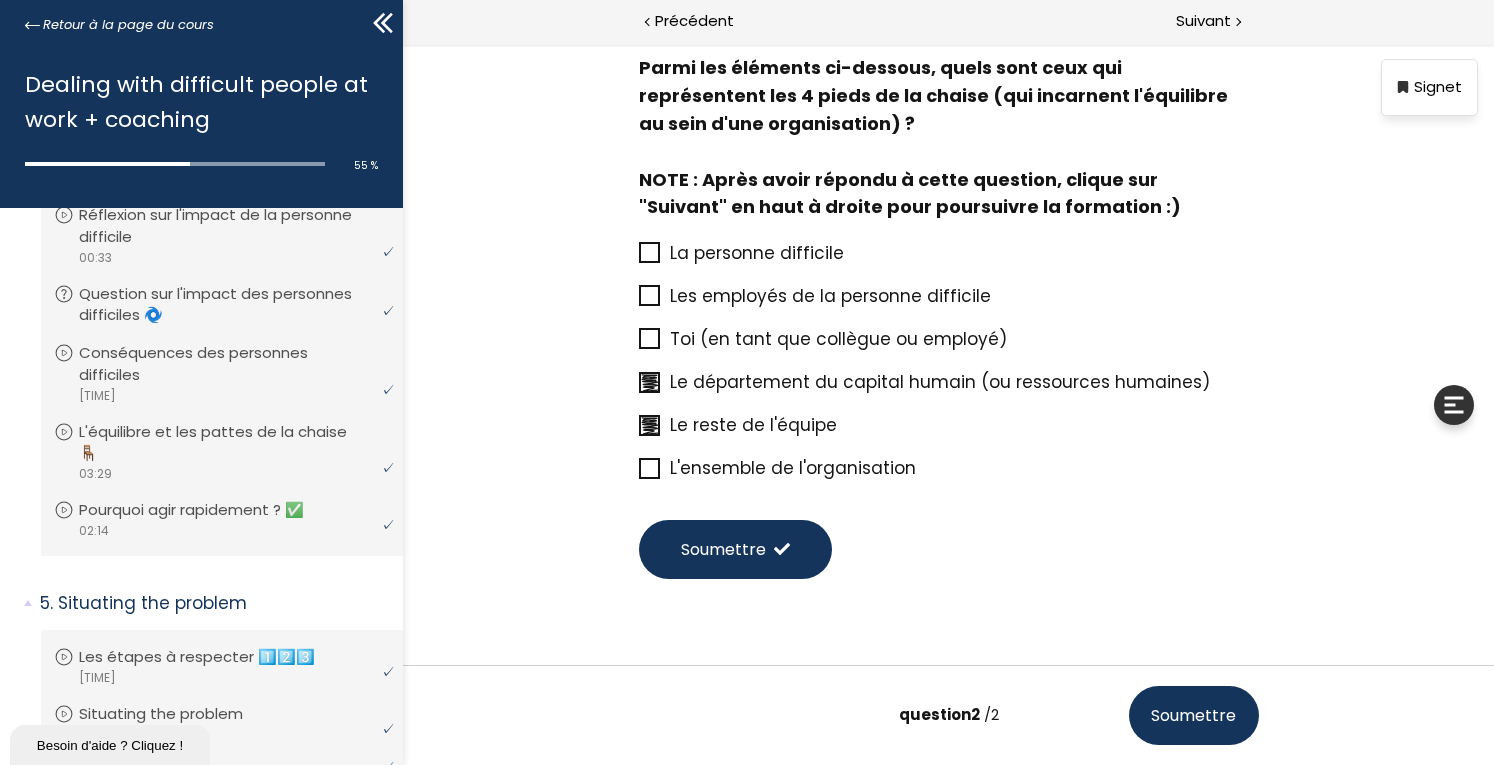 click at bounding box center (654, 296) 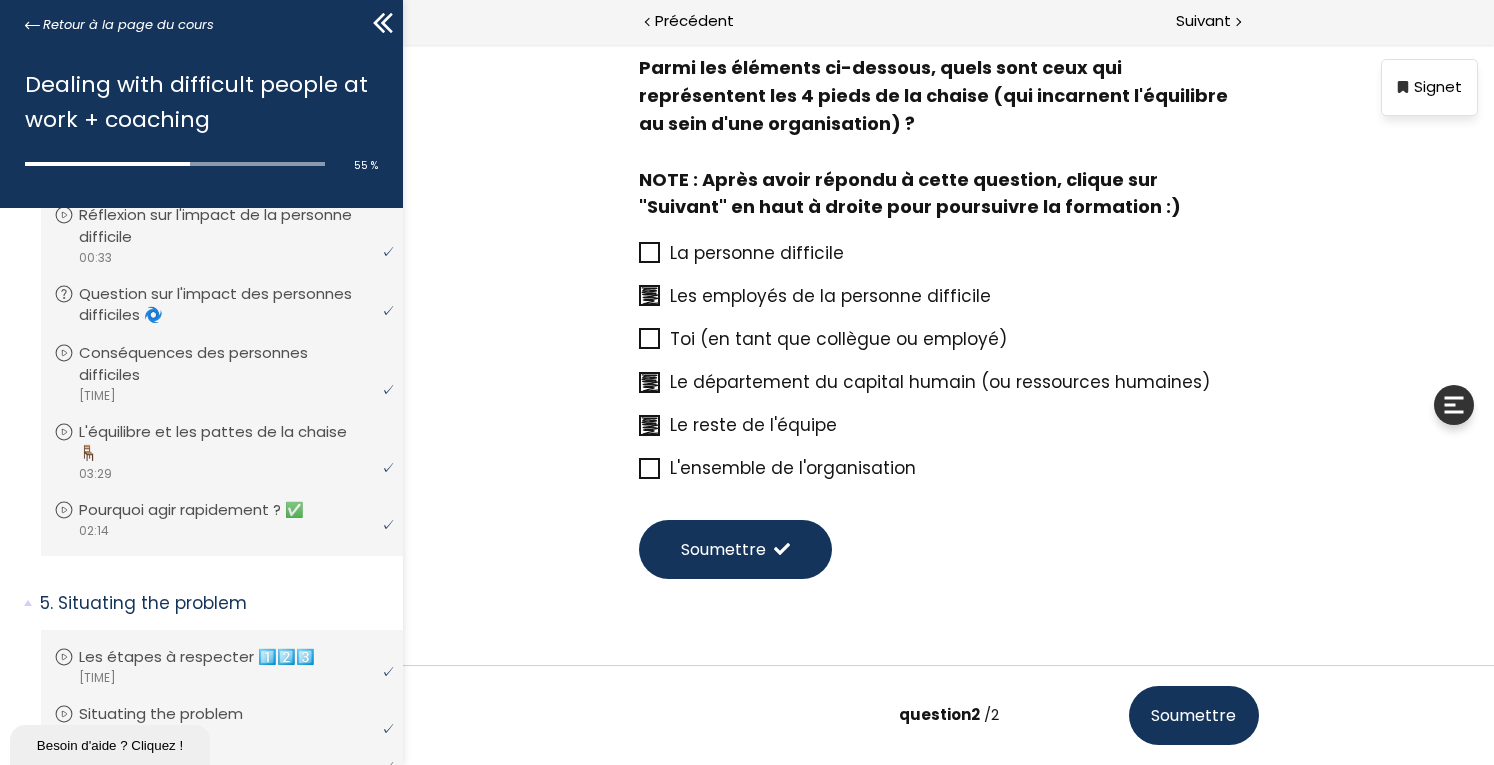 click 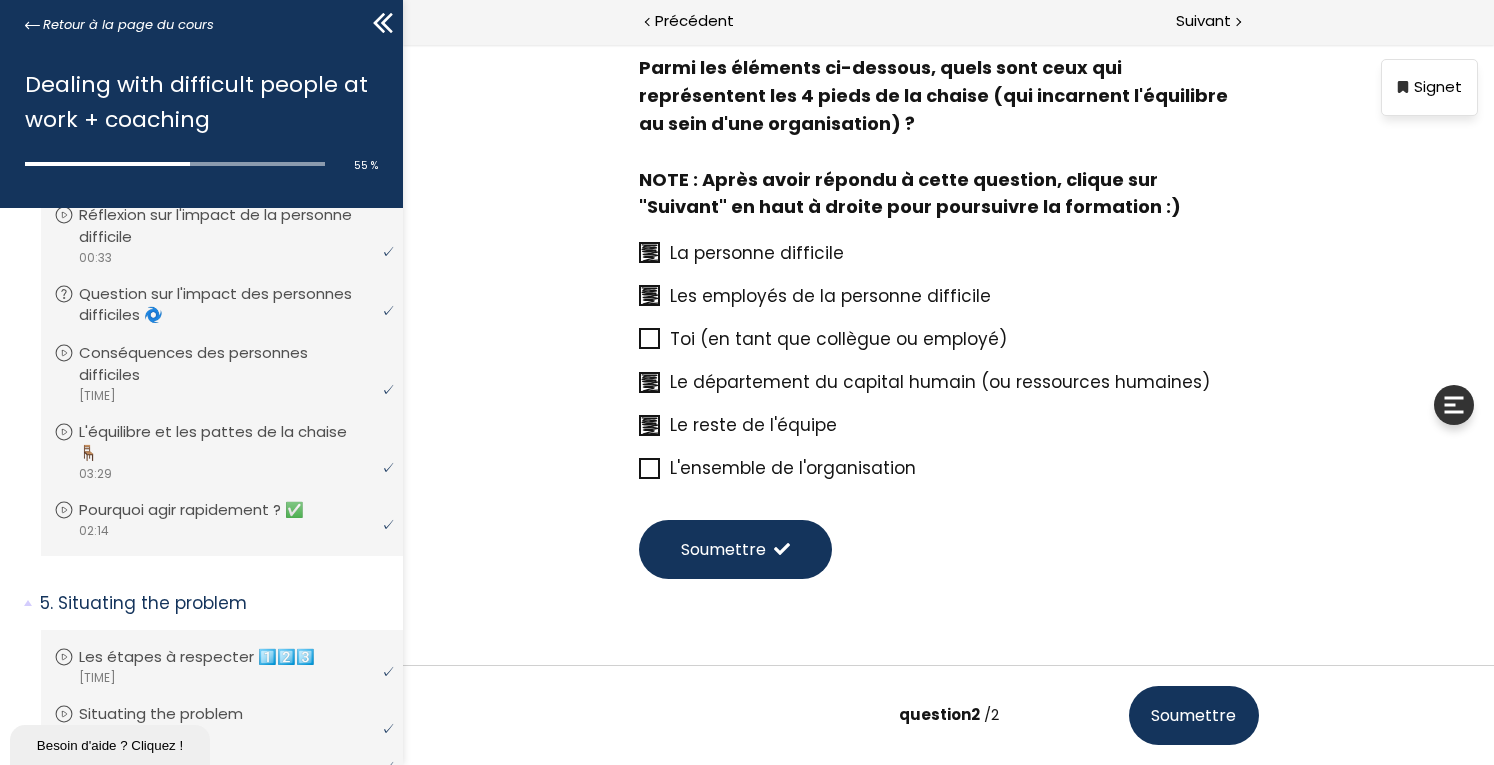 click on "Soumettre" at bounding box center (735, 549) 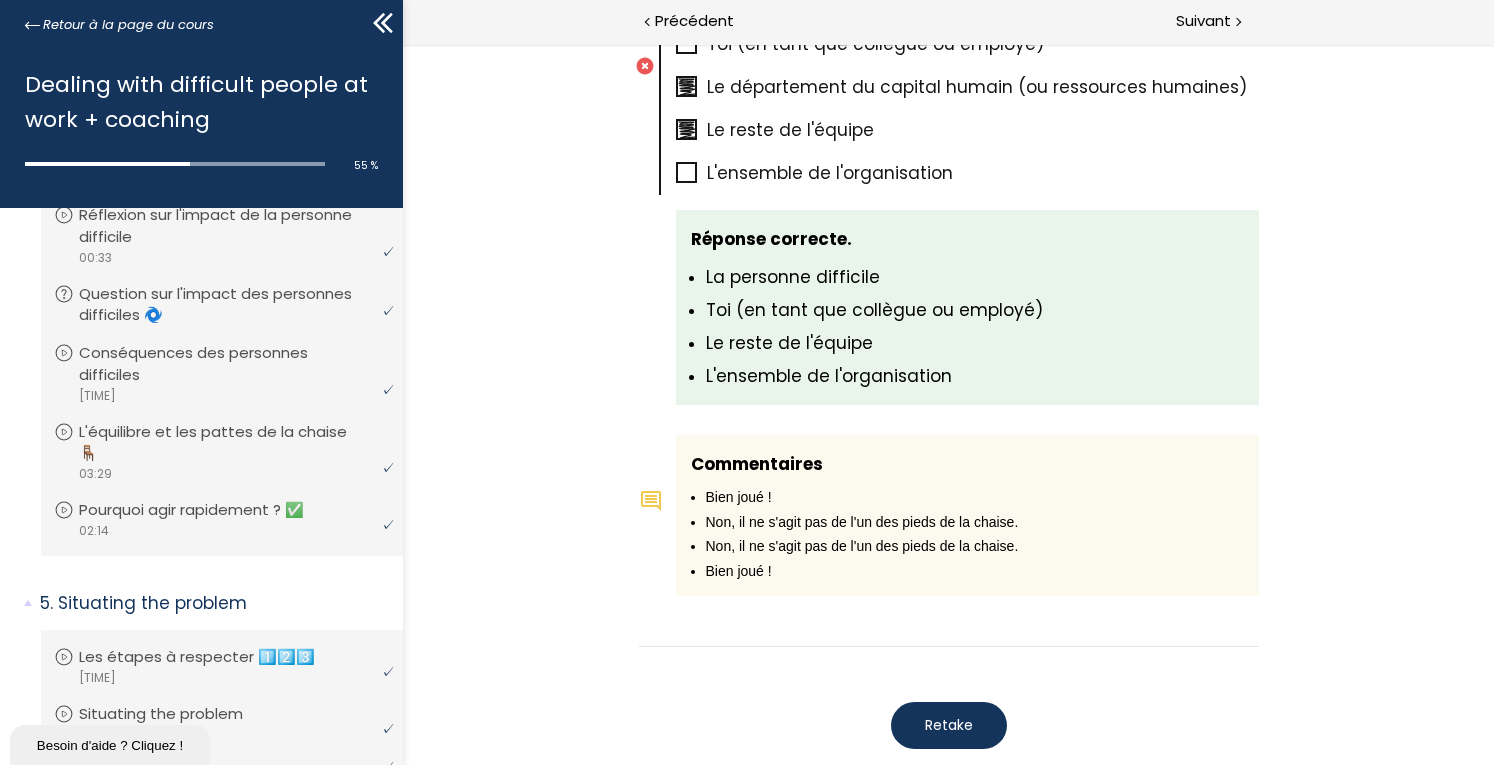 scroll, scrollTop: 1521, scrollLeft: 0, axis: vertical 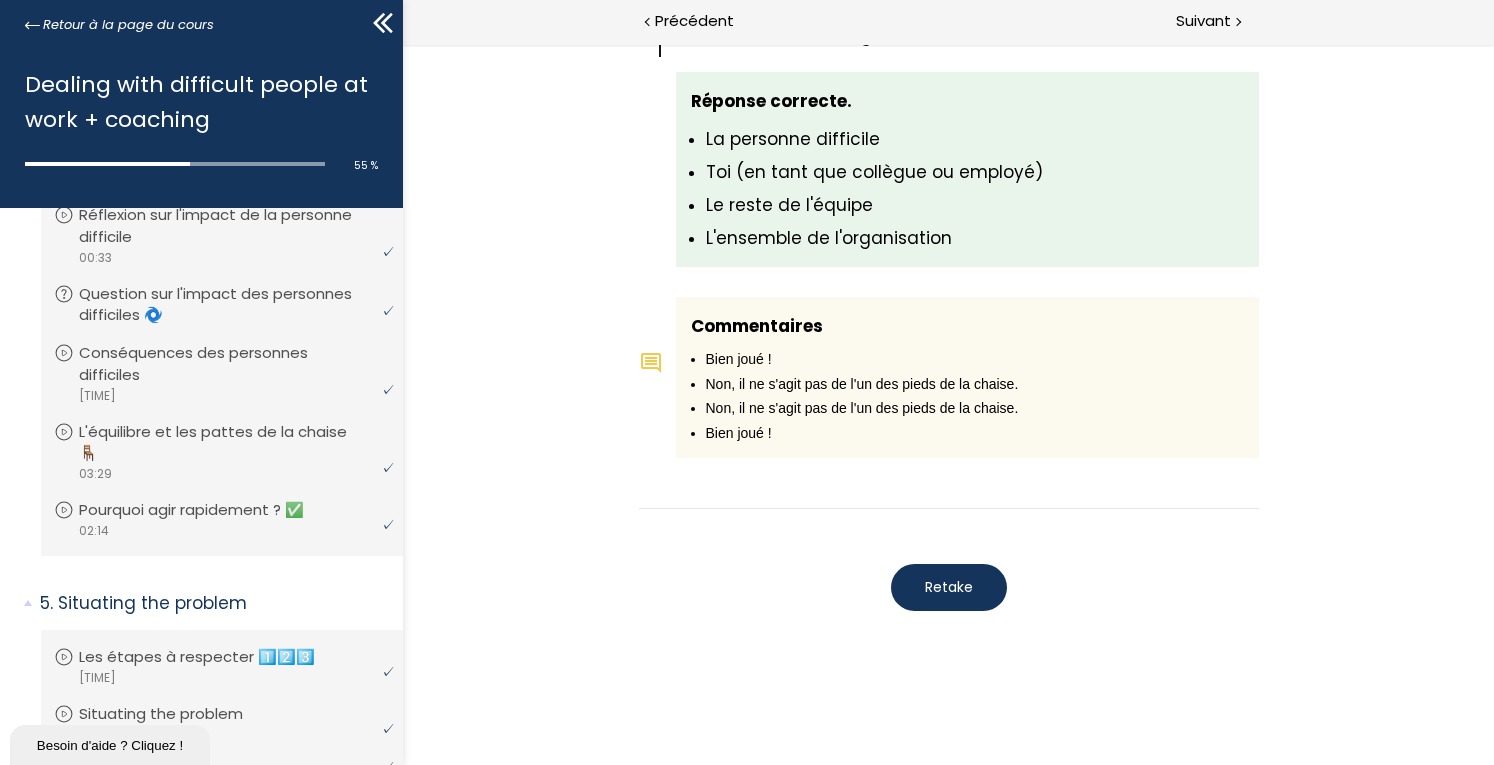 drag, startPoint x: 913, startPoint y: 601, endPoint x: 750, endPoint y: 583, distance: 163.99086 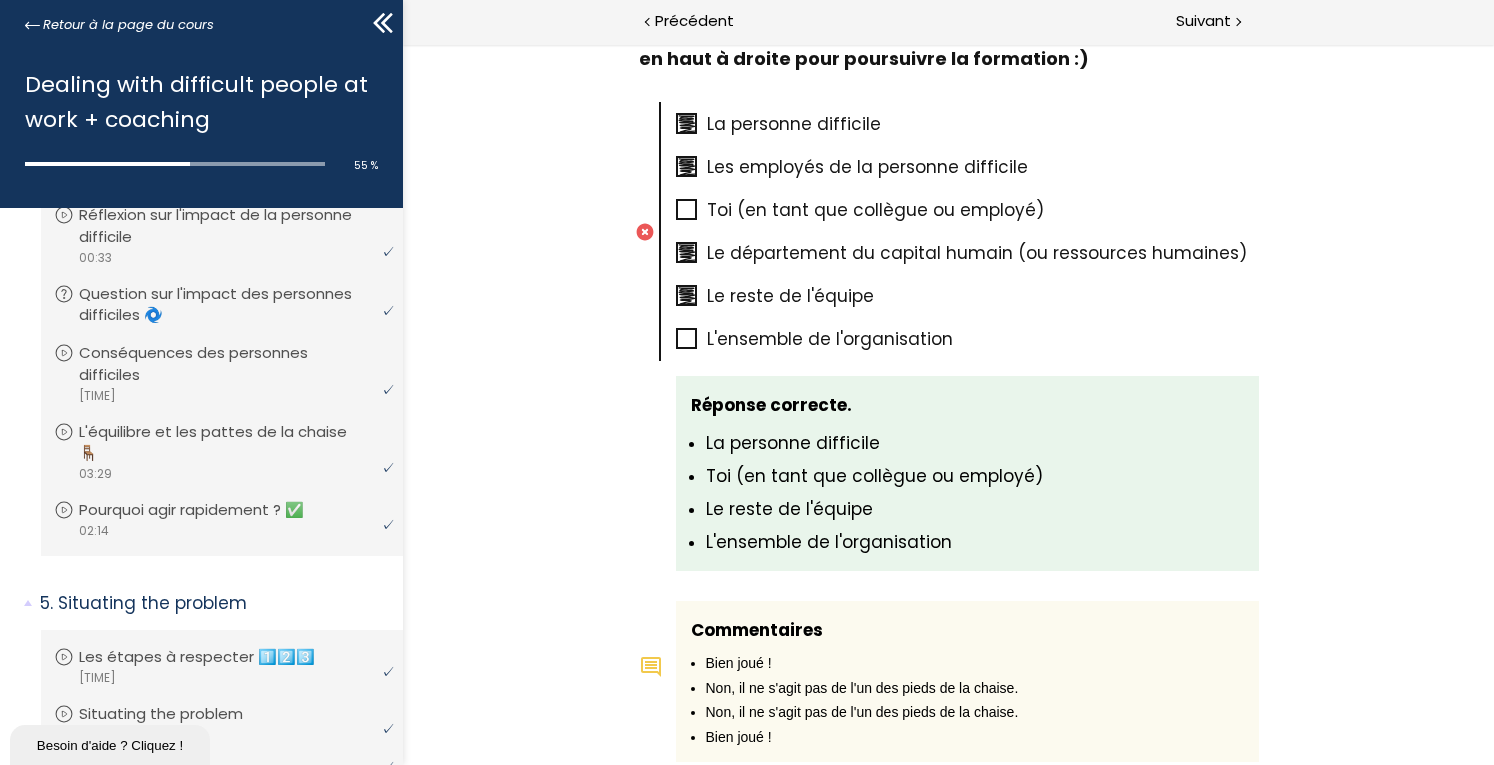 scroll, scrollTop: 1521, scrollLeft: 0, axis: vertical 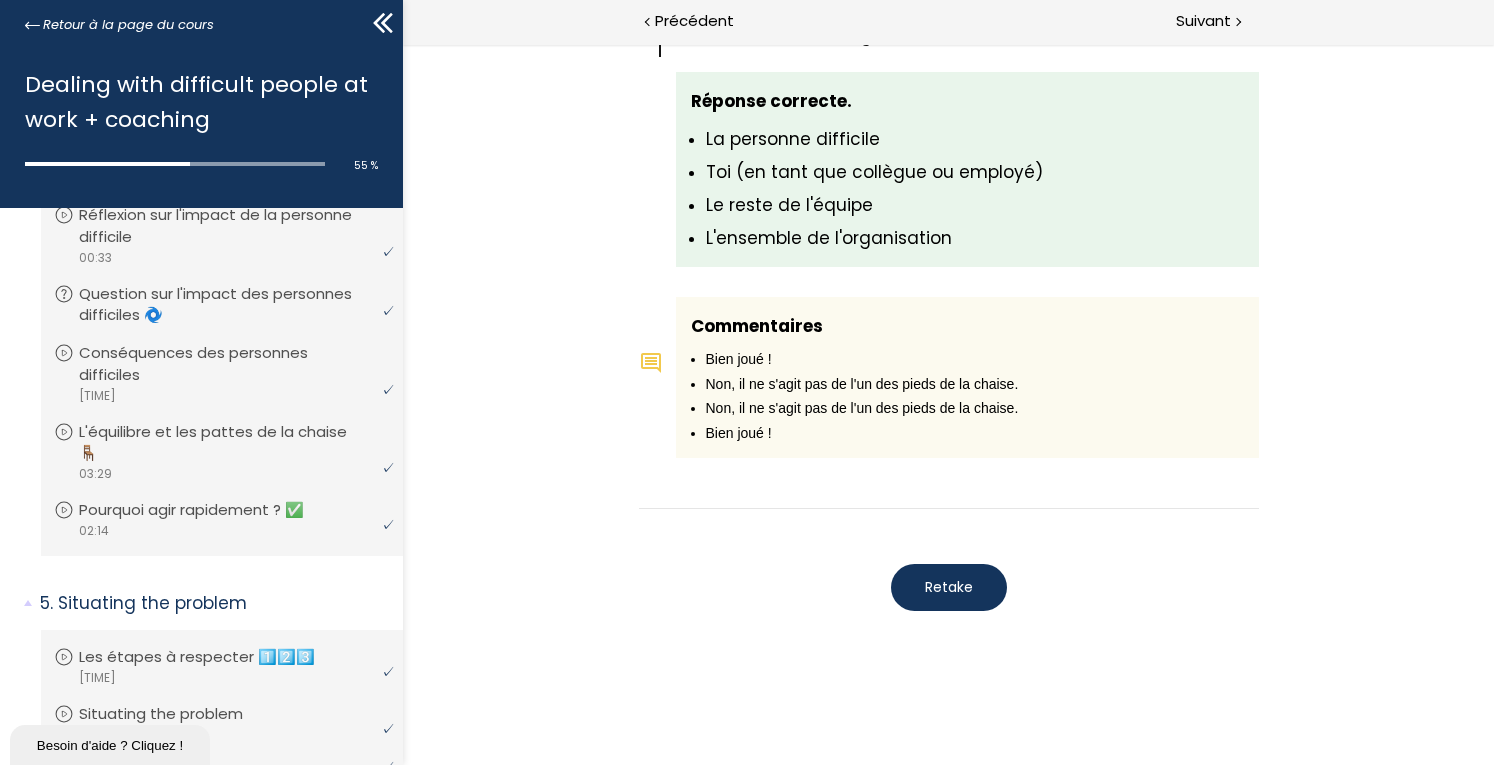 click on "Retake" at bounding box center [949, 587] 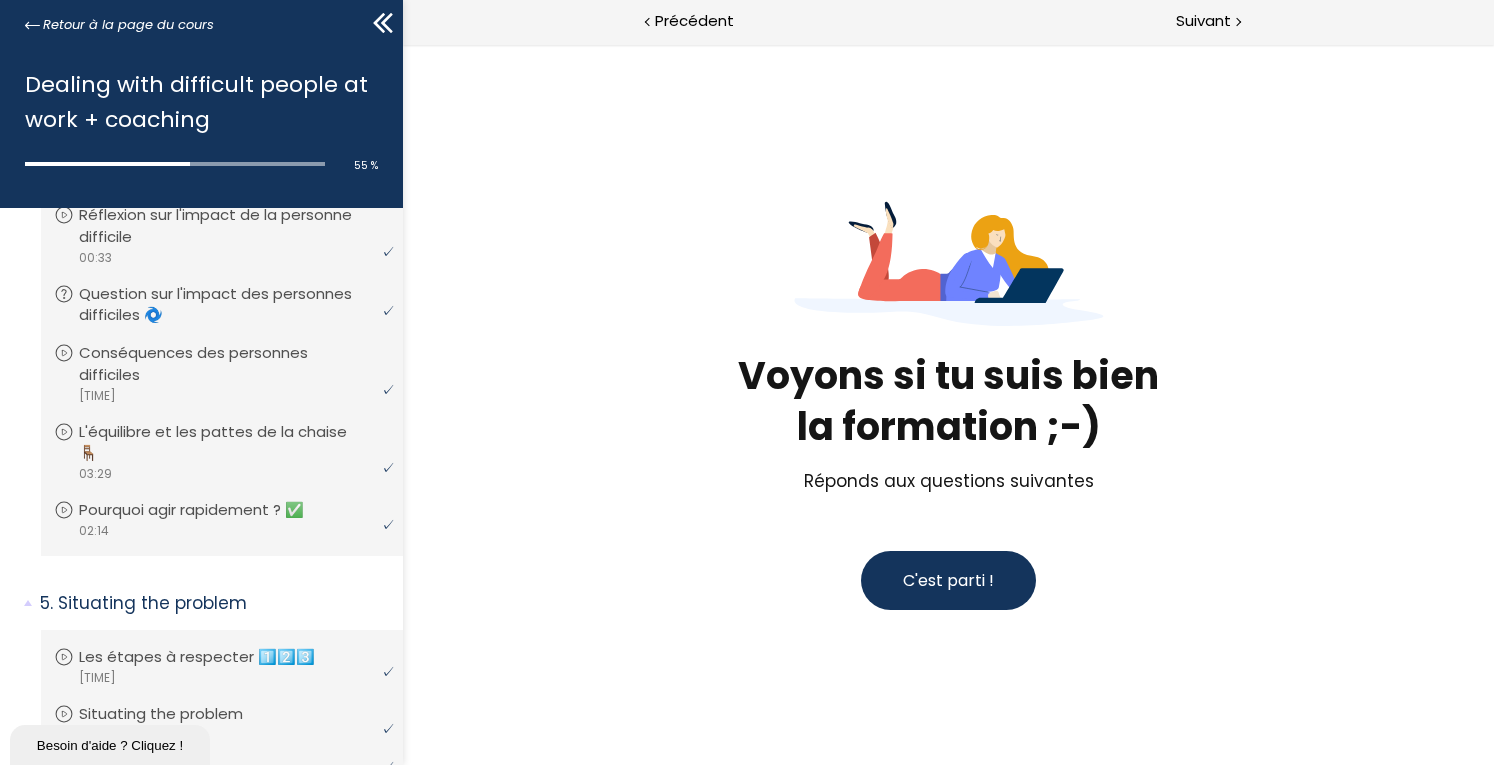 scroll, scrollTop: 0, scrollLeft: 0, axis: both 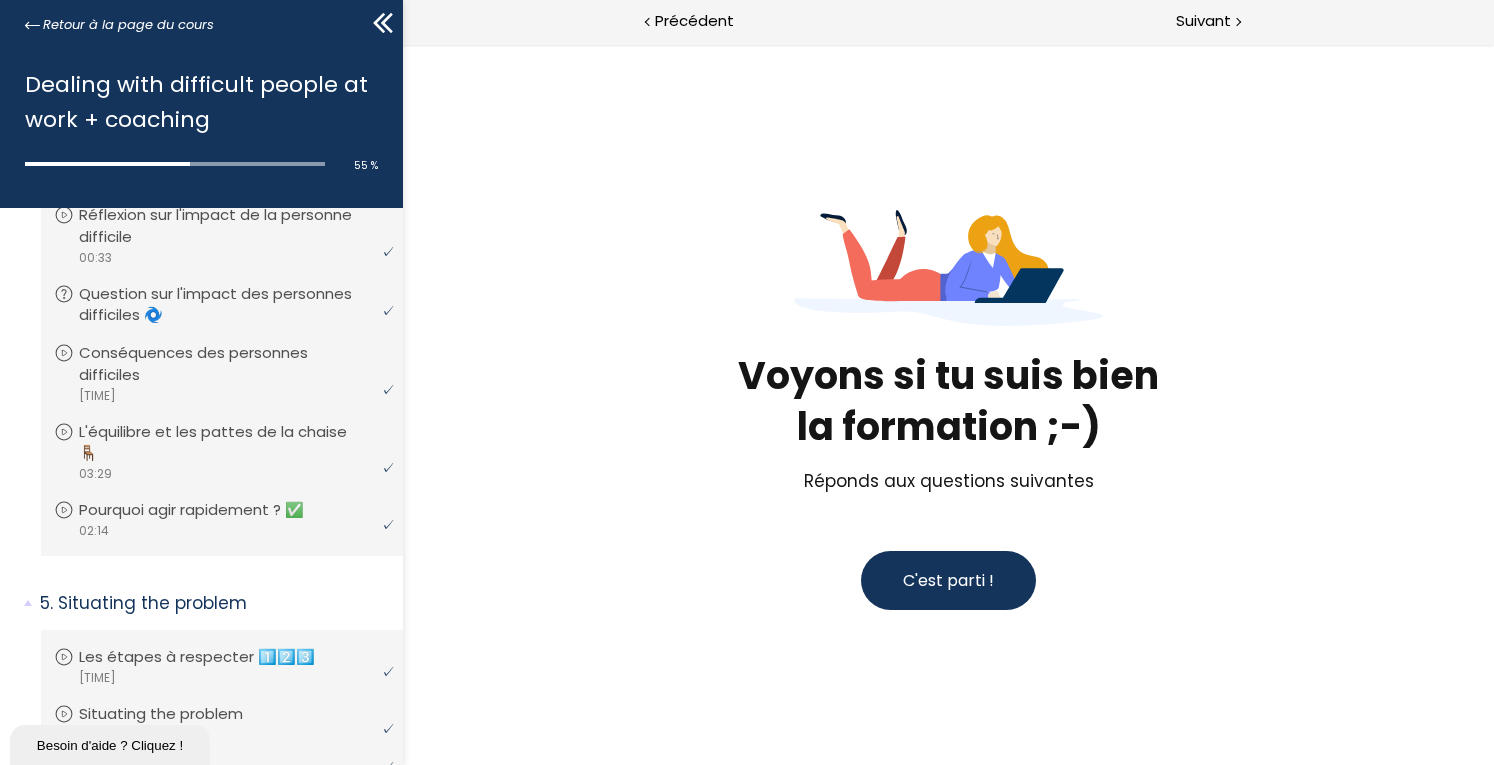 click on "Voyons si tu suis bien la formation ;-) Réponds aux questions suivantes C'est parti !" at bounding box center [949, 404] 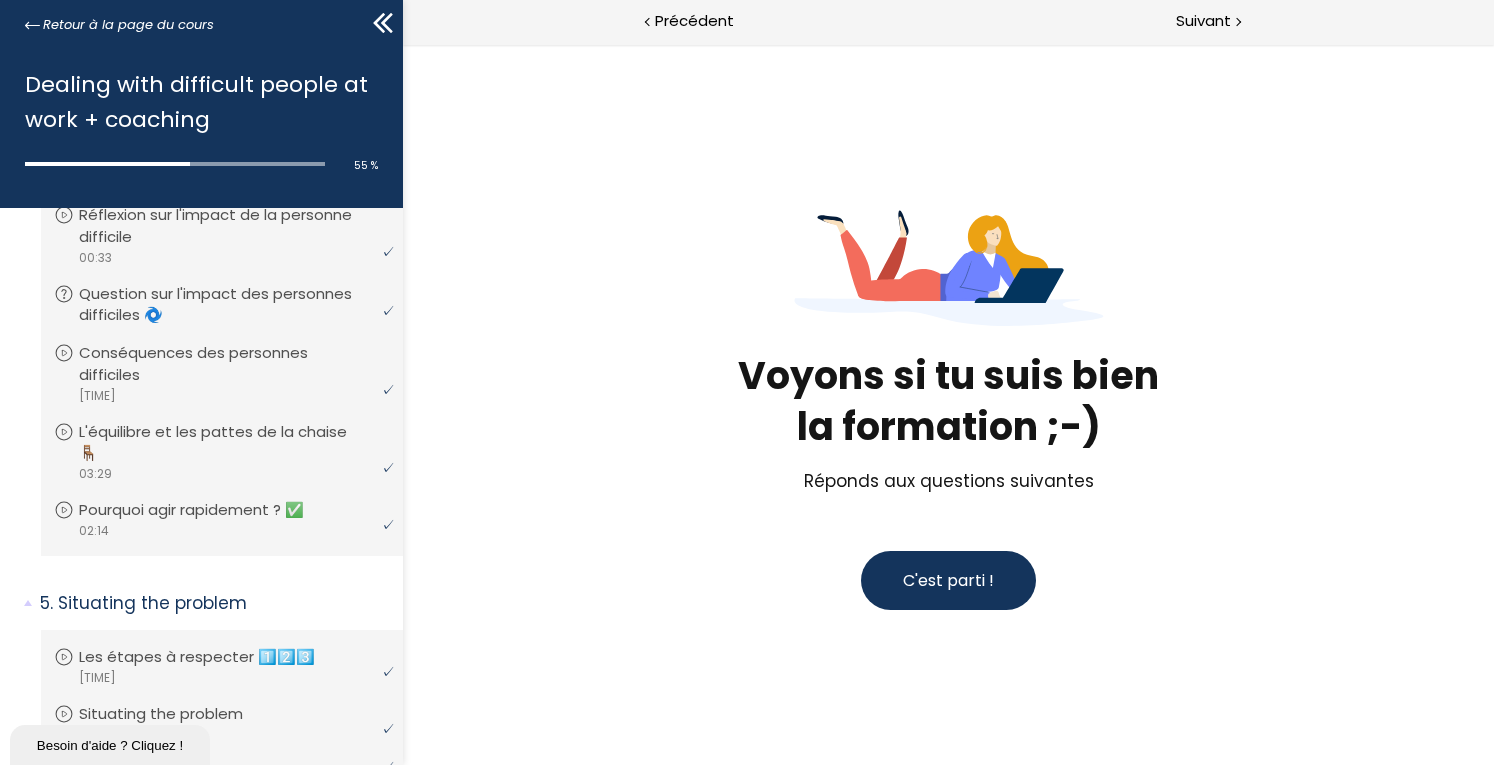 click on "C'est parti !" at bounding box center [948, 580] 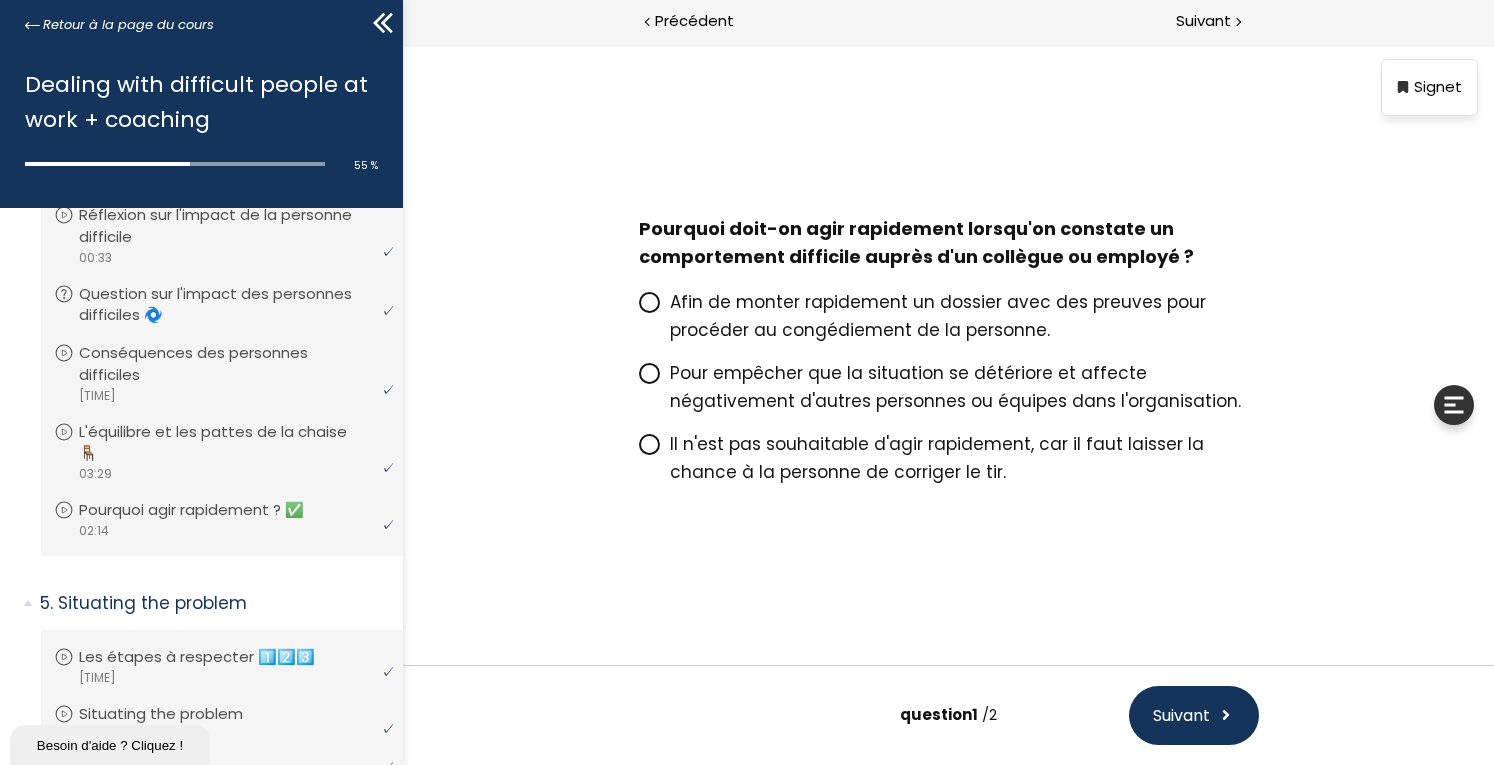click on "Afin de monter rapidement un dossier avec des preuves pour procéder au congédiement de la personne.
Pour empêcher que la situation se détériore et affecte négativement d'autres personnes ou équipes dans l'organisation.
Il n'est pas souhaitable d'agir rapidement, car il faut laisser la chance à la personne de corriger le tir." at bounding box center (949, 387) 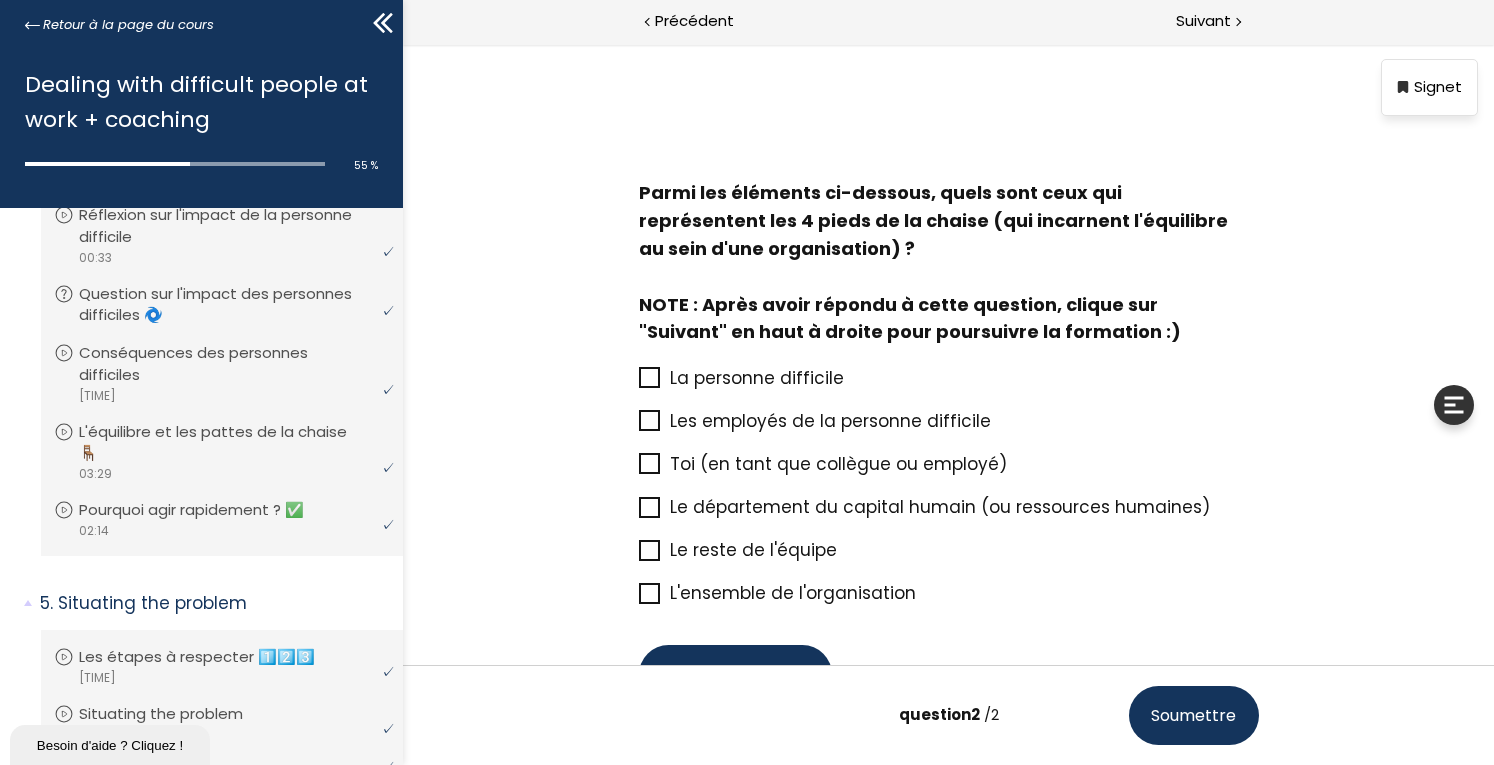 scroll, scrollTop: 125, scrollLeft: 0, axis: vertical 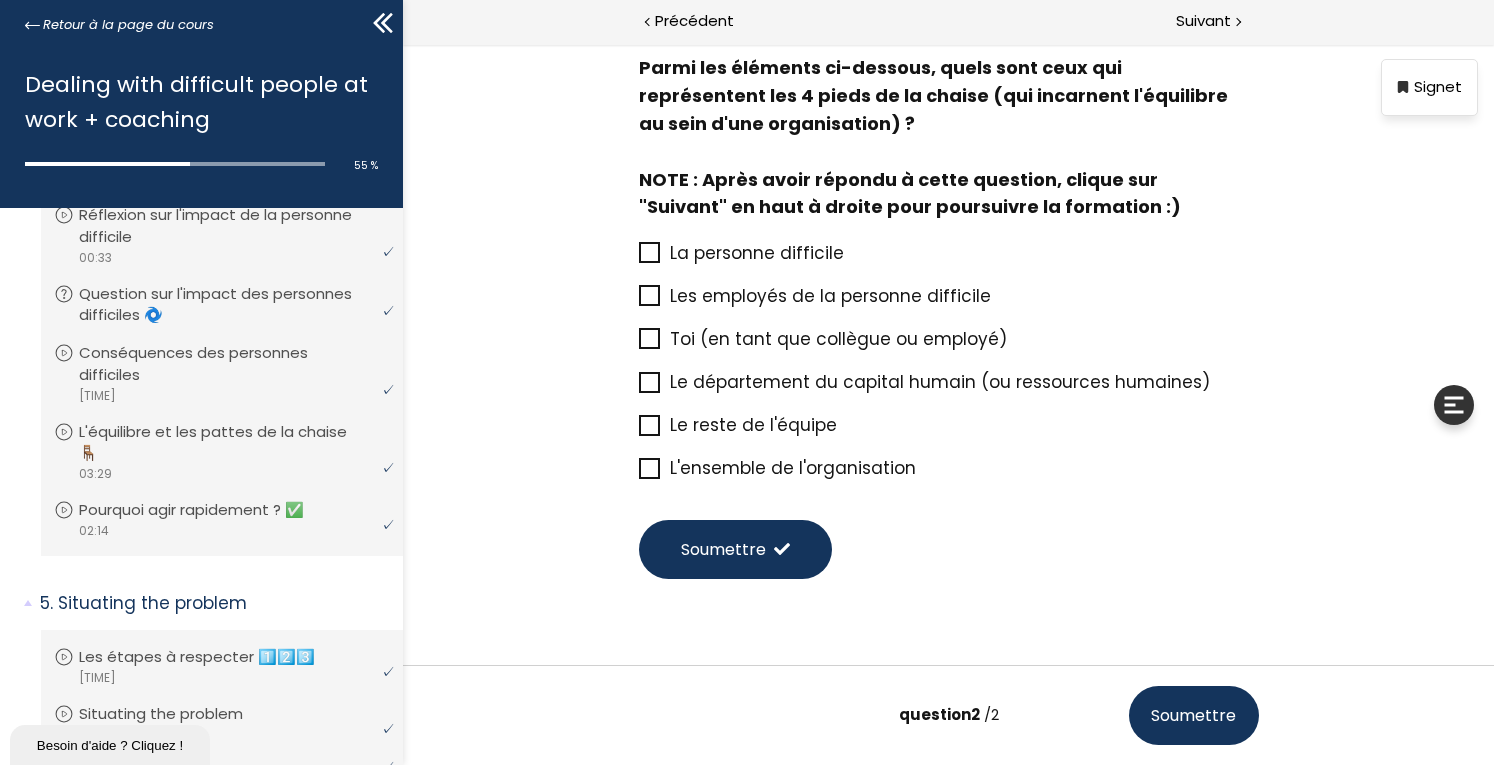 click at bounding box center [654, 253] 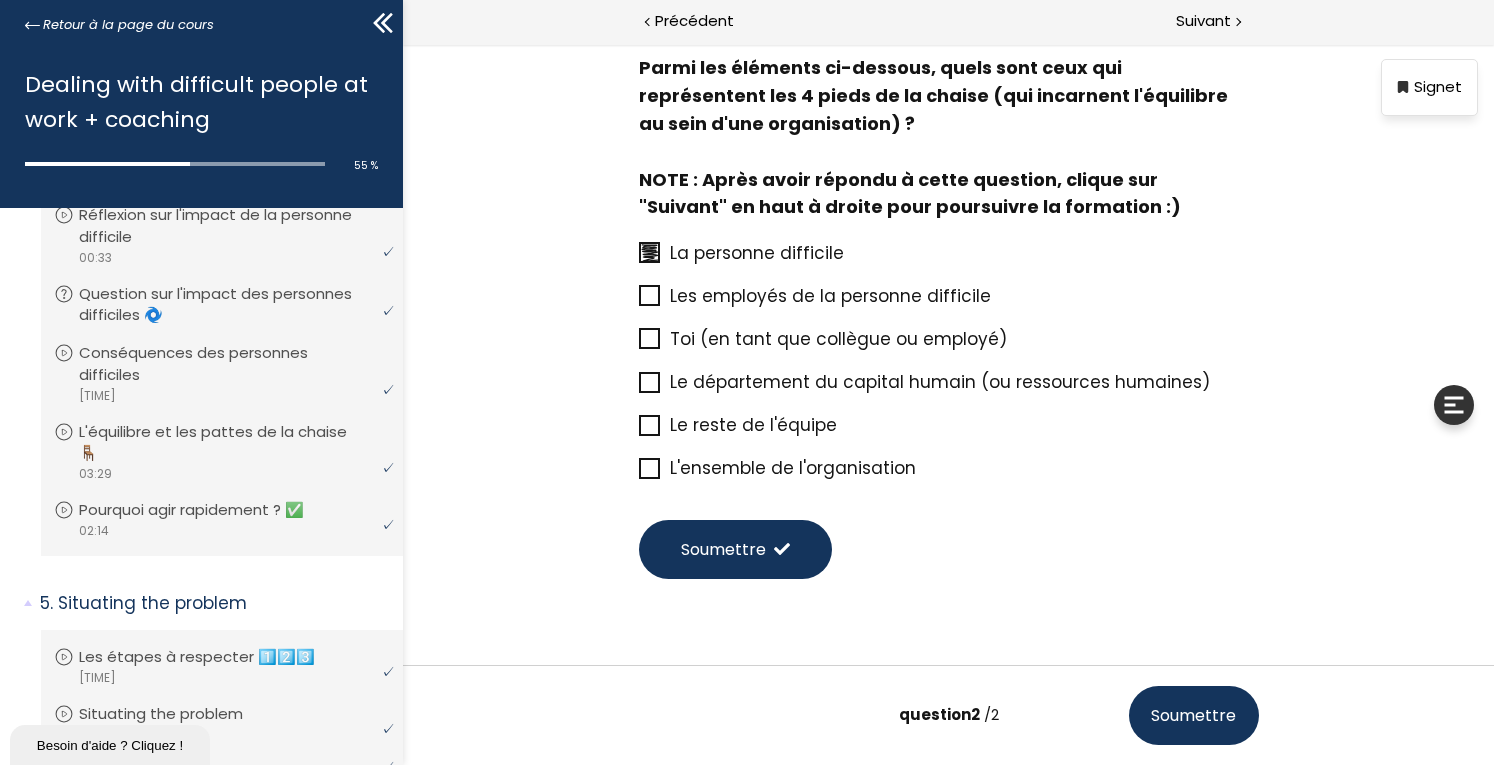 click on "Toi (en tant que collègue ou employé)" at bounding box center [949, 339] 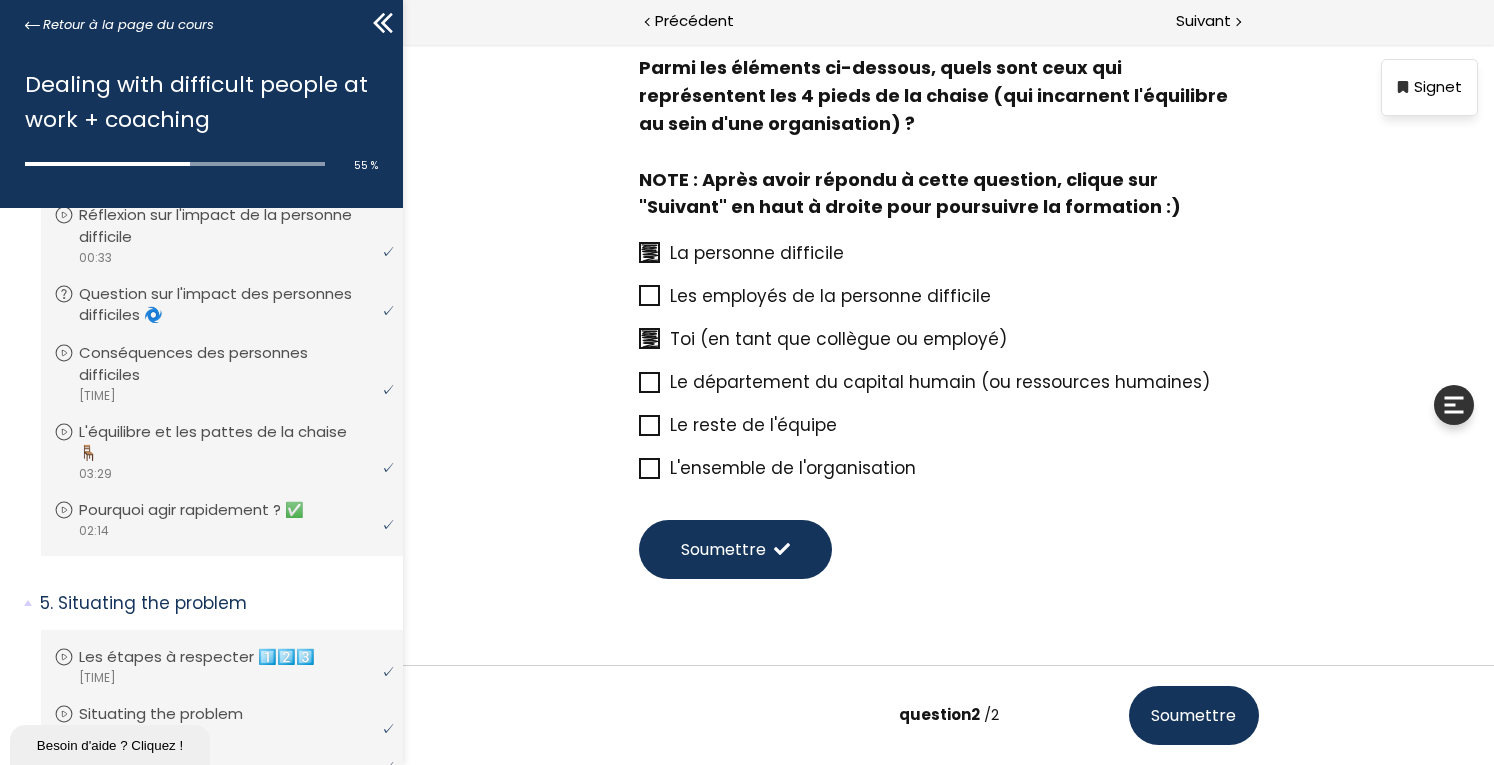 click at bounding box center (649, 468) 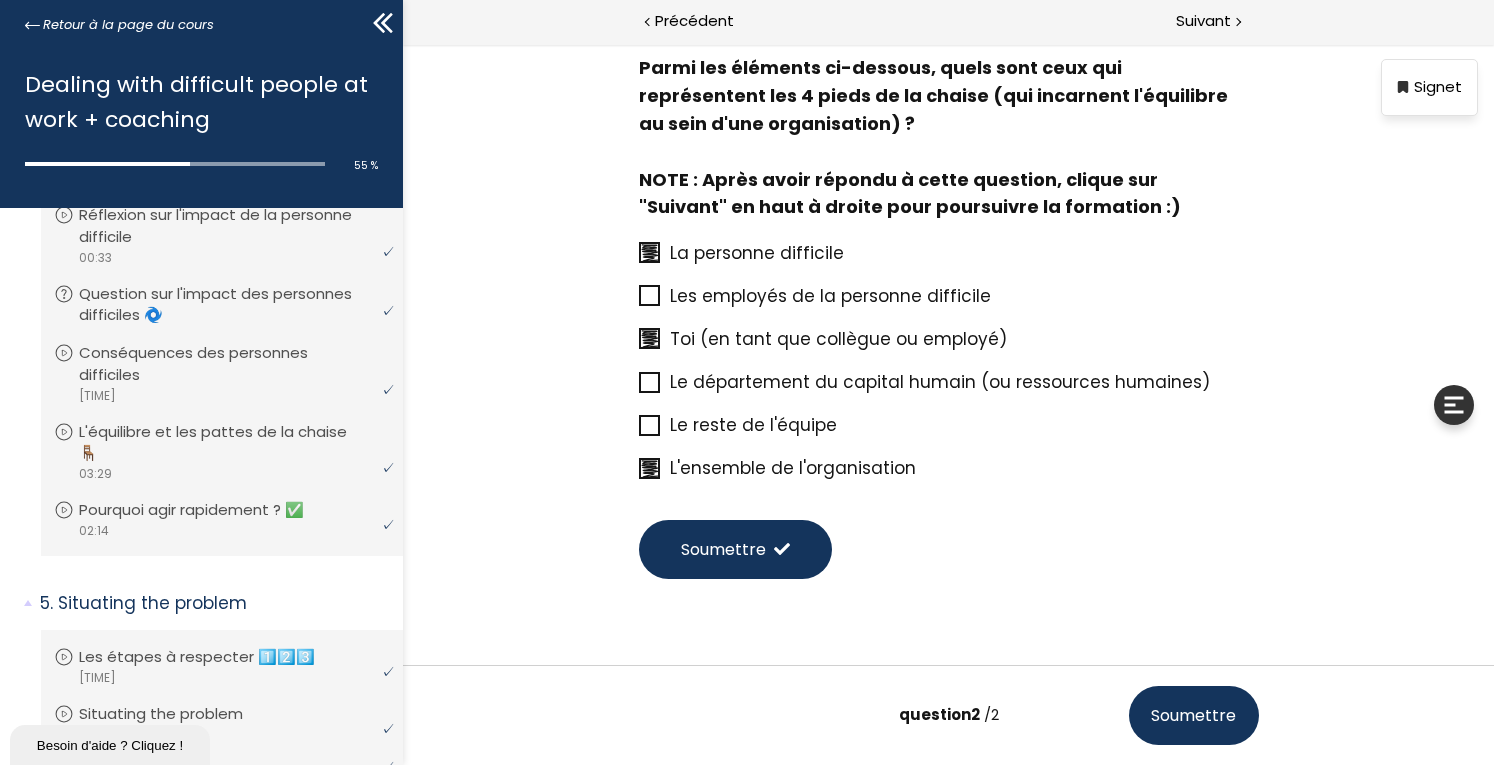 click 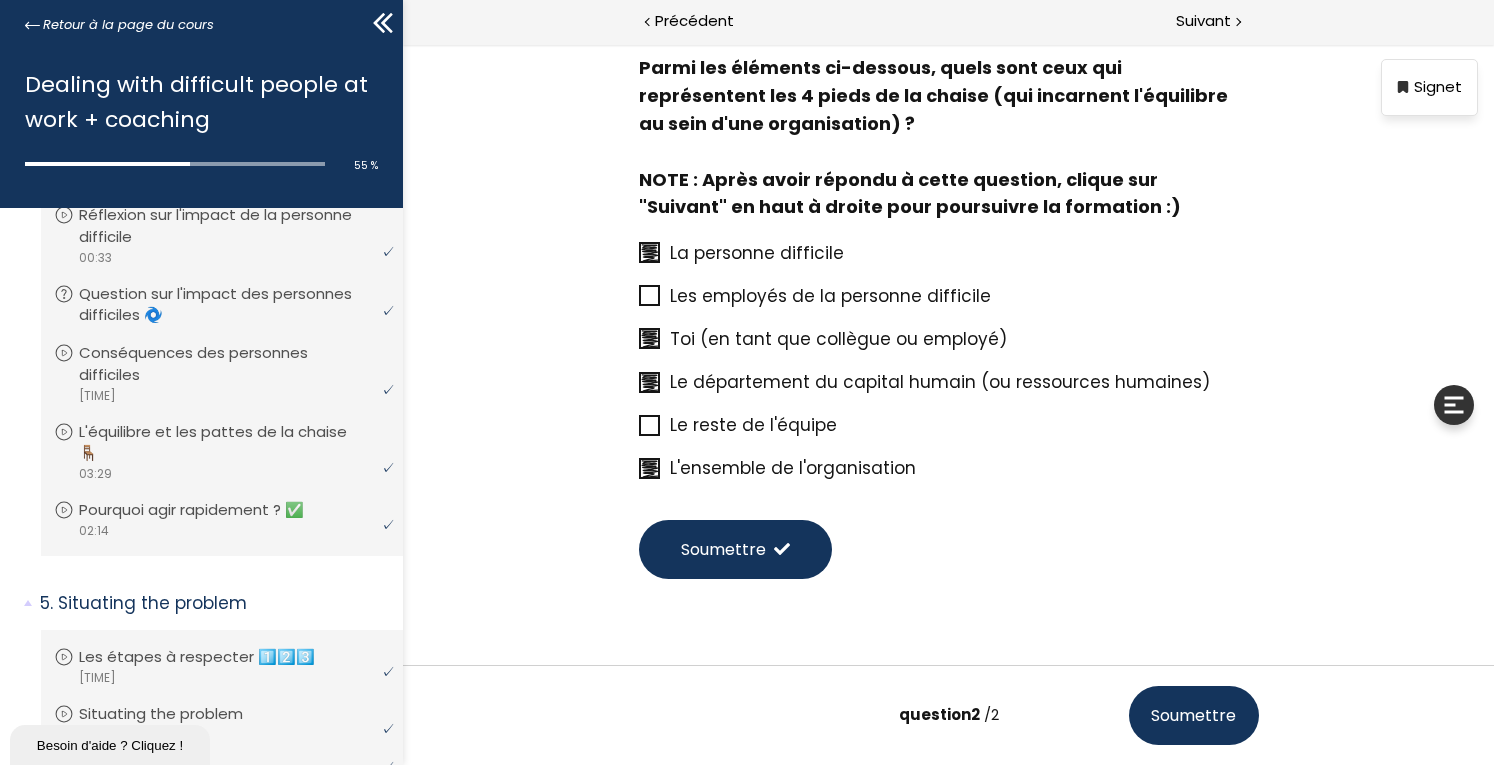 click on "Soumettre" at bounding box center (723, 549) 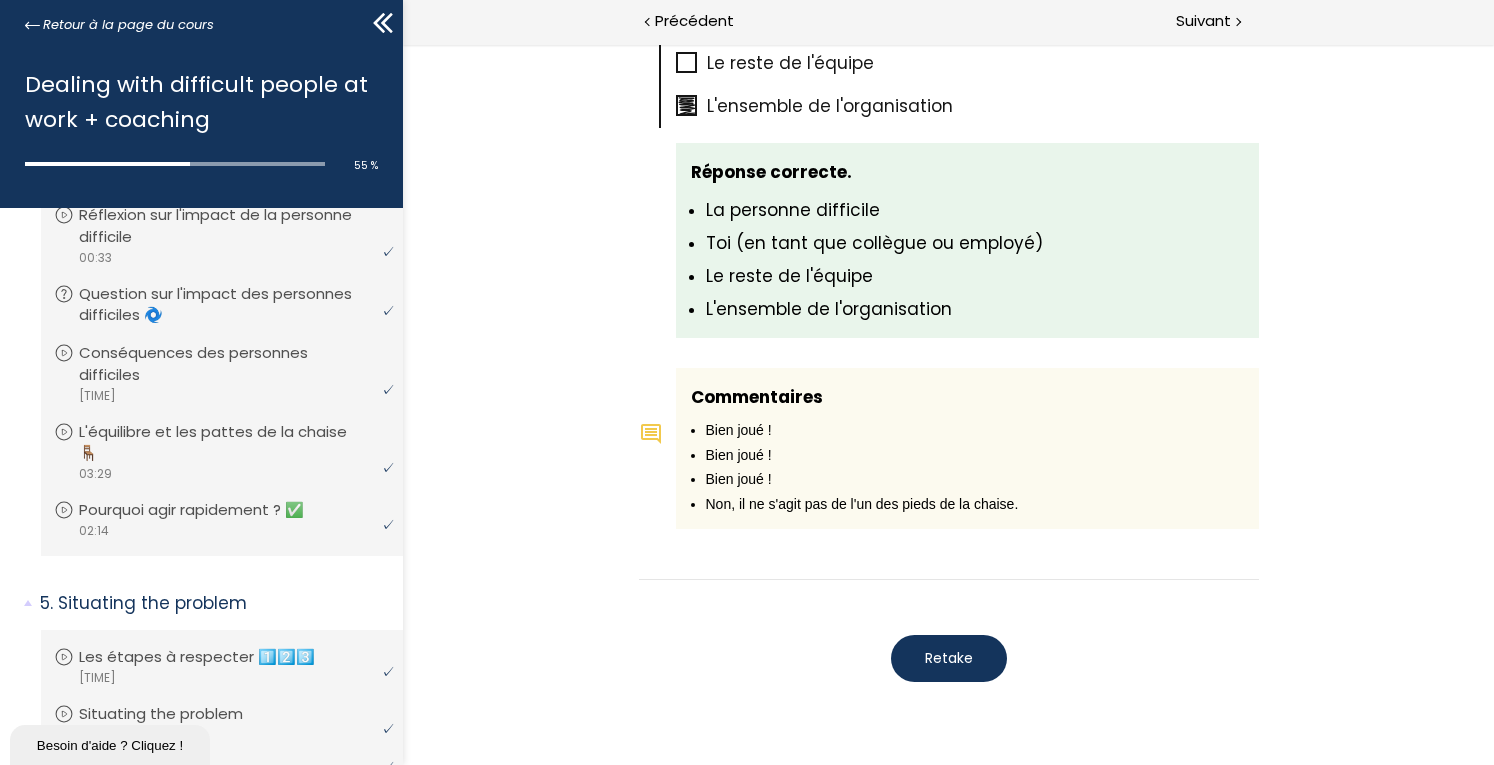 scroll, scrollTop: 1521, scrollLeft: 0, axis: vertical 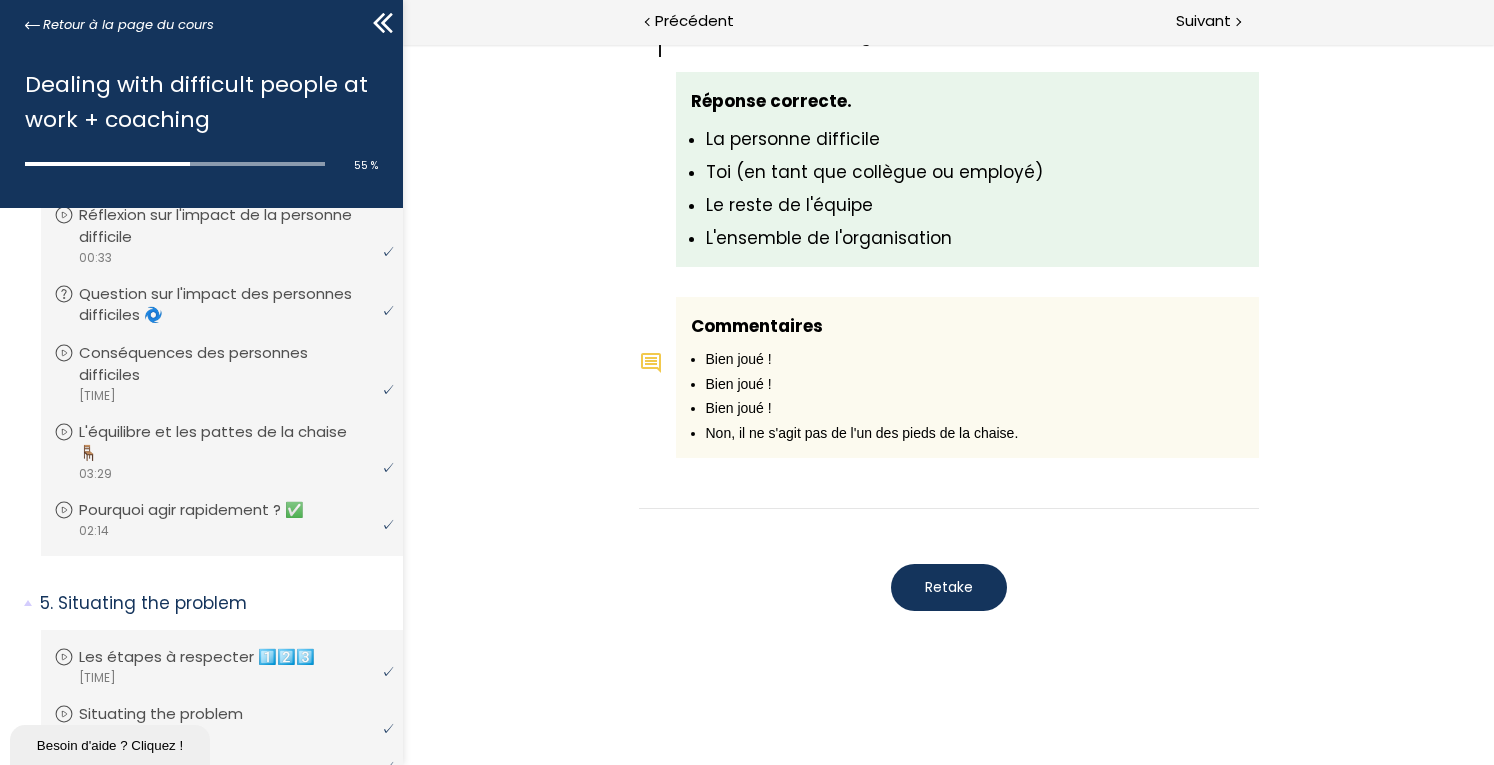 click on "Retake" at bounding box center [949, 587] 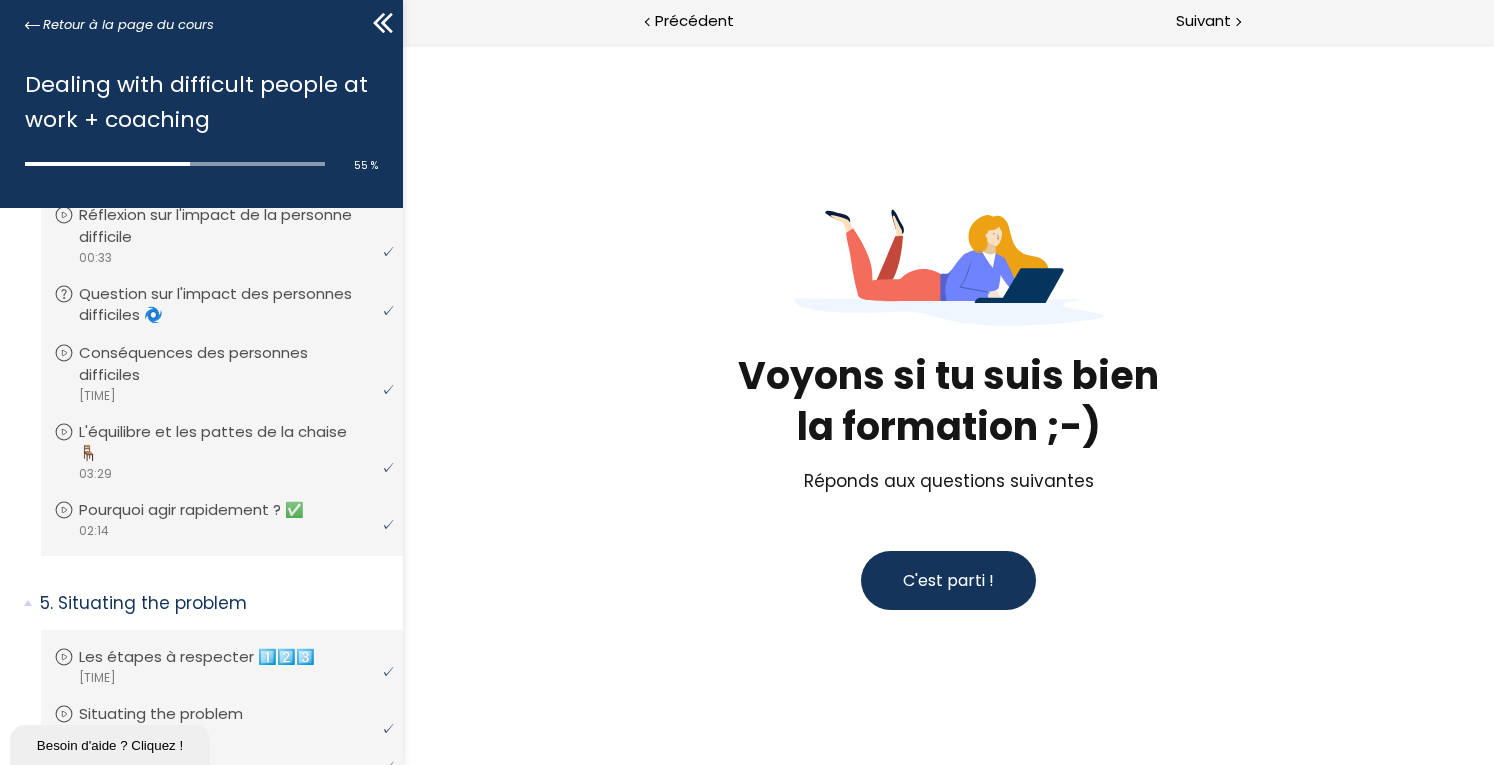 click on "C'est parti !" at bounding box center (948, 580) 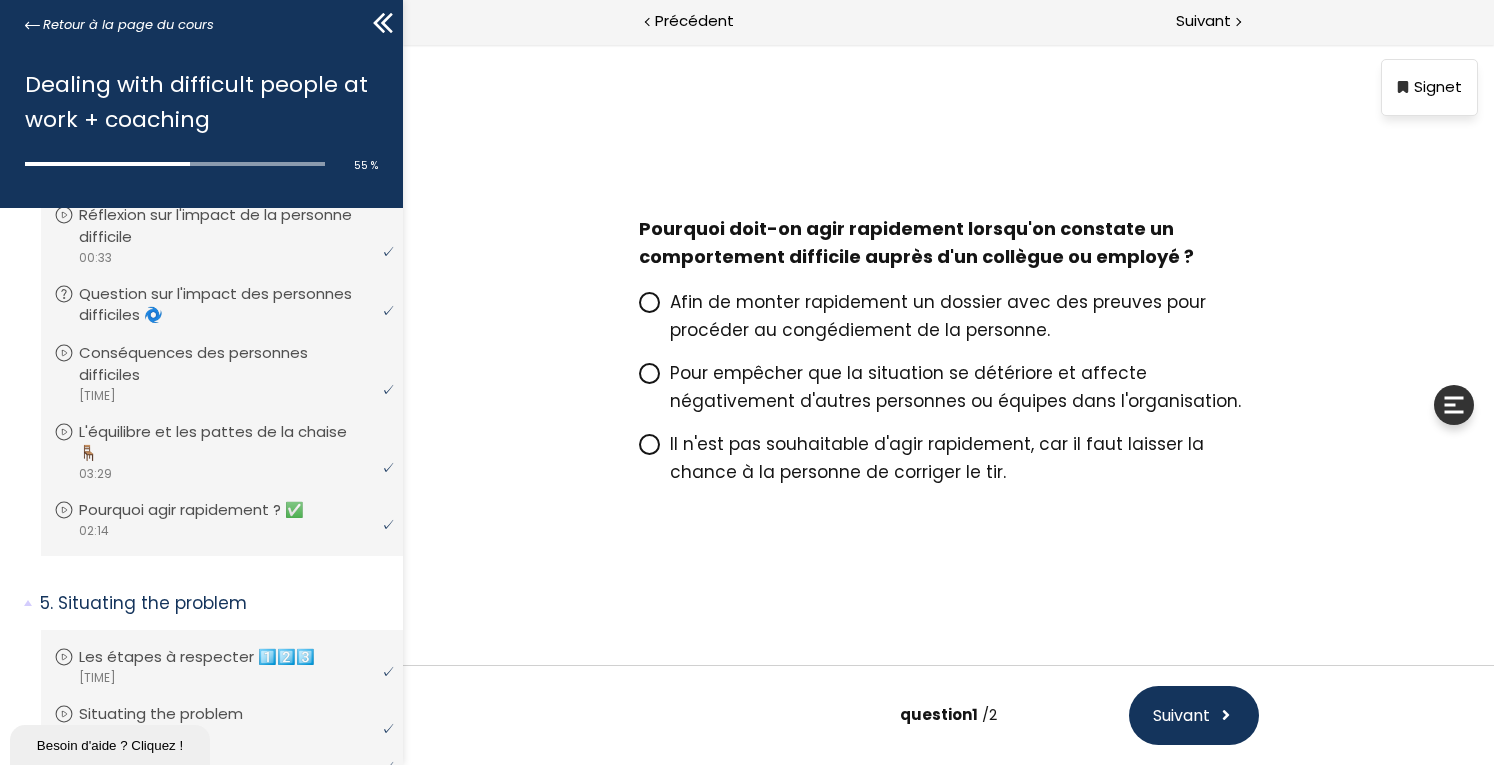 click on "Pour empêcher que la situation se détériore et affecte négativement d'autres personnes ou équipes dans l'organisation." at bounding box center [955, 387] 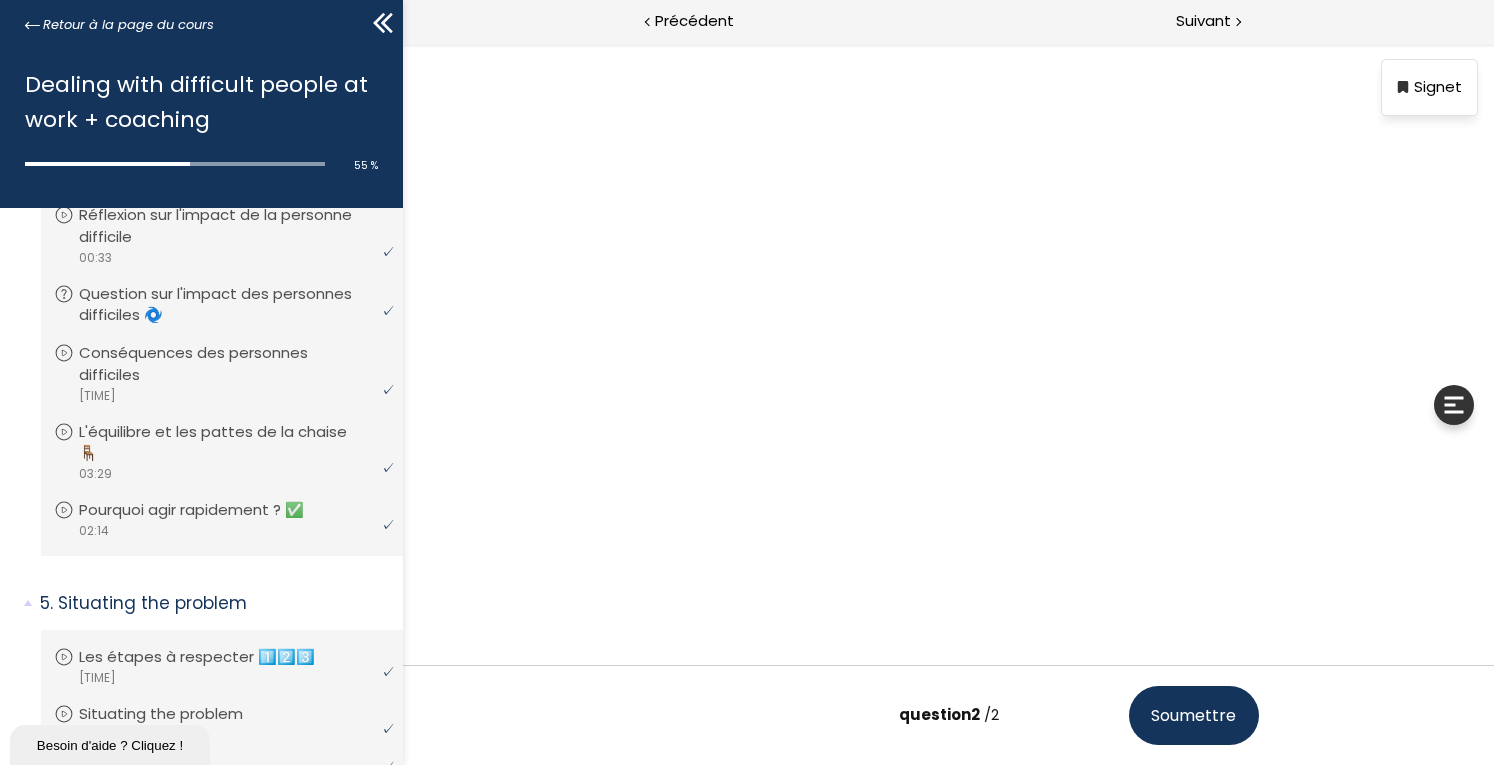 scroll, scrollTop: 125, scrollLeft: 0, axis: vertical 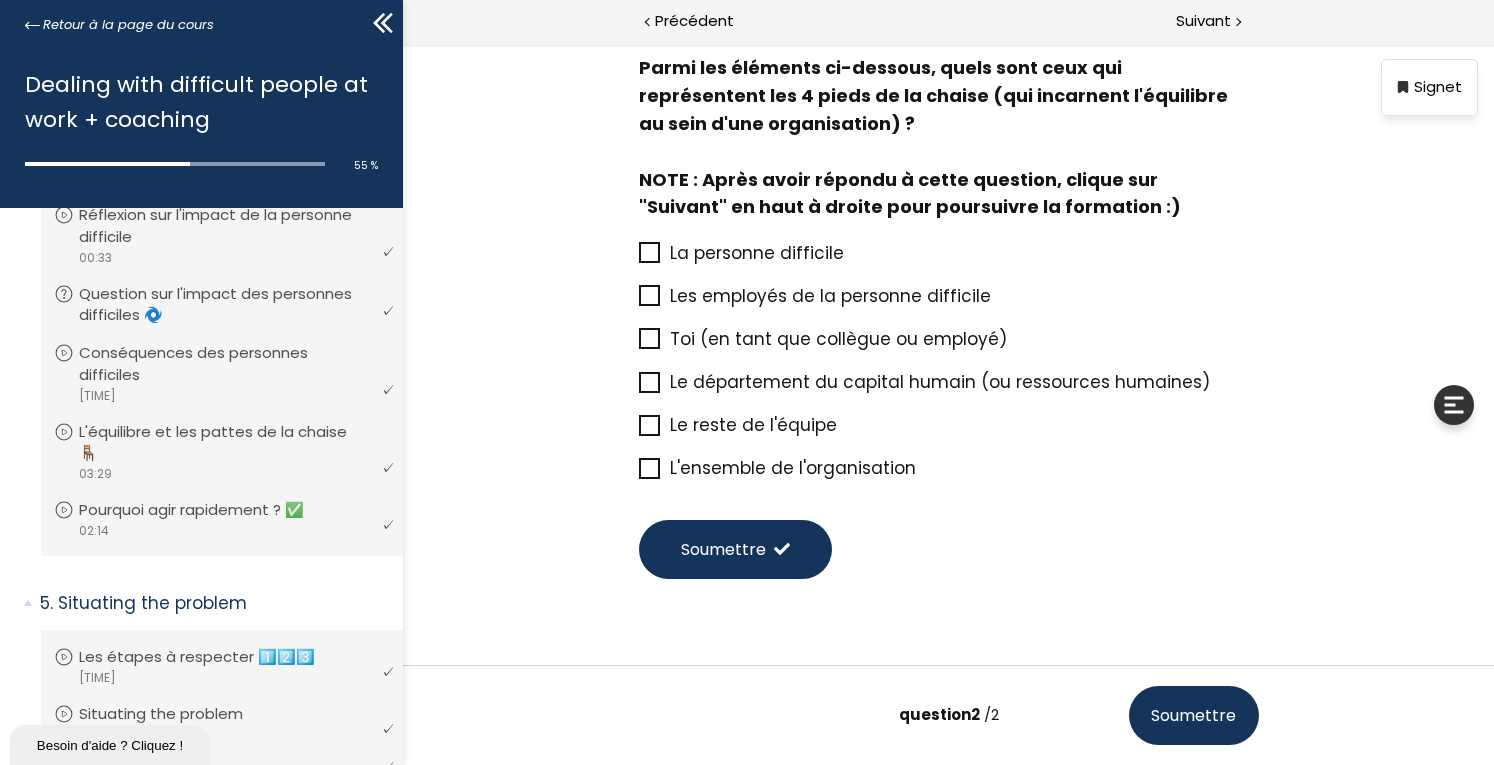 click 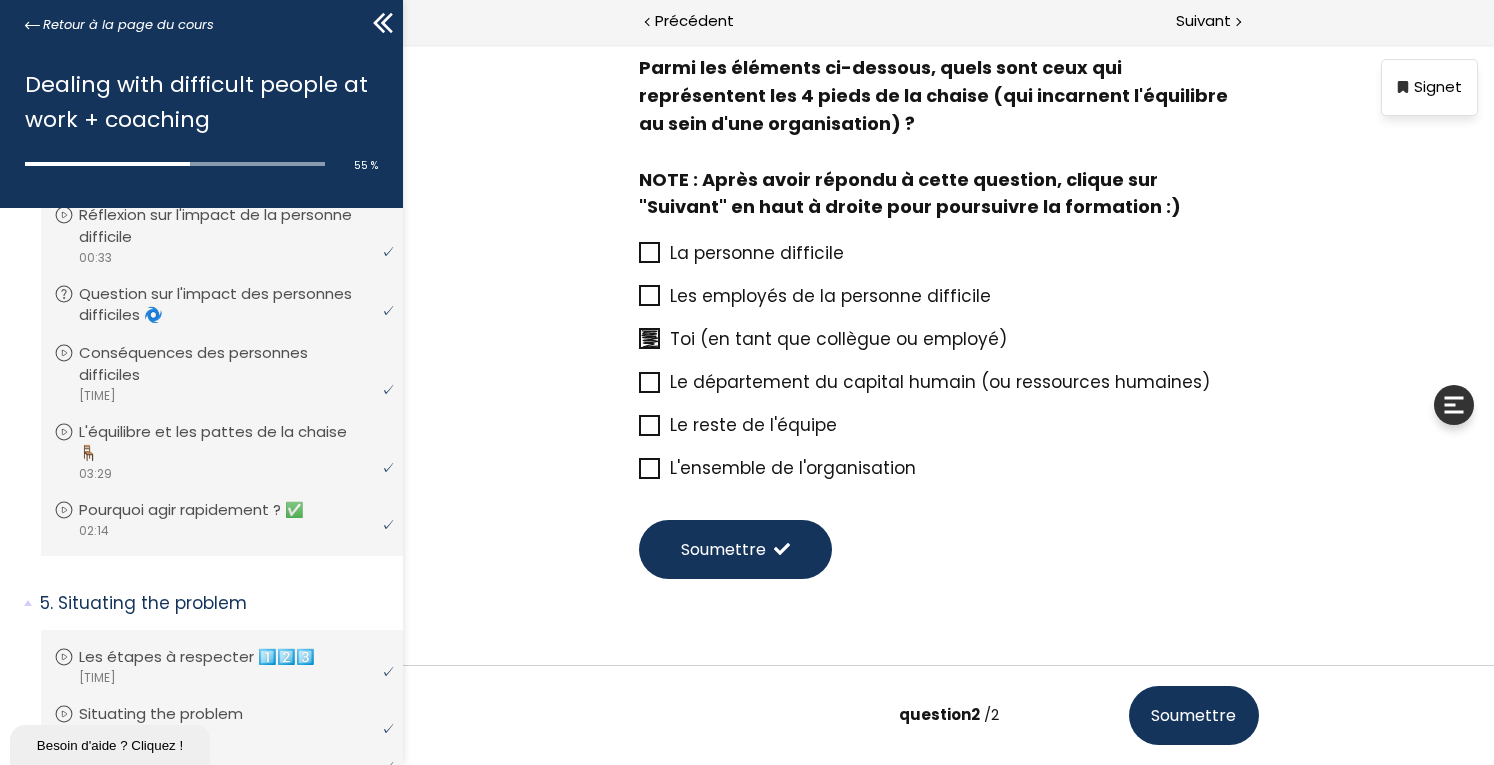 click 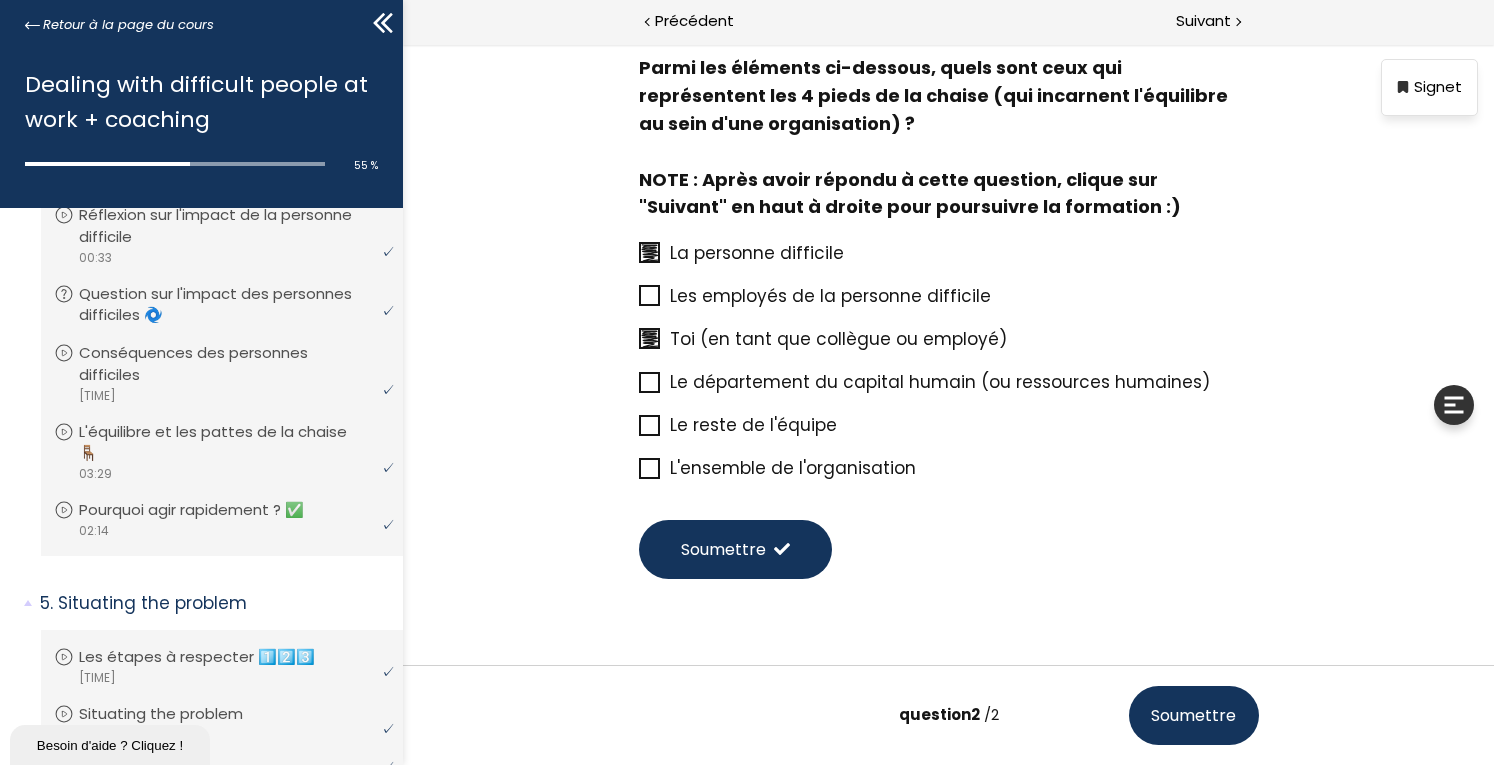 click on "Le reste de l'équipe" at bounding box center [949, 425] 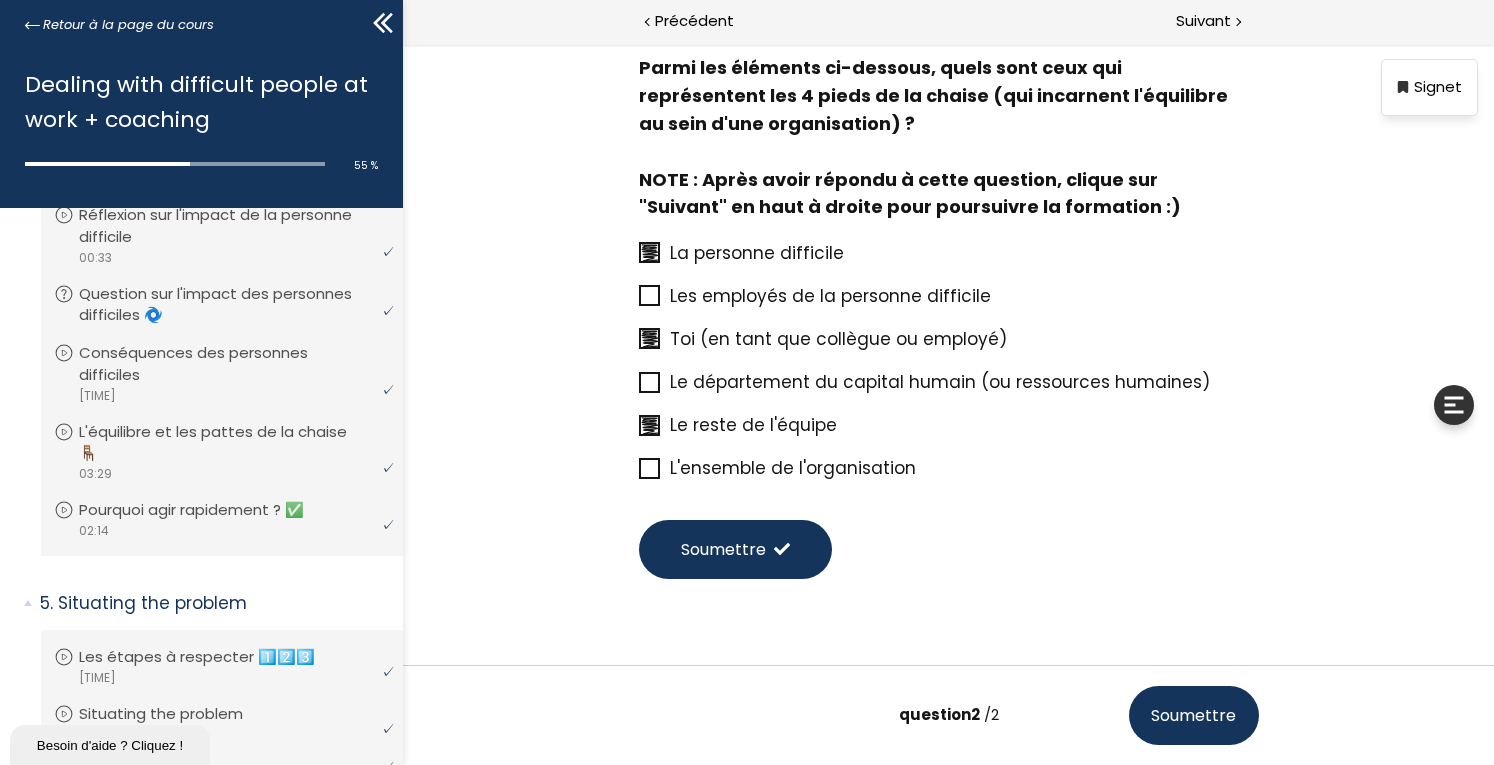 click 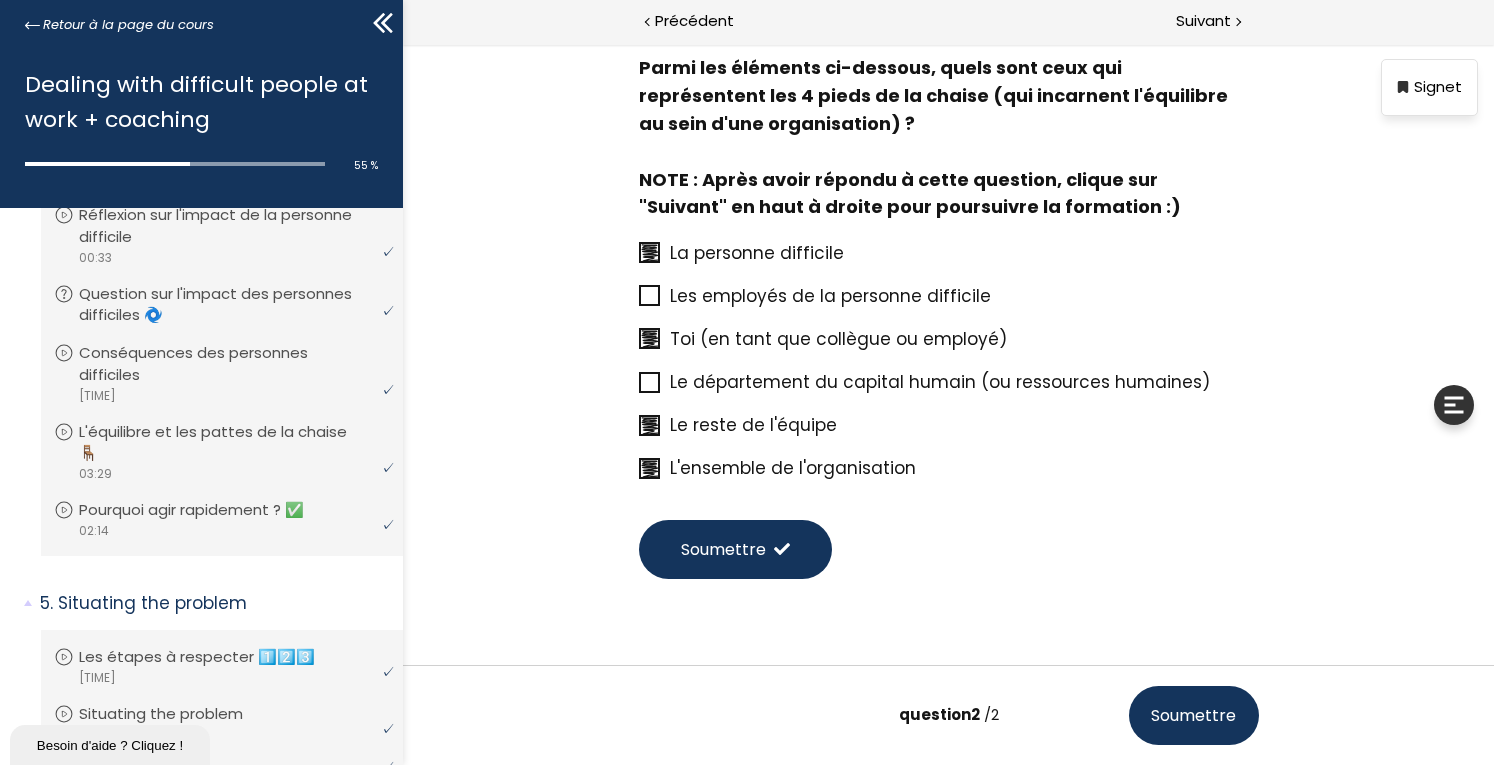 click on "Soumettre" at bounding box center (723, 549) 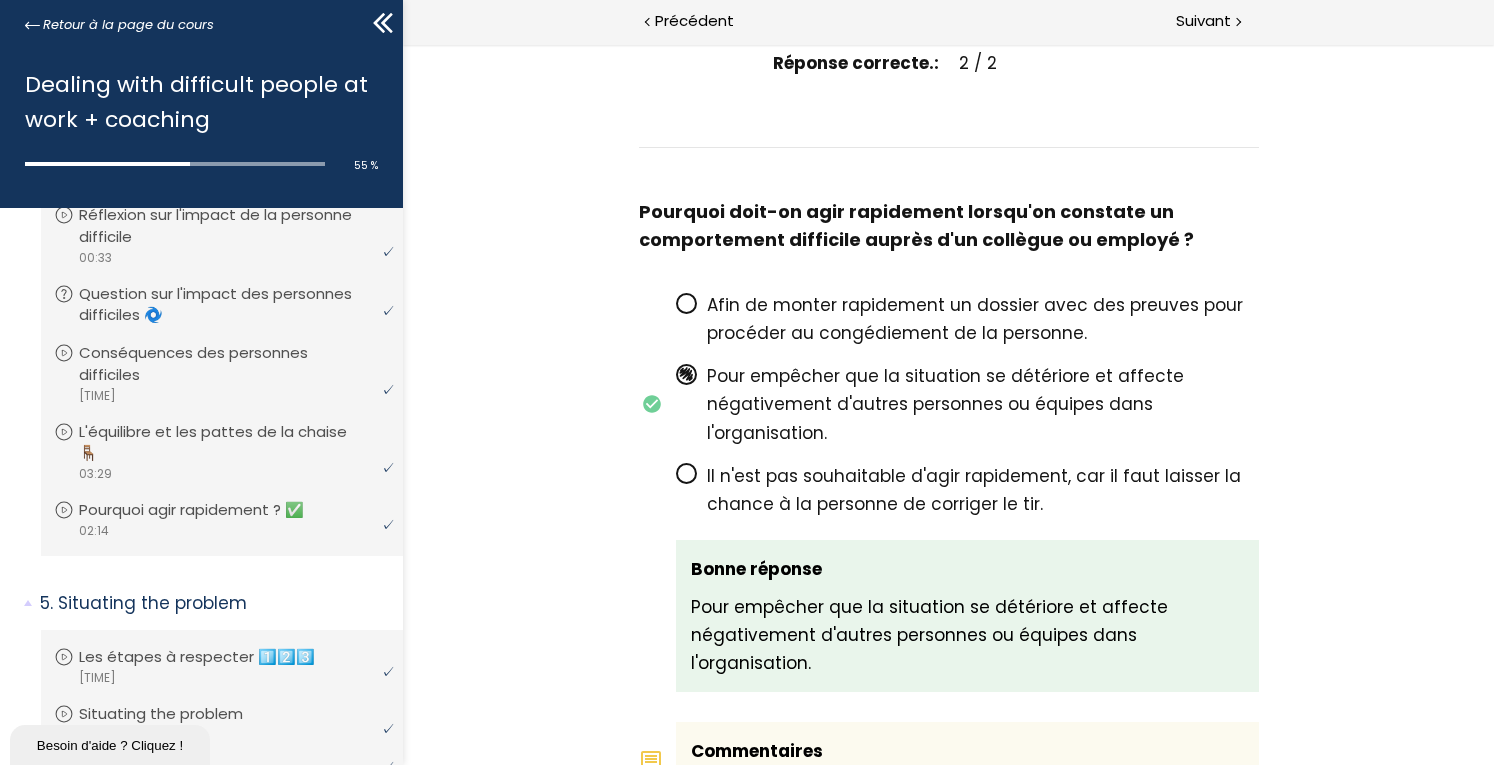 scroll, scrollTop: 126, scrollLeft: 0, axis: vertical 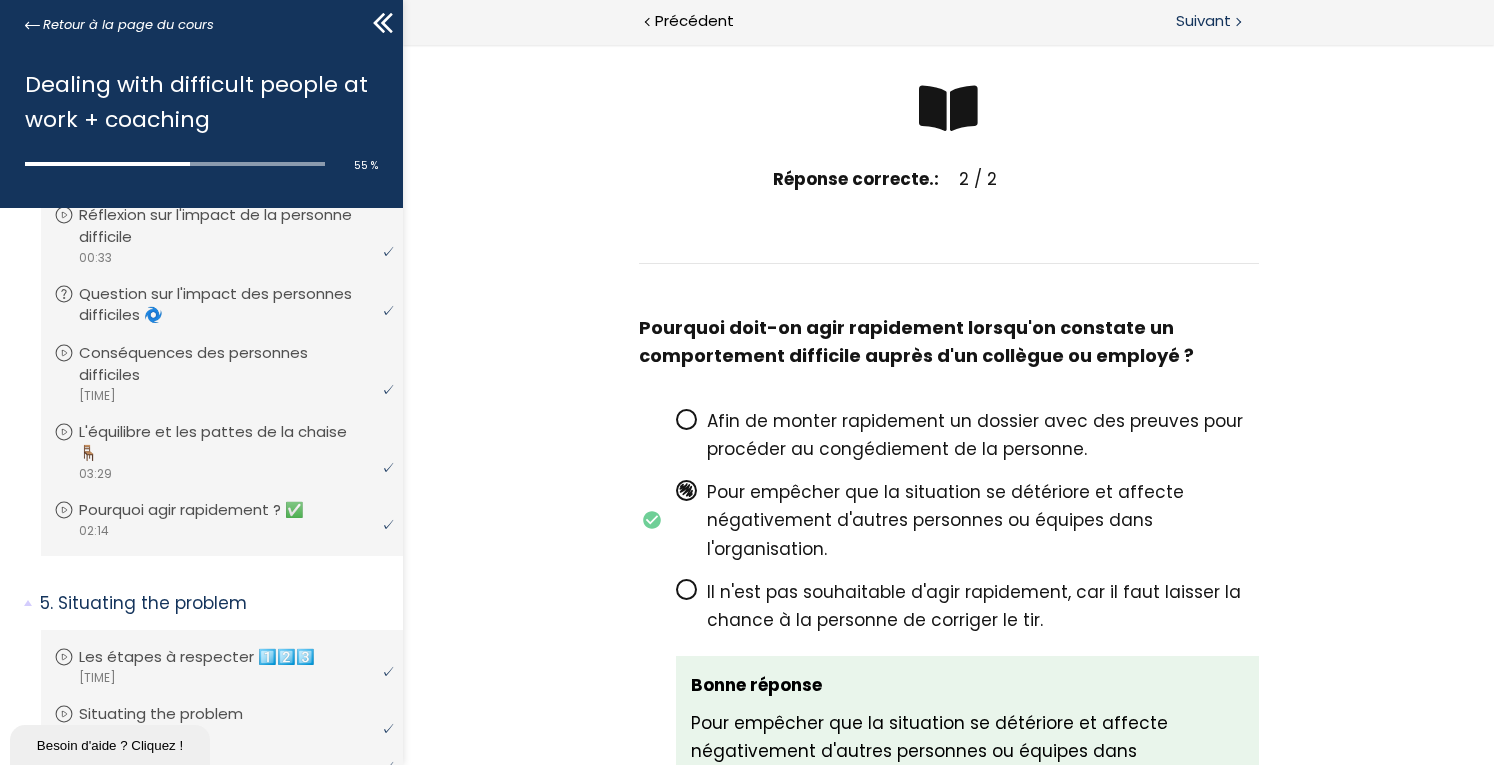 click on "Suivant" at bounding box center [1203, 21] 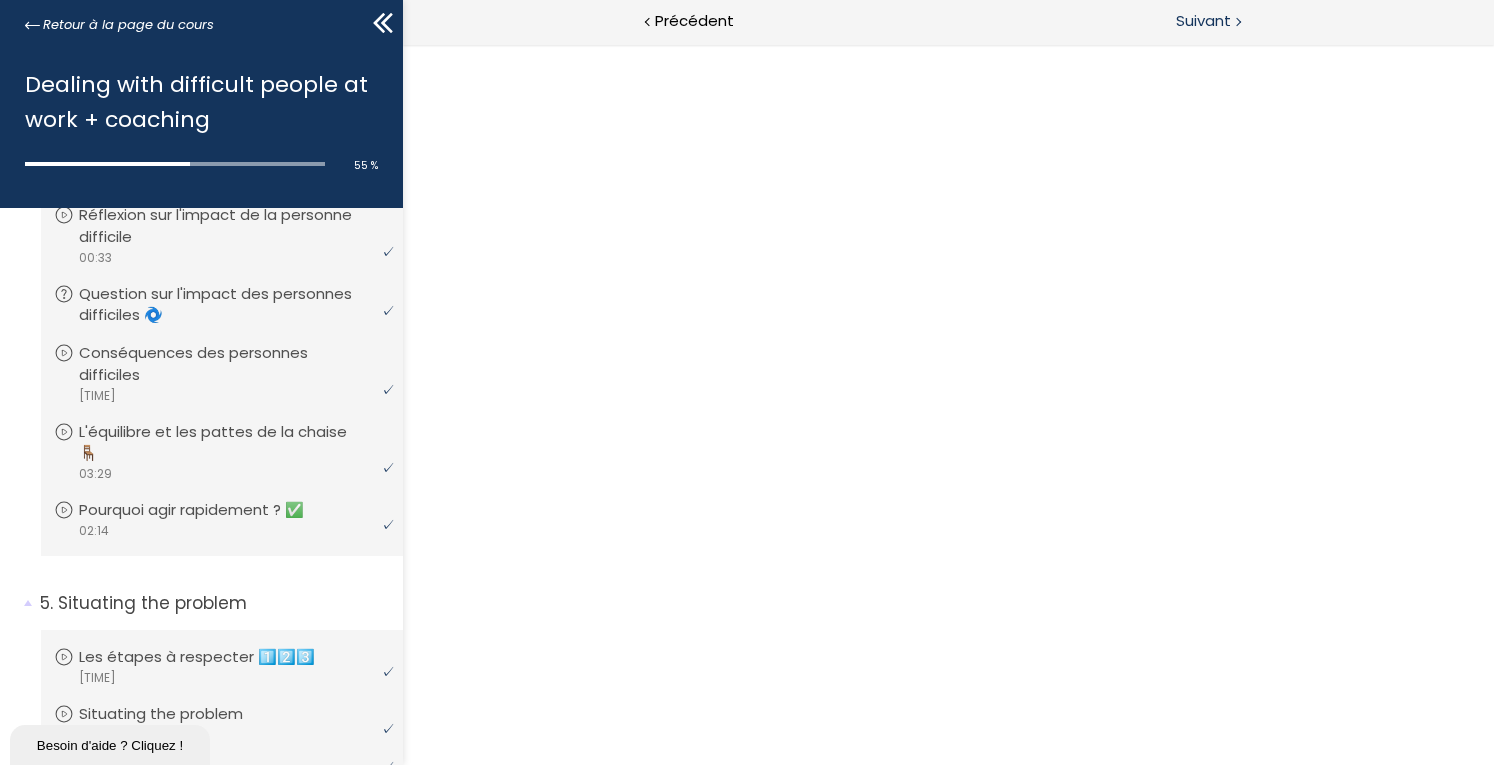 scroll, scrollTop: 0, scrollLeft: 0, axis: both 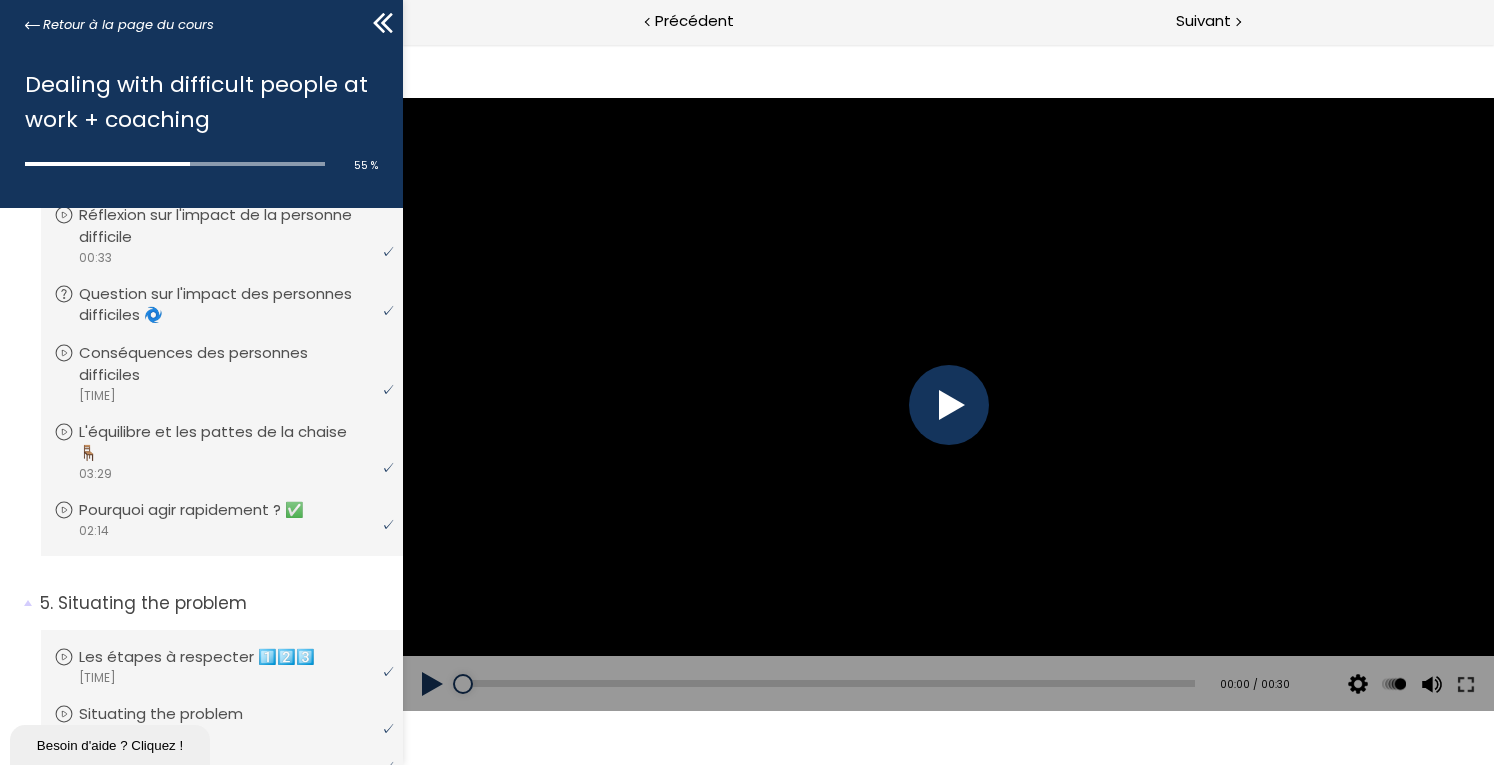 click at bounding box center [949, 405] 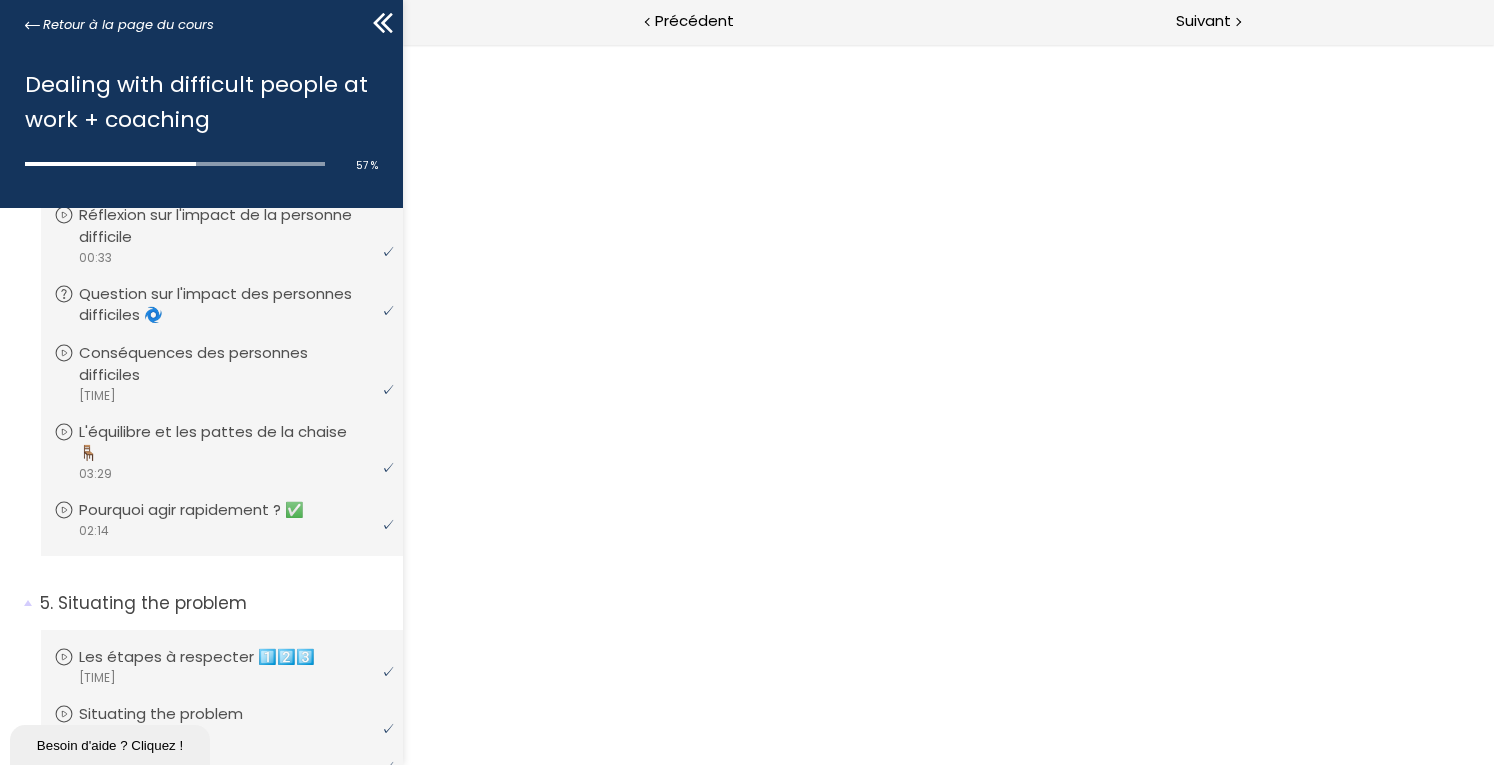 scroll, scrollTop: 0, scrollLeft: 0, axis: both 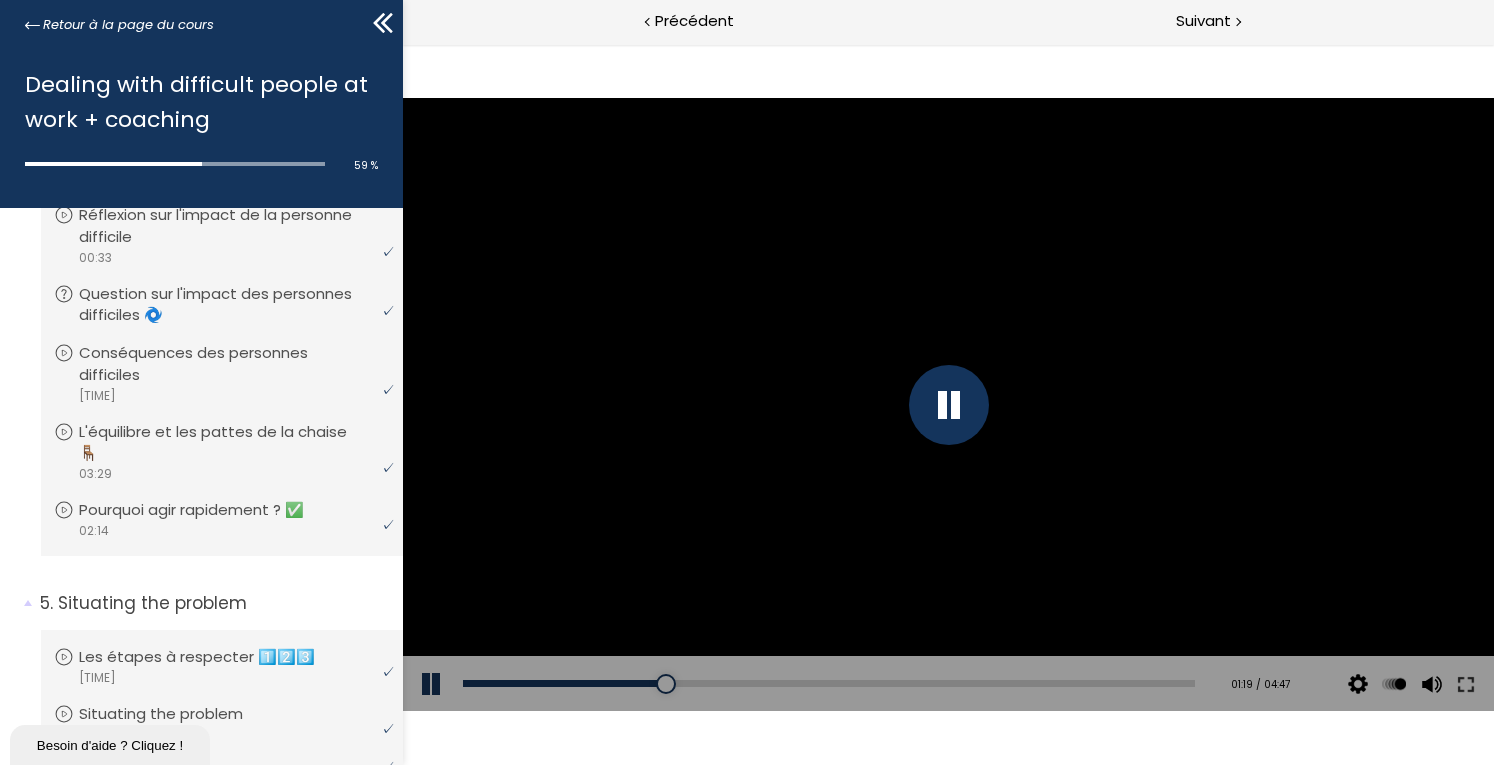 click at bounding box center (949, 405) 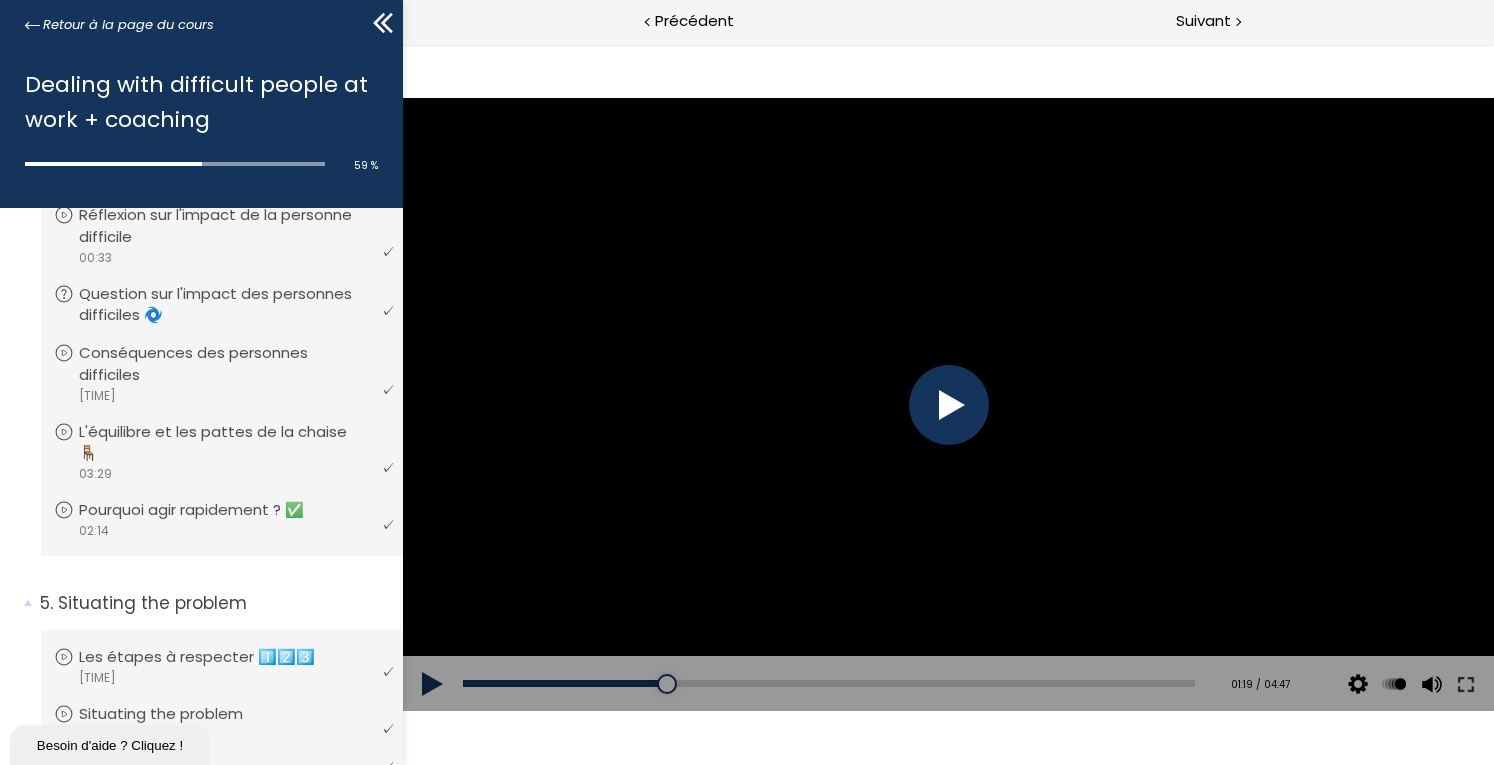 click at bounding box center [949, 405] 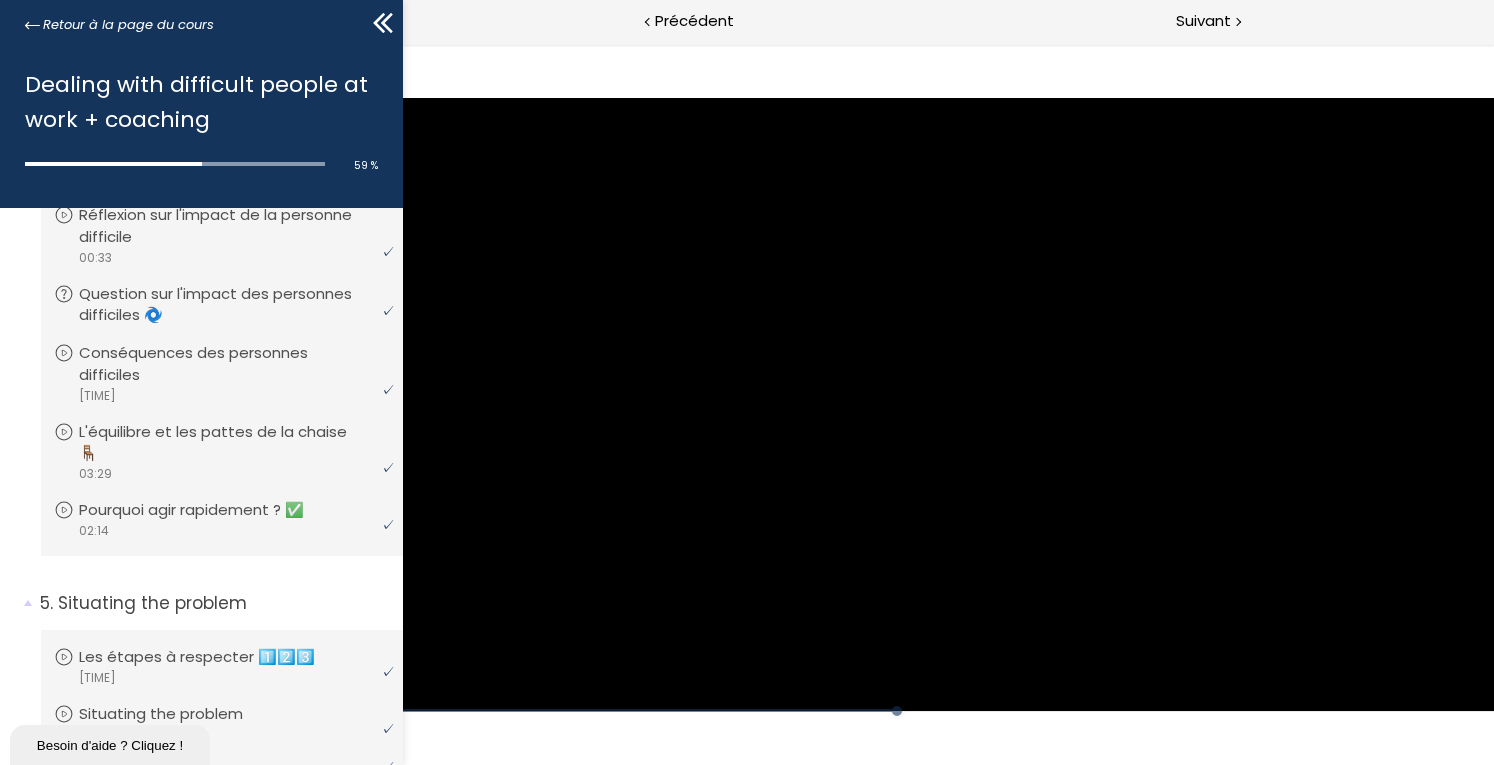 click at bounding box center [948, 405] 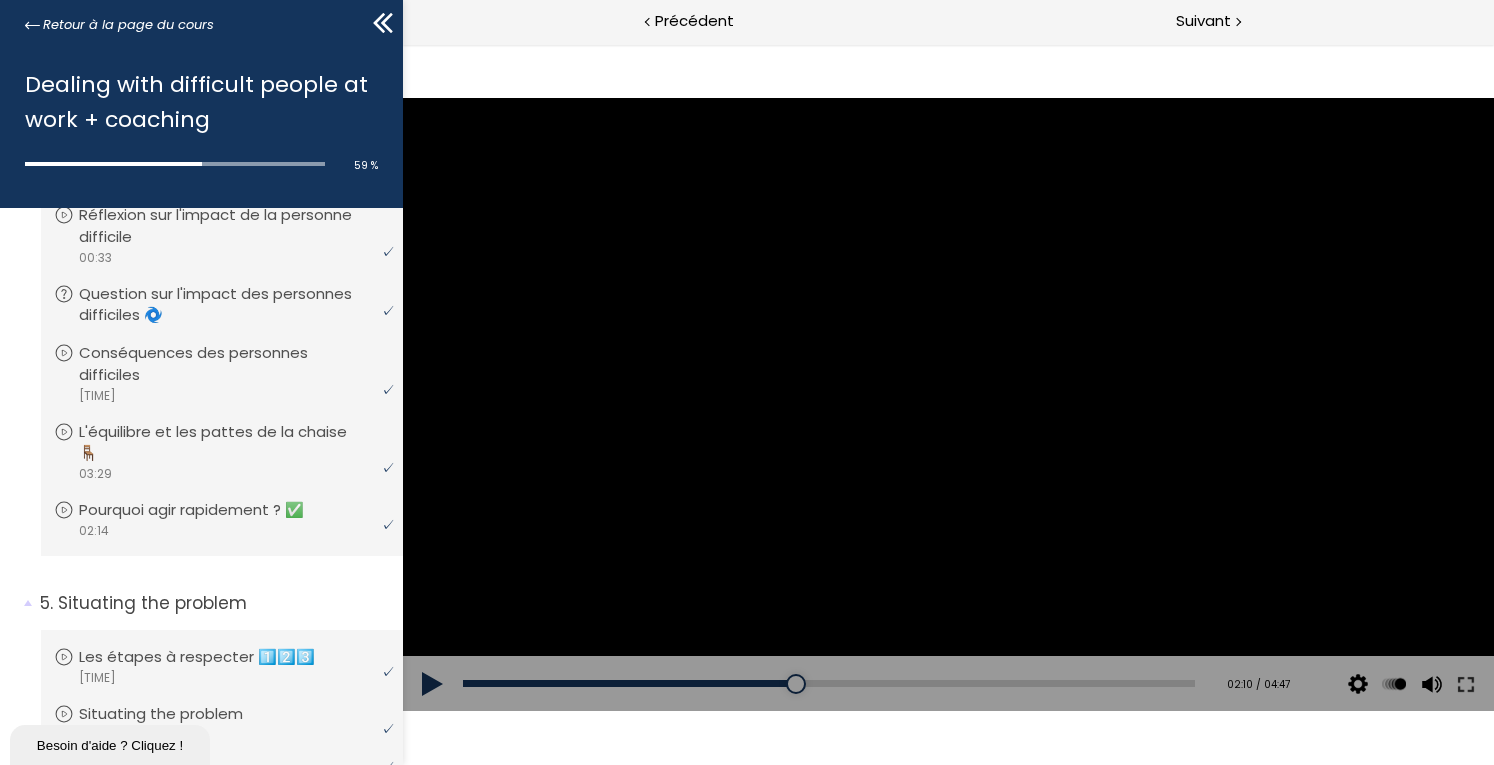click at bounding box center (948, 405) 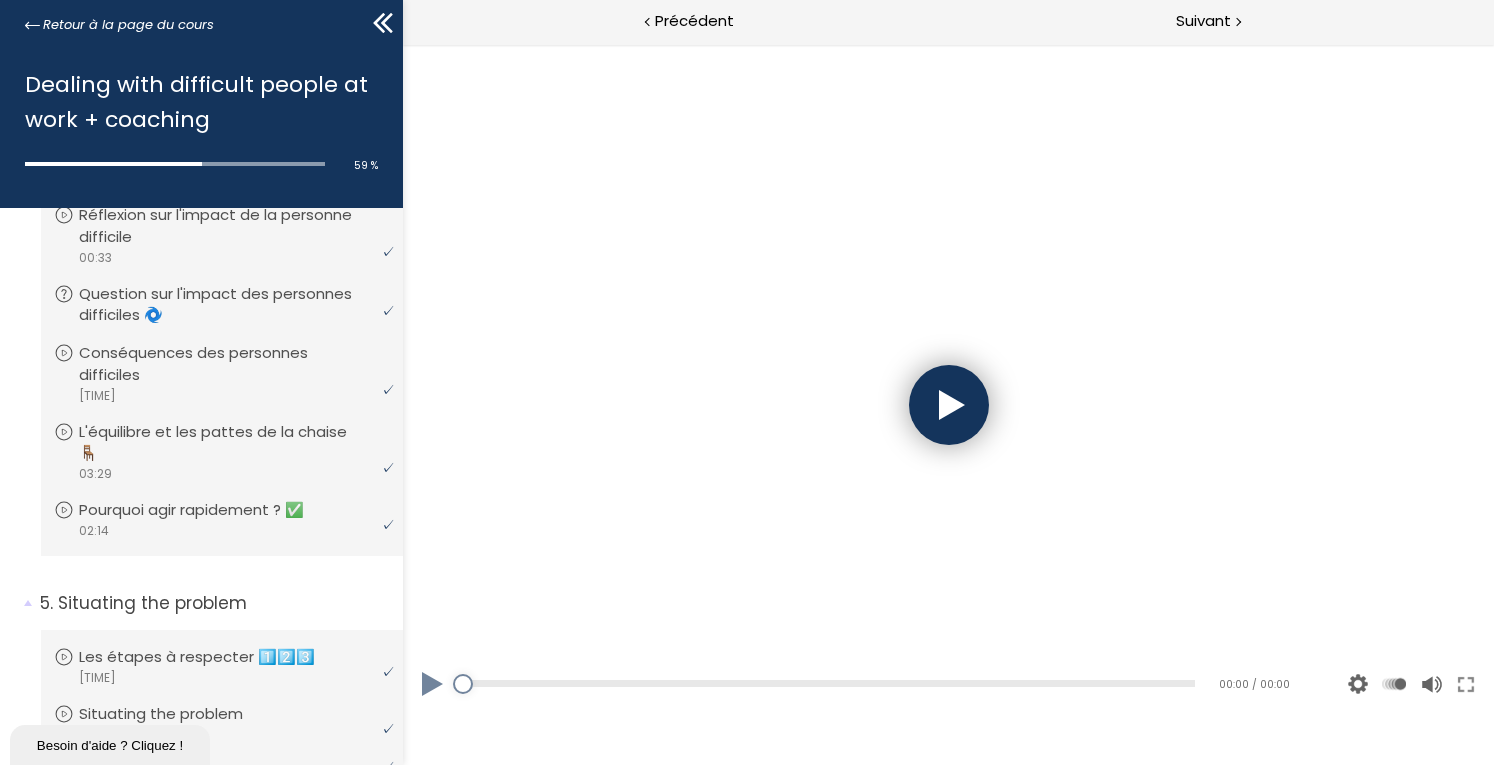 scroll, scrollTop: 0, scrollLeft: 0, axis: both 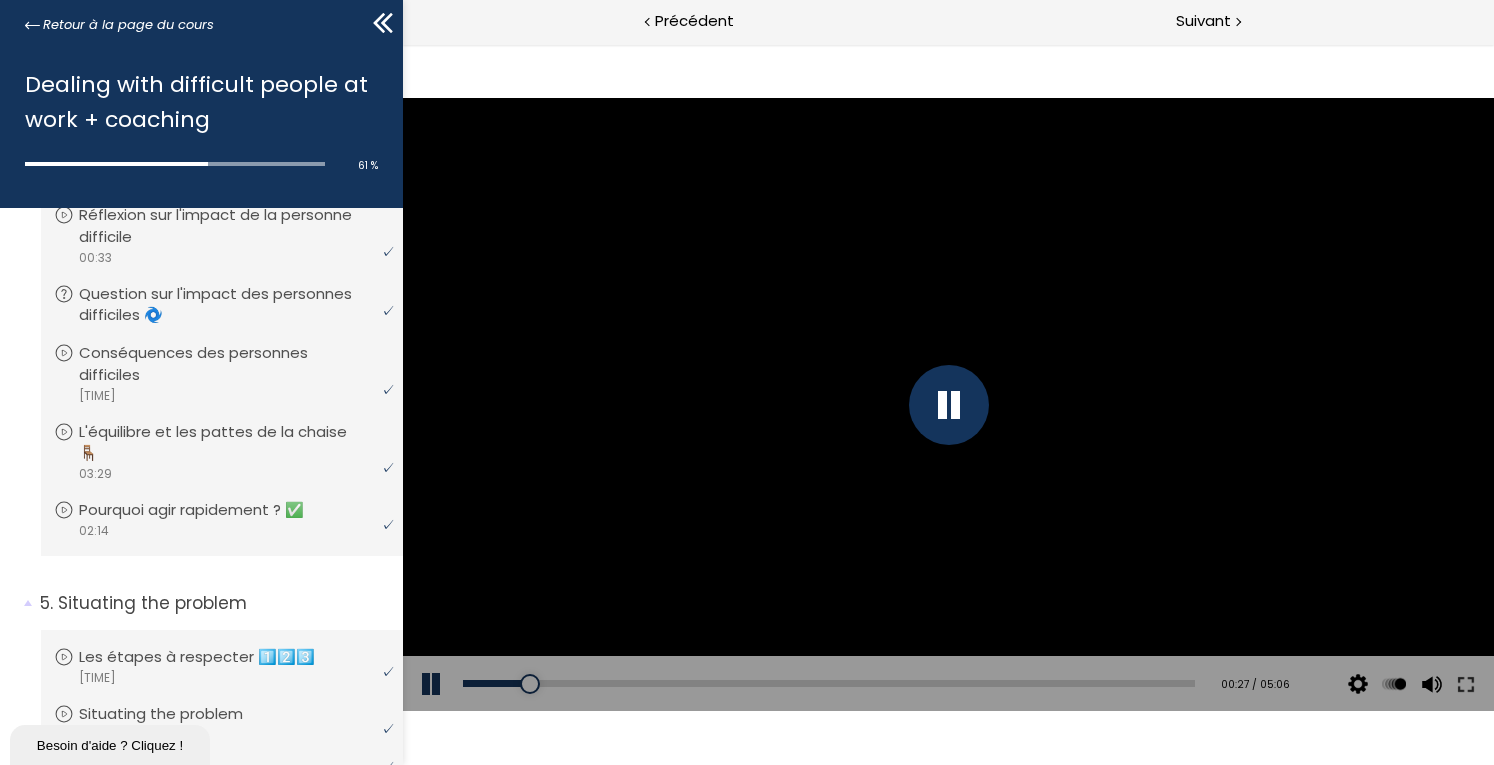 click at bounding box center (949, 405) 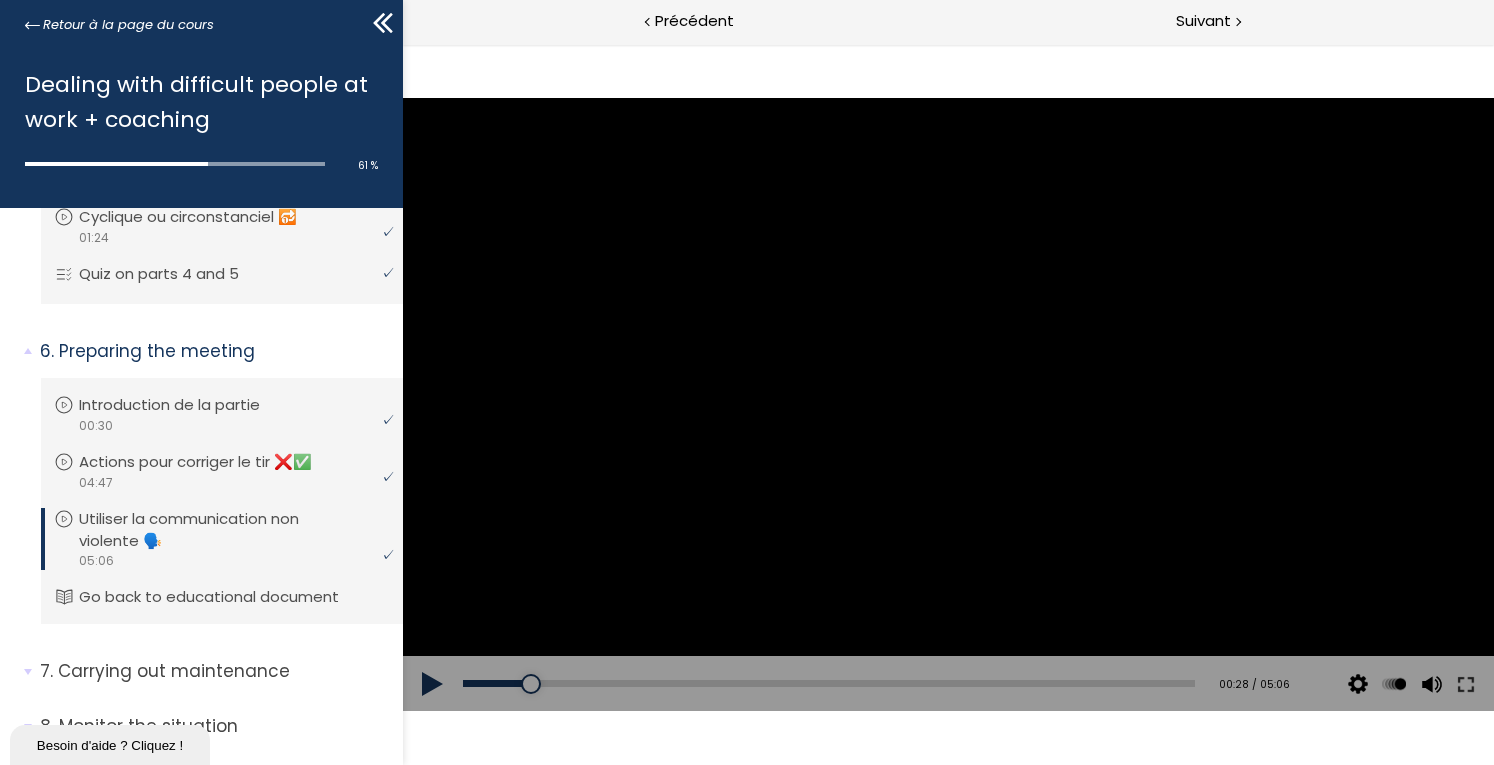 scroll, scrollTop: 1846, scrollLeft: 0, axis: vertical 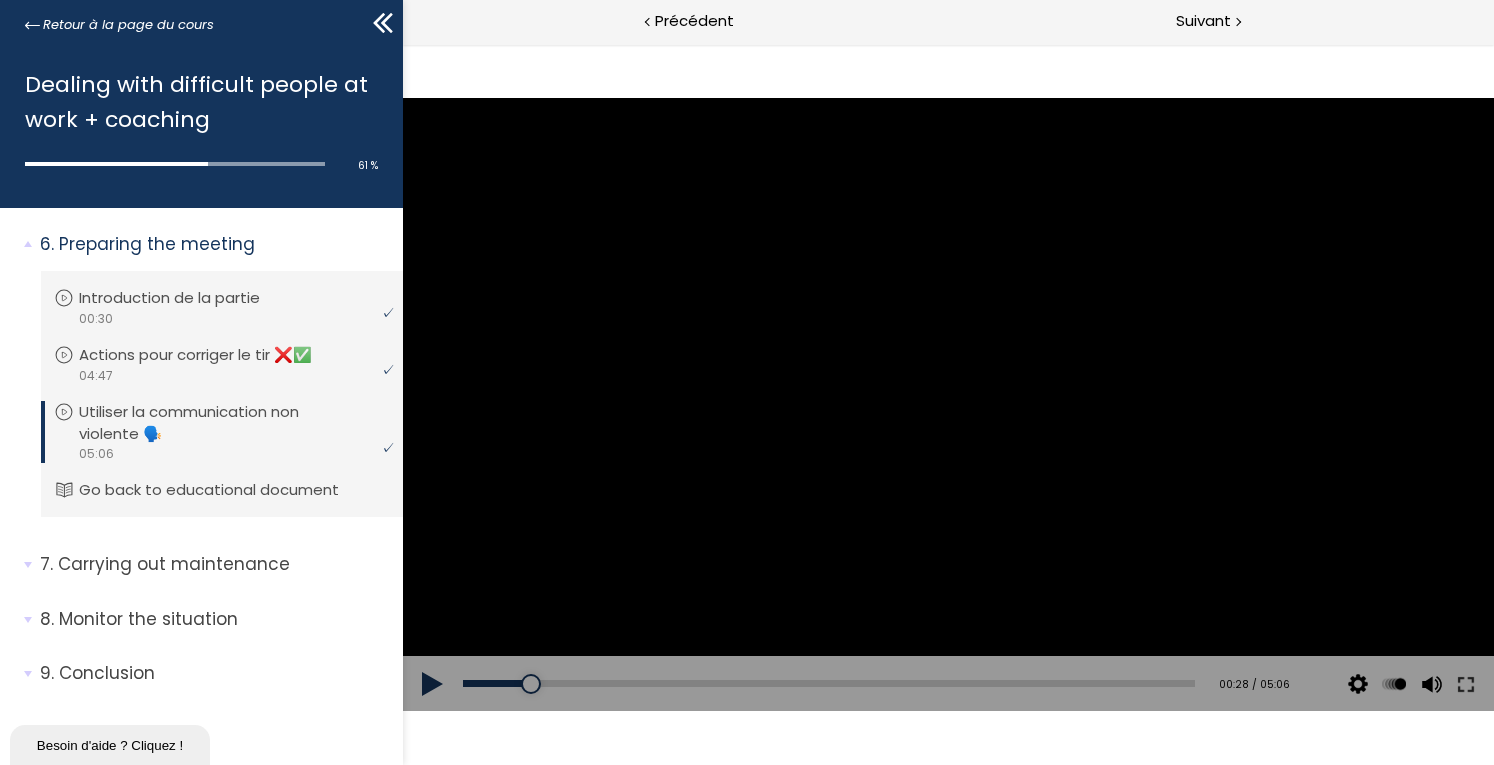 click at bounding box center (433, 684) 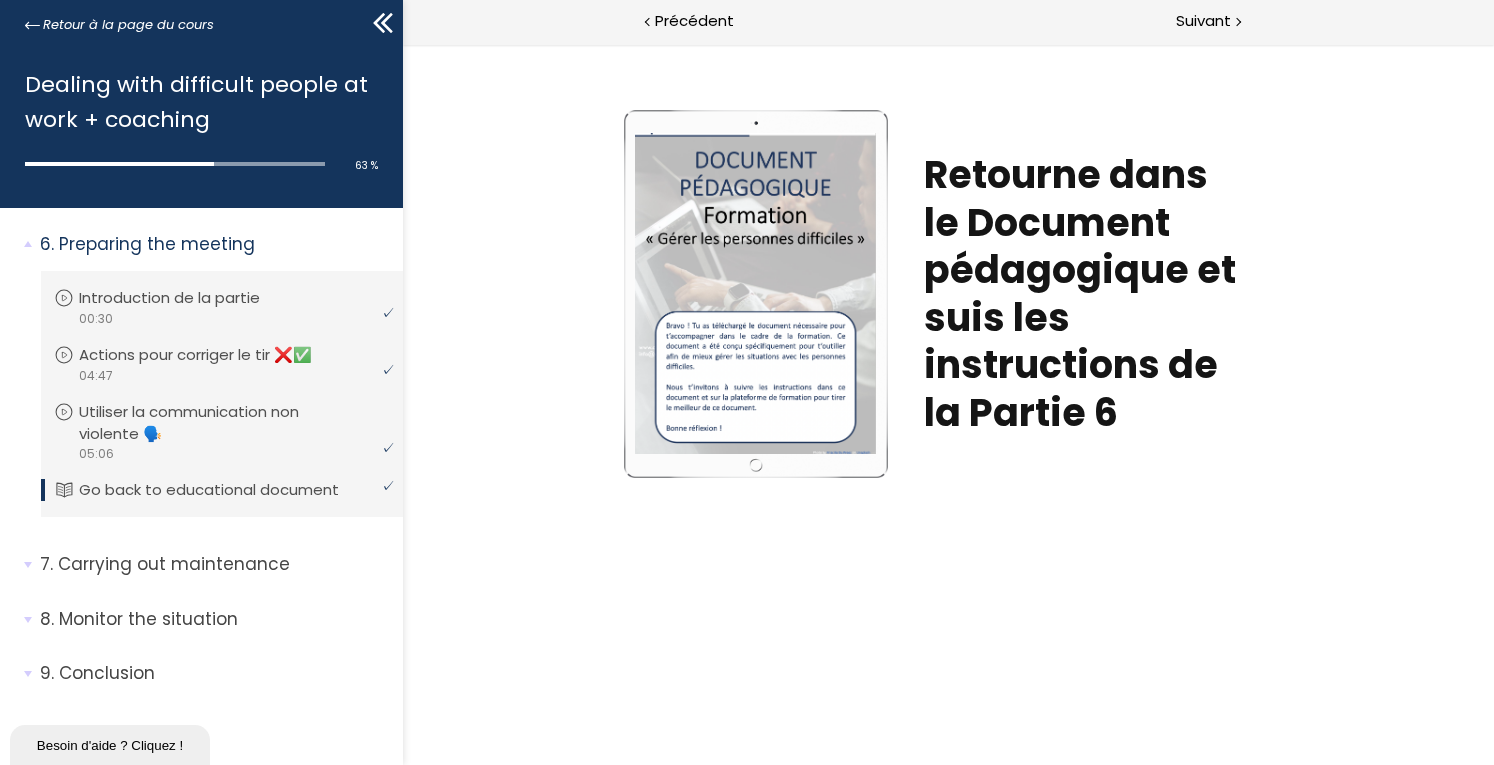 scroll, scrollTop: 0, scrollLeft: 0, axis: both 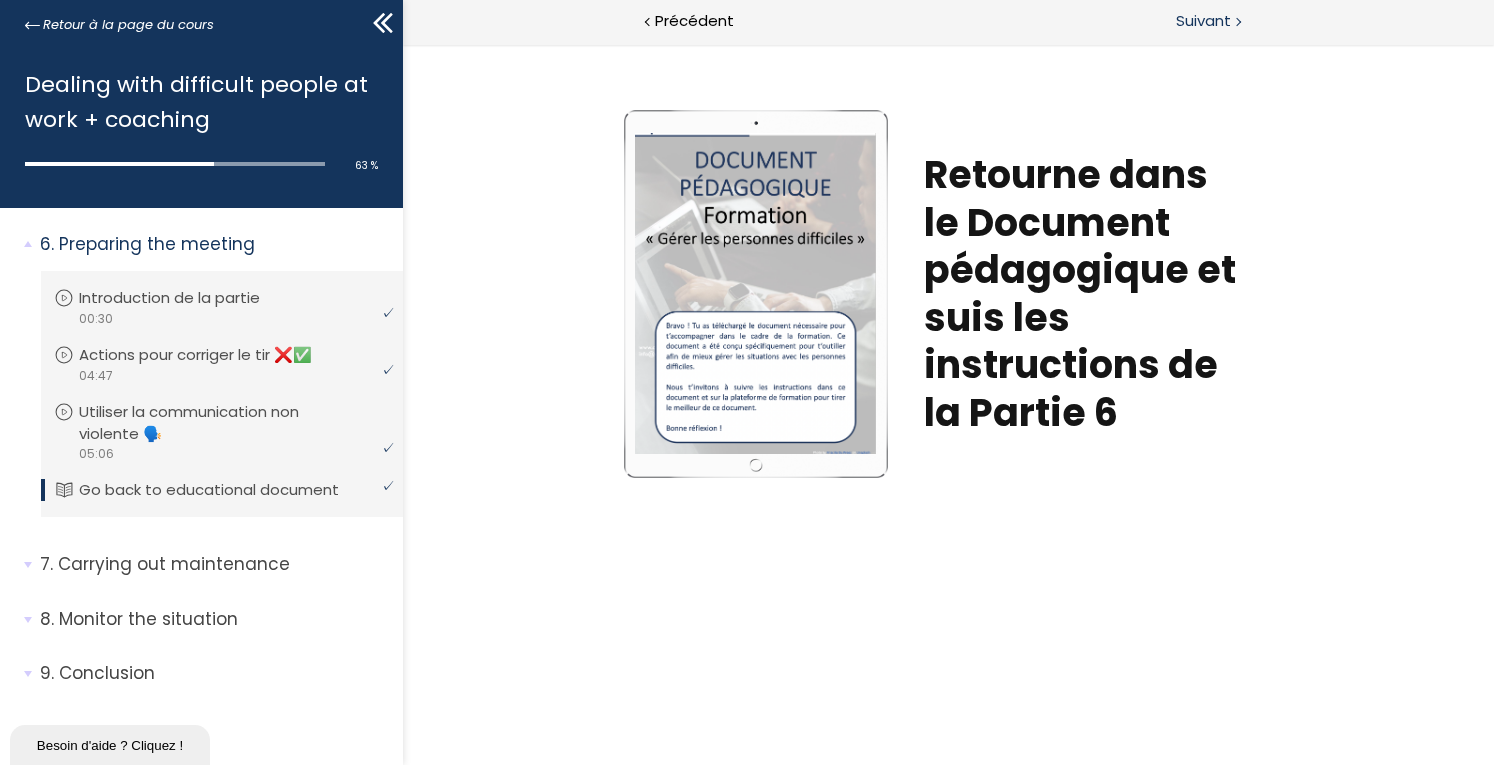 click on "Suivant" at bounding box center (1221, 22) 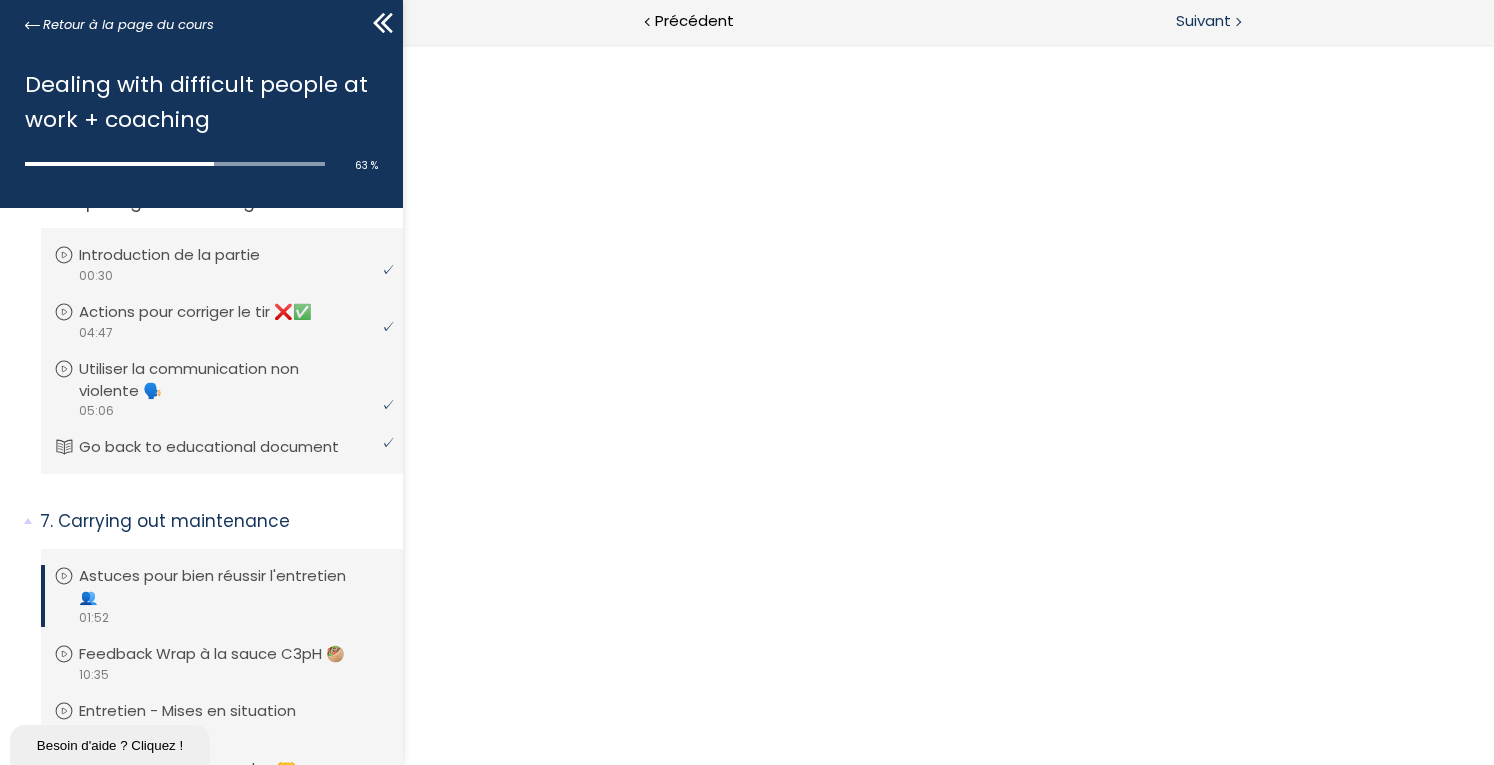scroll, scrollTop: 0, scrollLeft: 0, axis: both 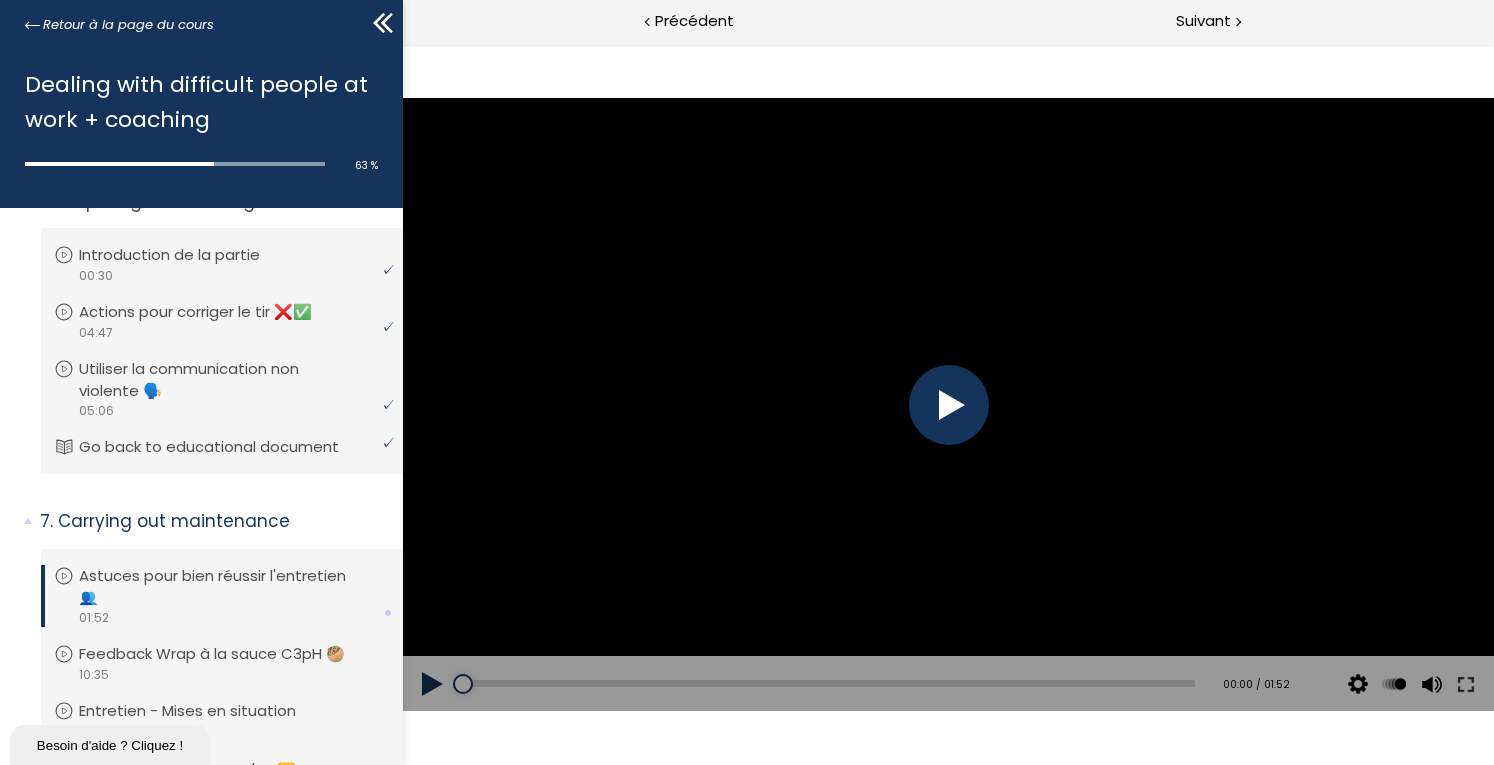 click at bounding box center [949, 405] 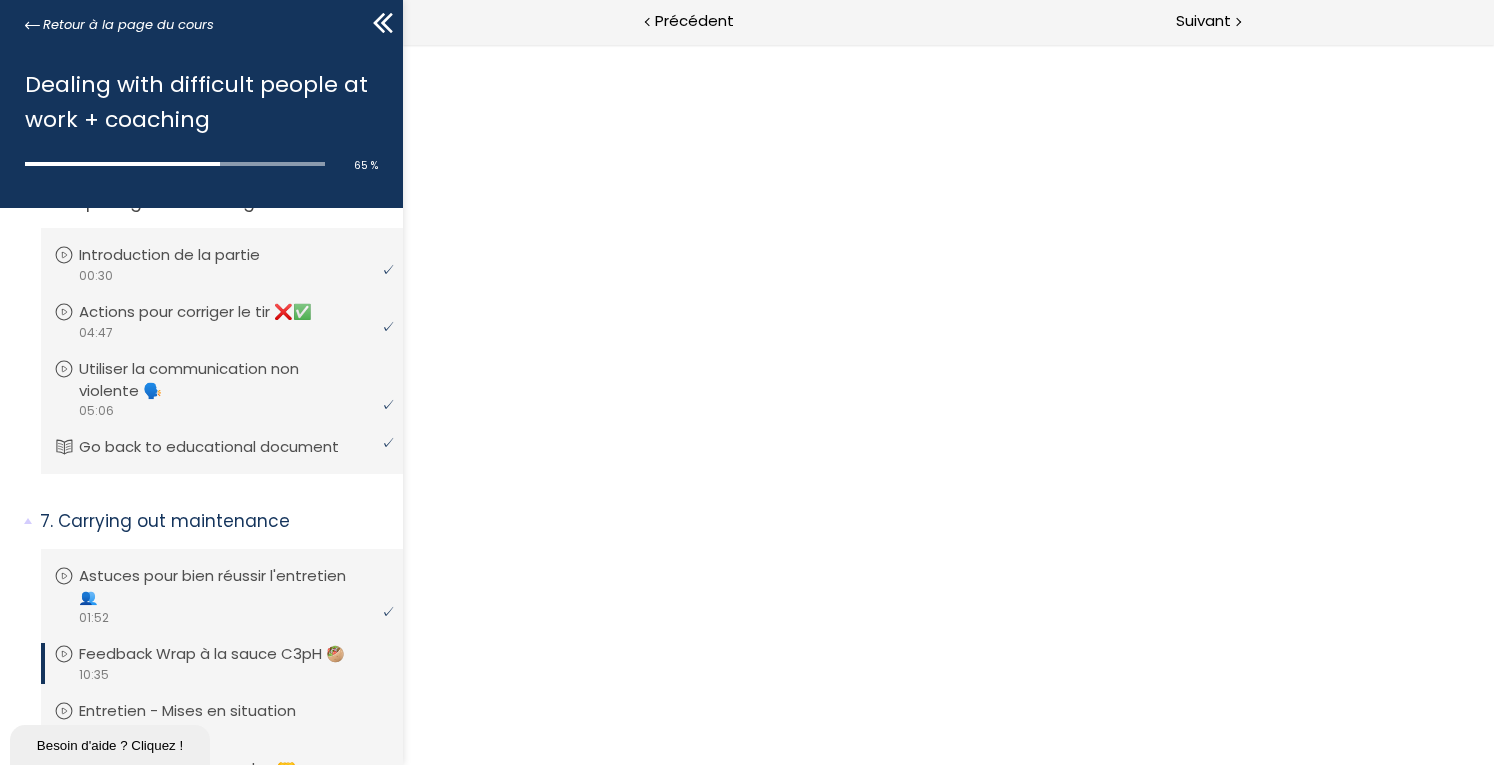 scroll, scrollTop: 0, scrollLeft: 0, axis: both 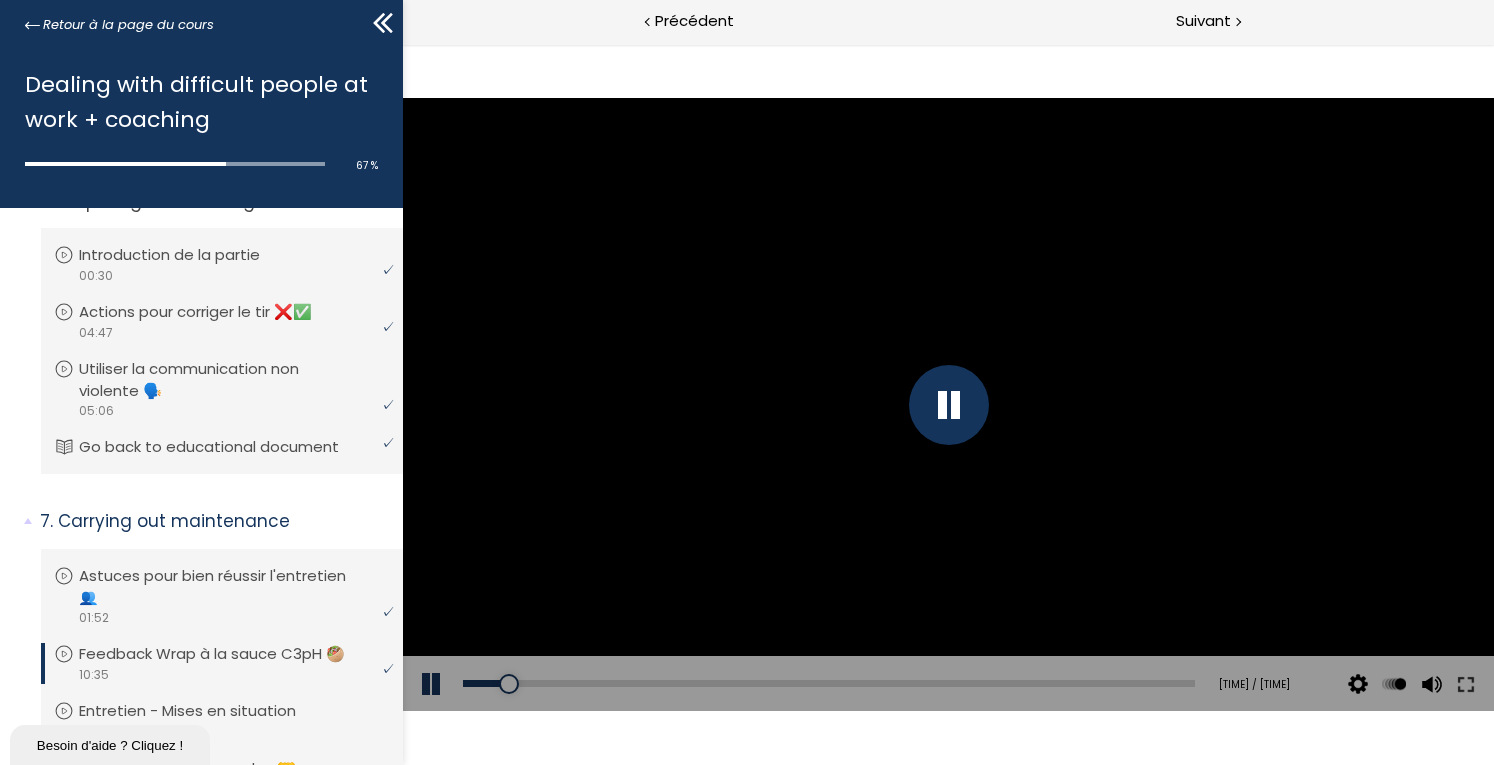 click at bounding box center (949, 405) 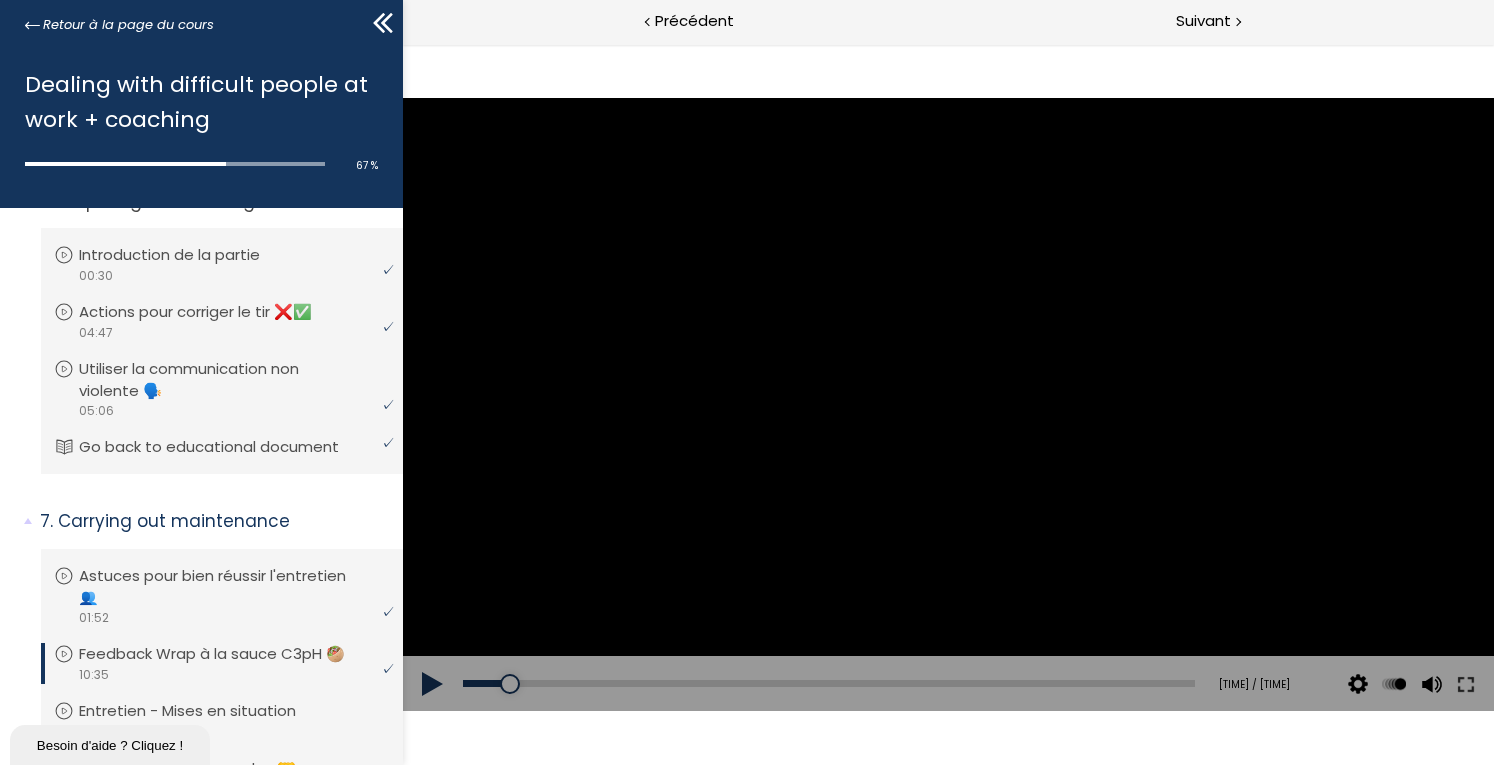click on "Click for sound
@keyframes VOLUME_SMALL_WAVE_FLASH {
0% { opacity: 0; }
33% { opacity: 1; }
66% { opacity: 1; }
100% { opacity: 0; }
}
@keyframes VOLUME_LARGE_WAVE_FLASH {
0% { opacity: 0; }
33% { opacity: 1; }
66% { opacity: 1; }
100% { opacity: 0; }
}
.volume__small-wave {
animation: VOLUME_SMALL_WAVE_FLASH 2s infinite;
opacity: 0;
}
.volume__large-wave {
animation: VOLUME_LARGE_WAVE_FLASH 2s infinite .3s;
opacity: 0;
}
Add chapter
07:26
00:40 / 10:35
Subtitles       None           Auto     2024p   1012p   674p   506p   336p   210p       x   2   x   1.5   x   1.25   x   1   x   0.75   x   0.5" at bounding box center [948, 404] 